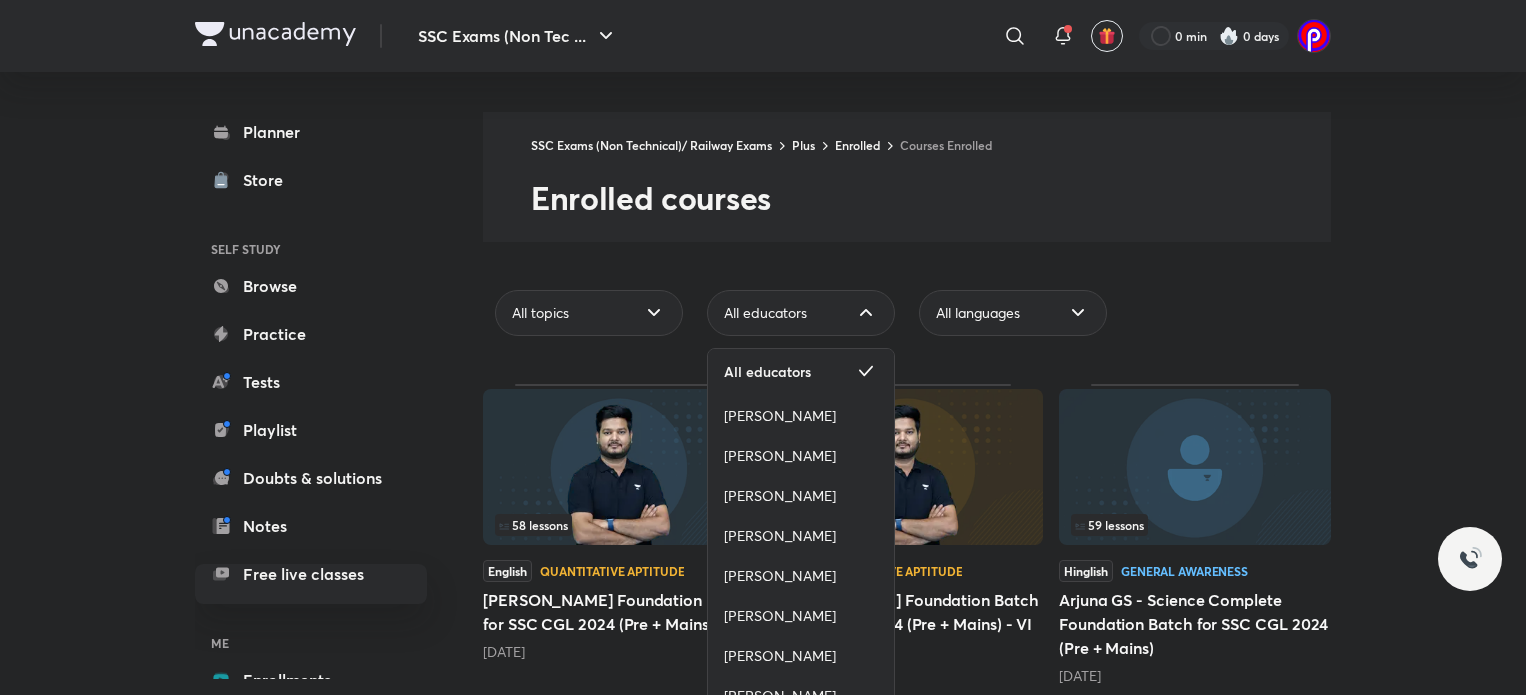 scroll, scrollTop: 192, scrollLeft: 0, axis: vertical 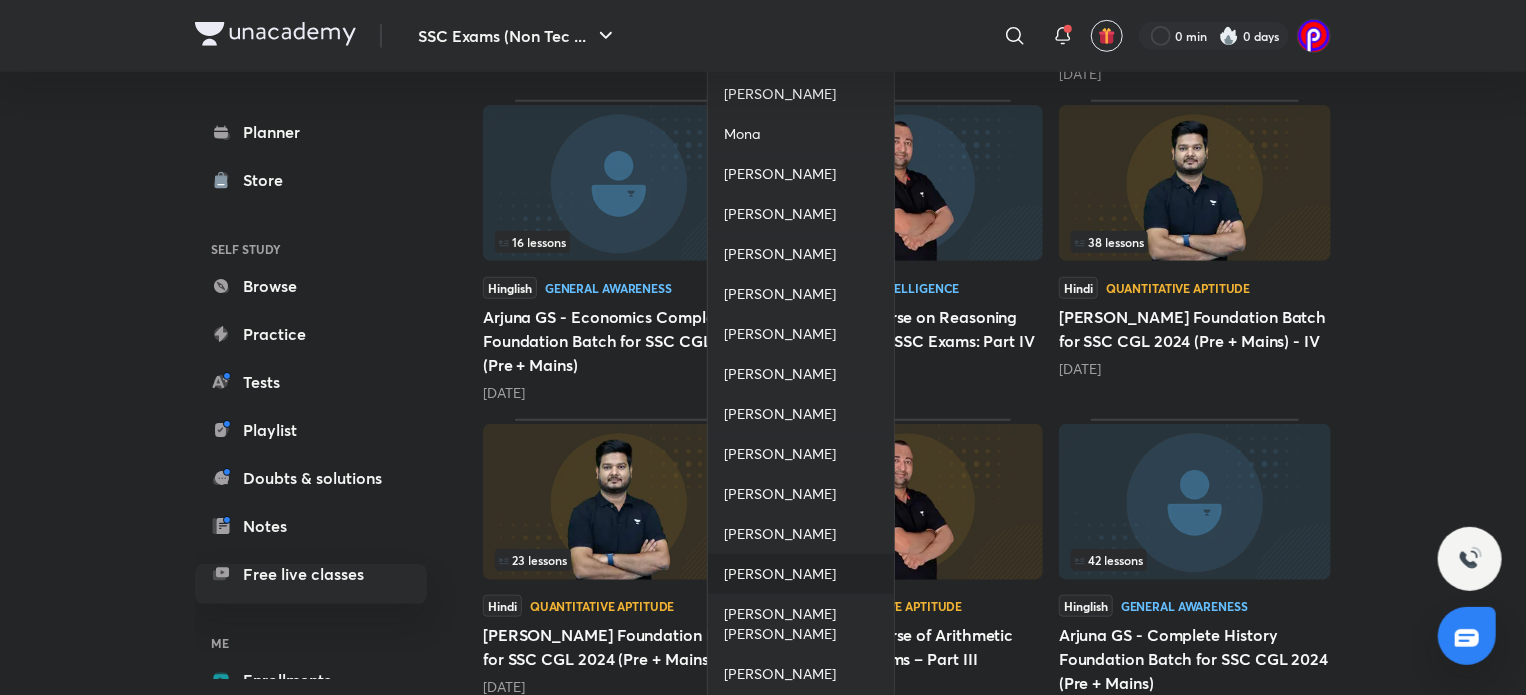 click on "[PERSON_NAME]" at bounding box center [780, 574] 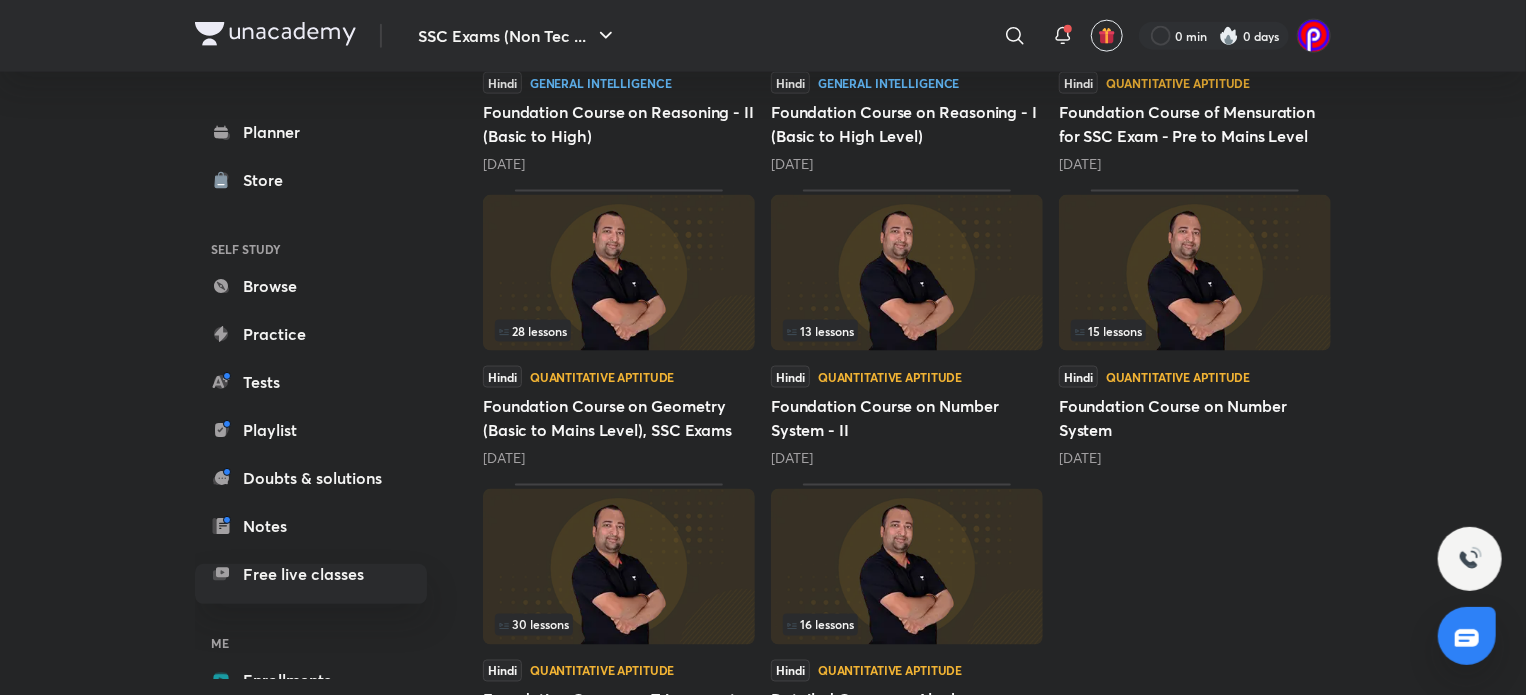 scroll, scrollTop: 1471, scrollLeft: 0, axis: vertical 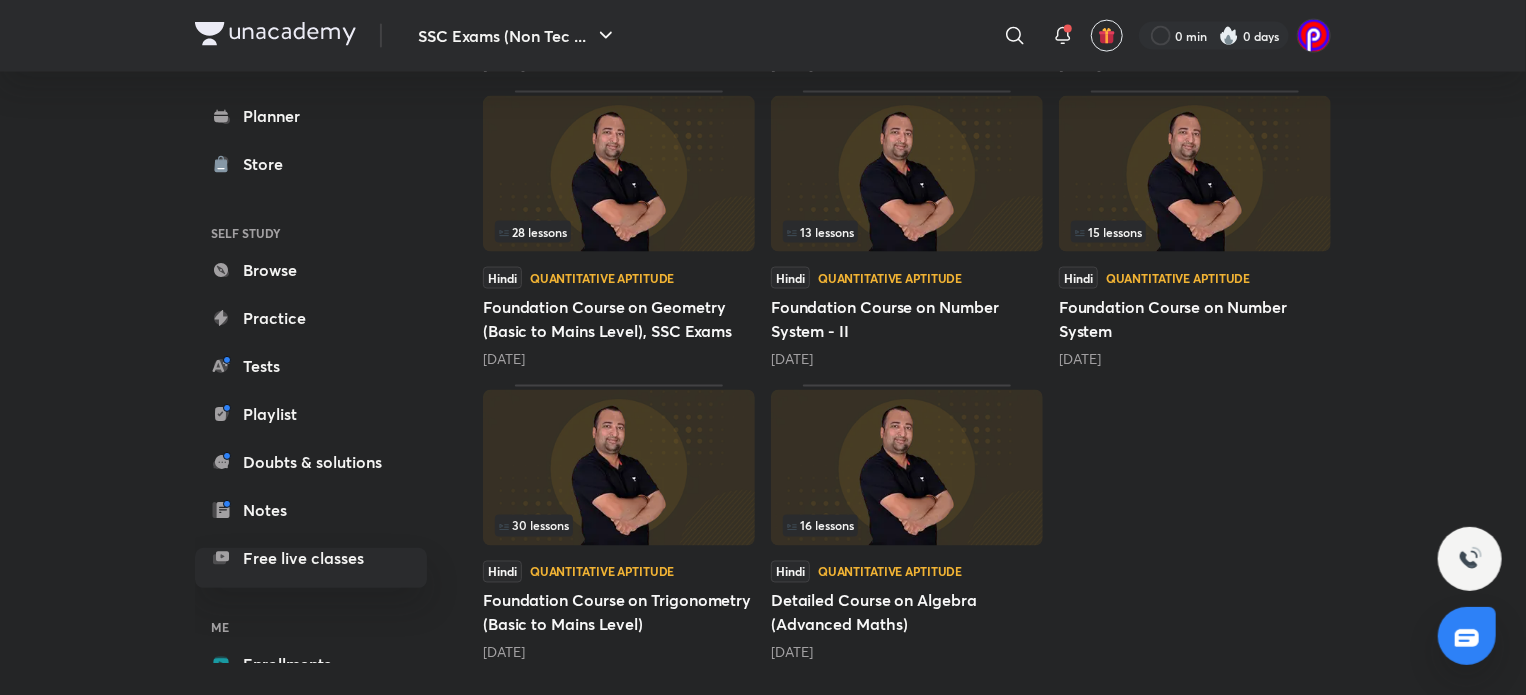 click at bounding box center (1195, 174) 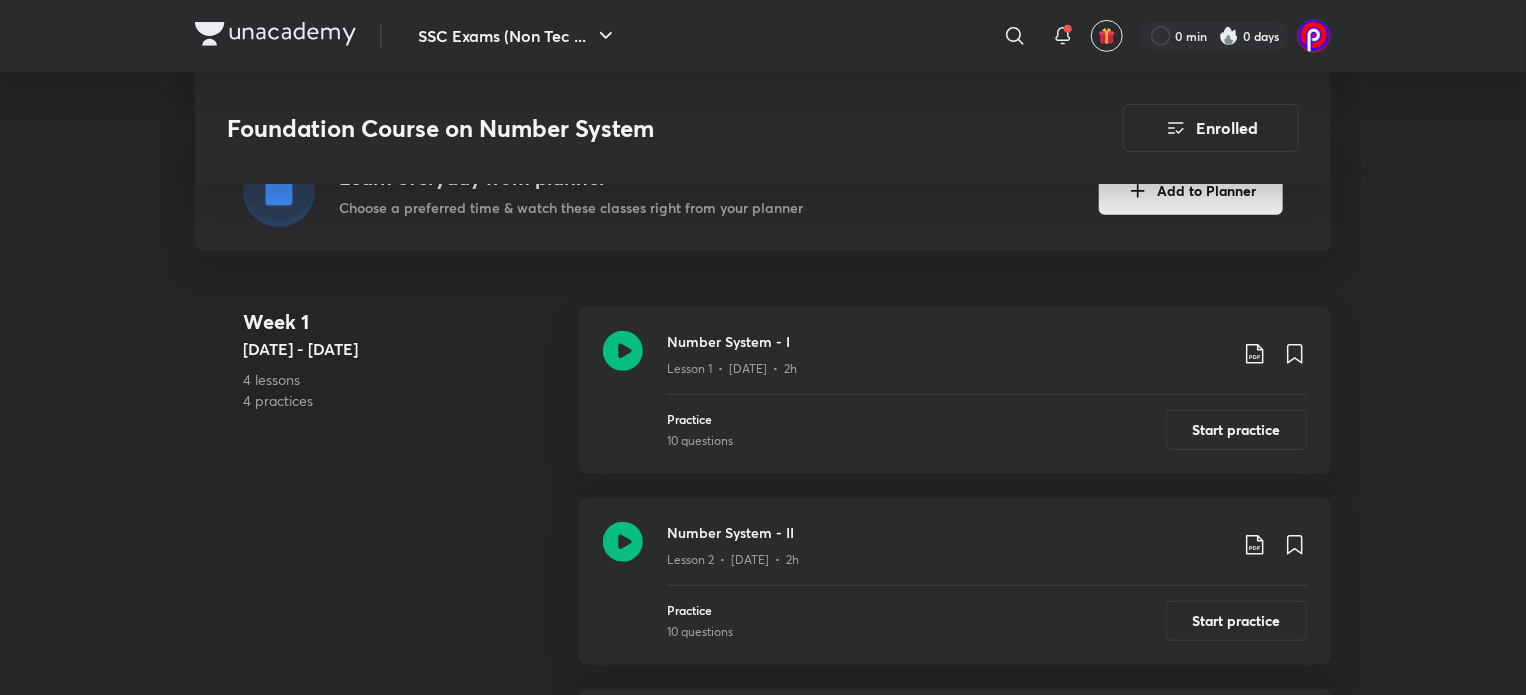 scroll, scrollTop: 483, scrollLeft: 0, axis: vertical 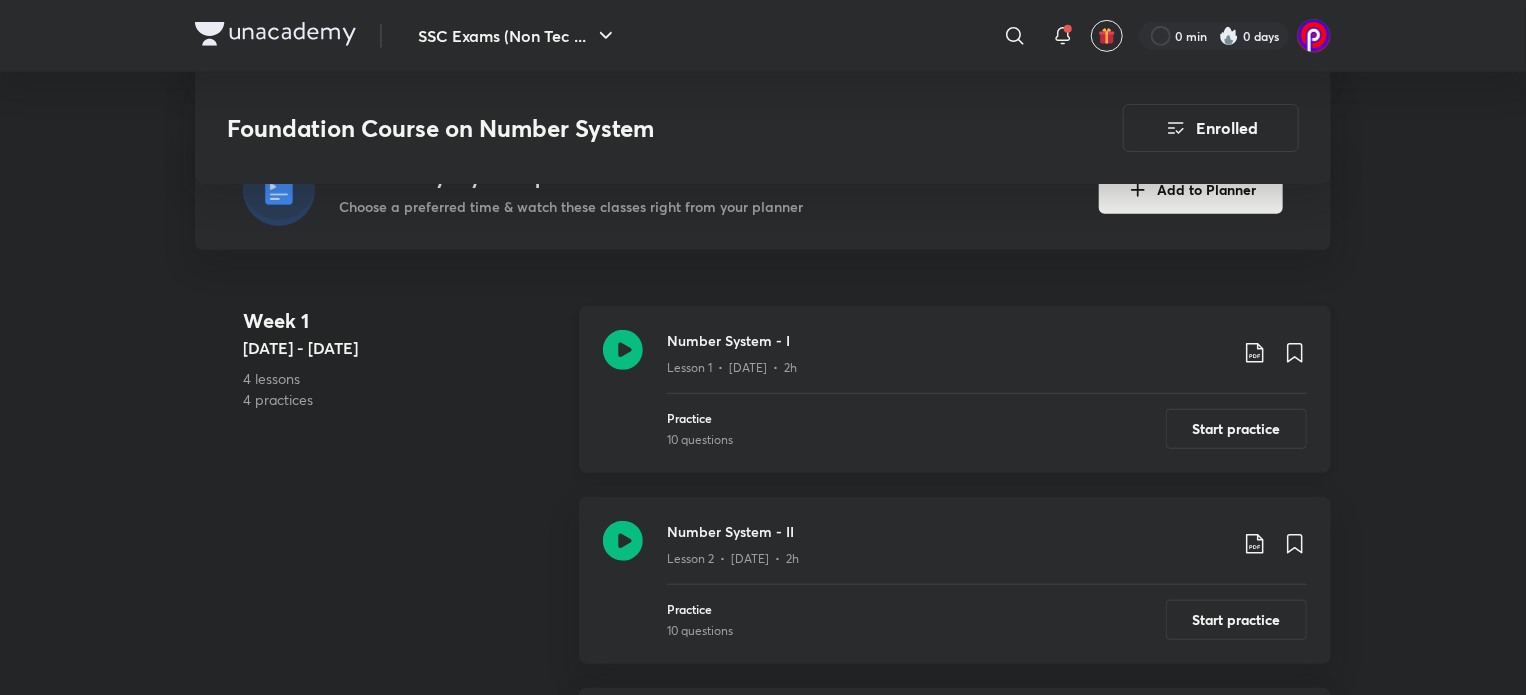 click 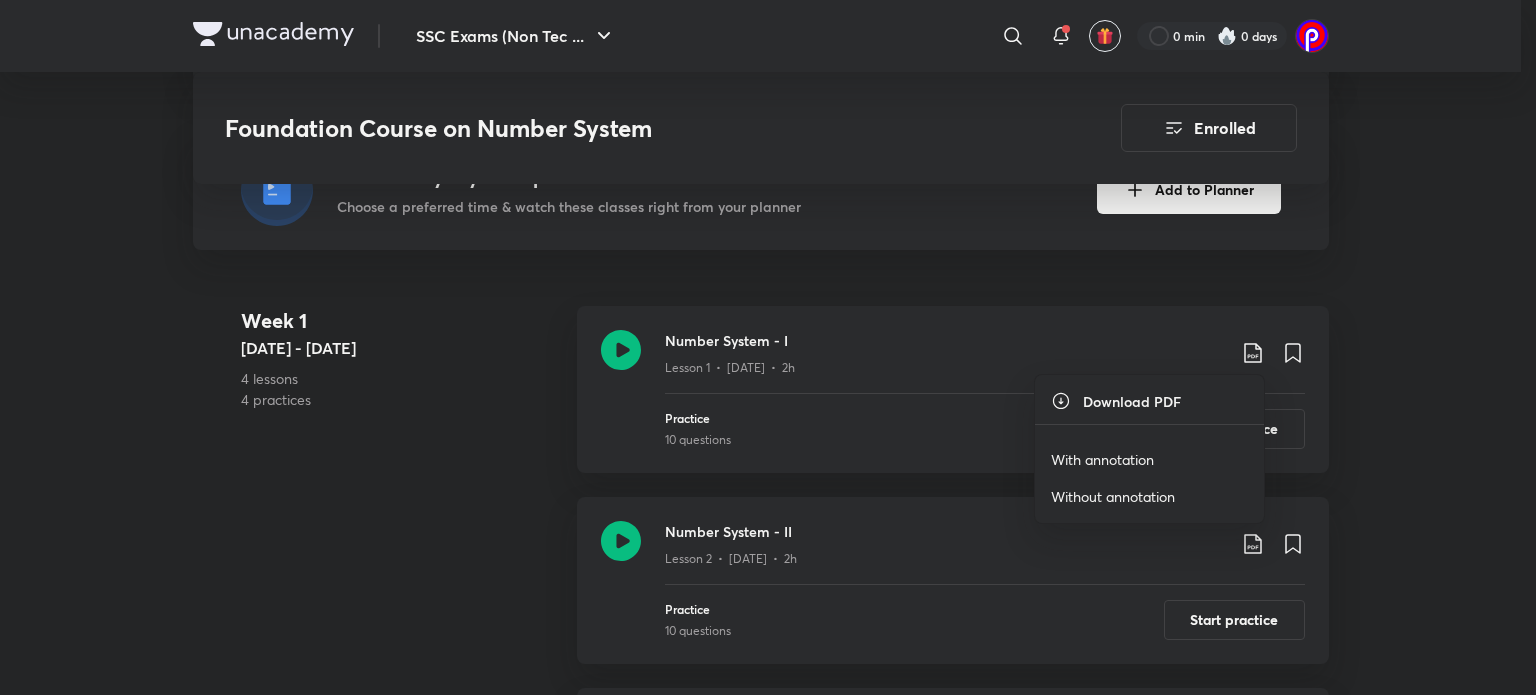 click on "With annotation" at bounding box center (1102, 459) 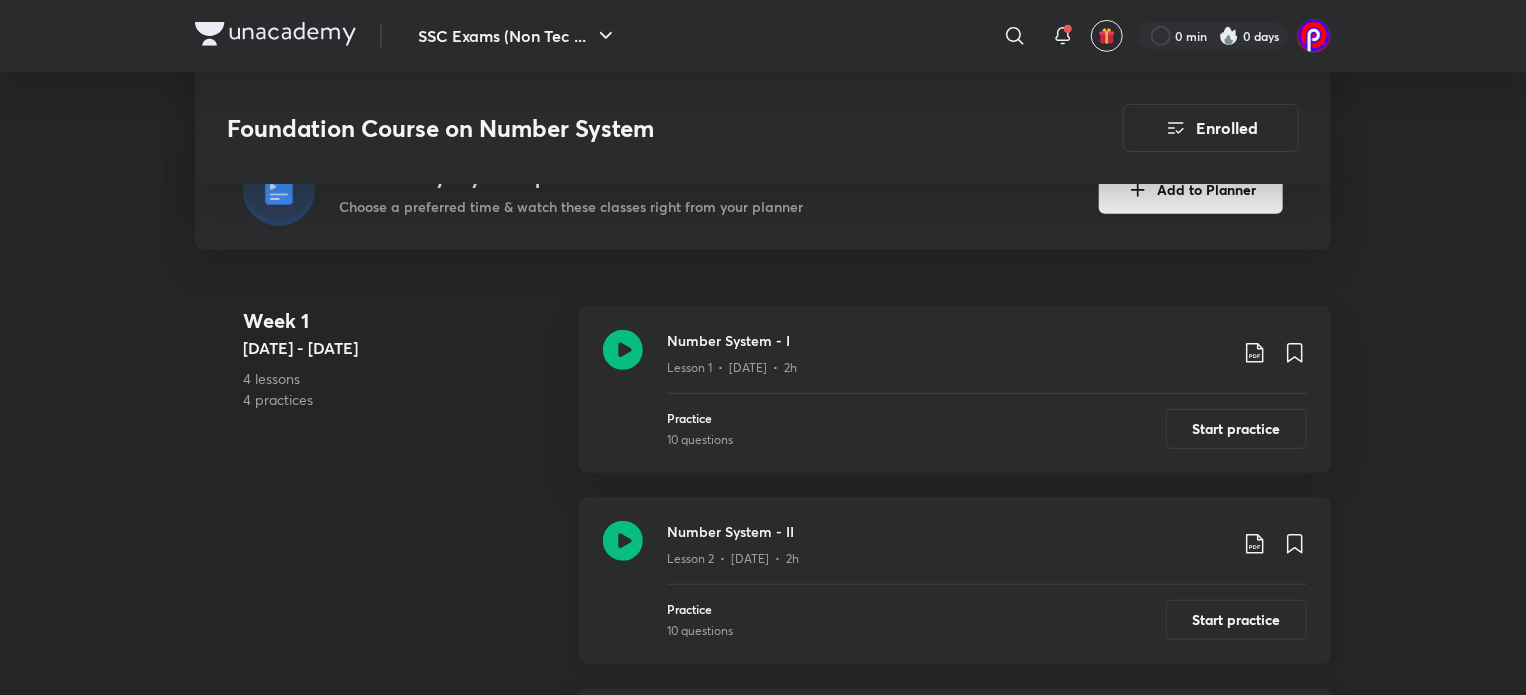 click 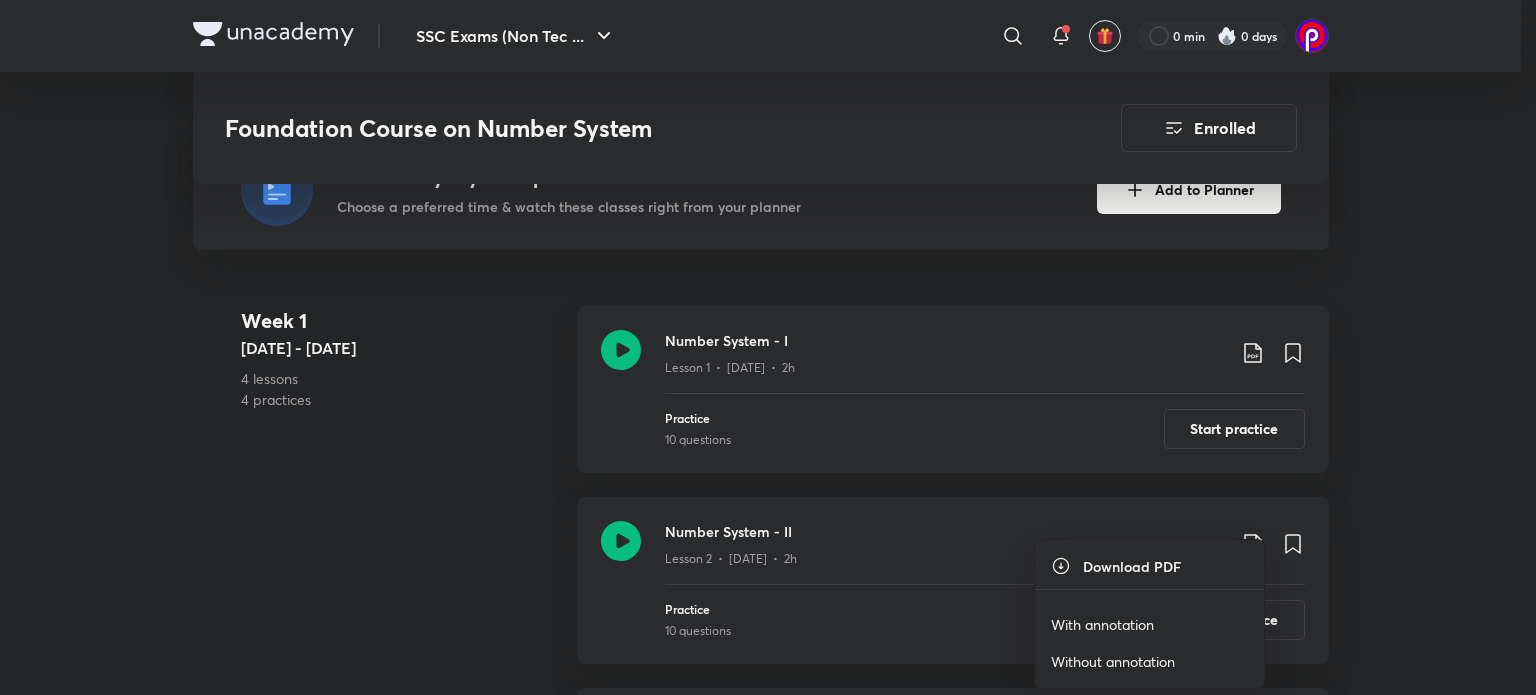 click on "With annotation" at bounding box center [1102, 624] 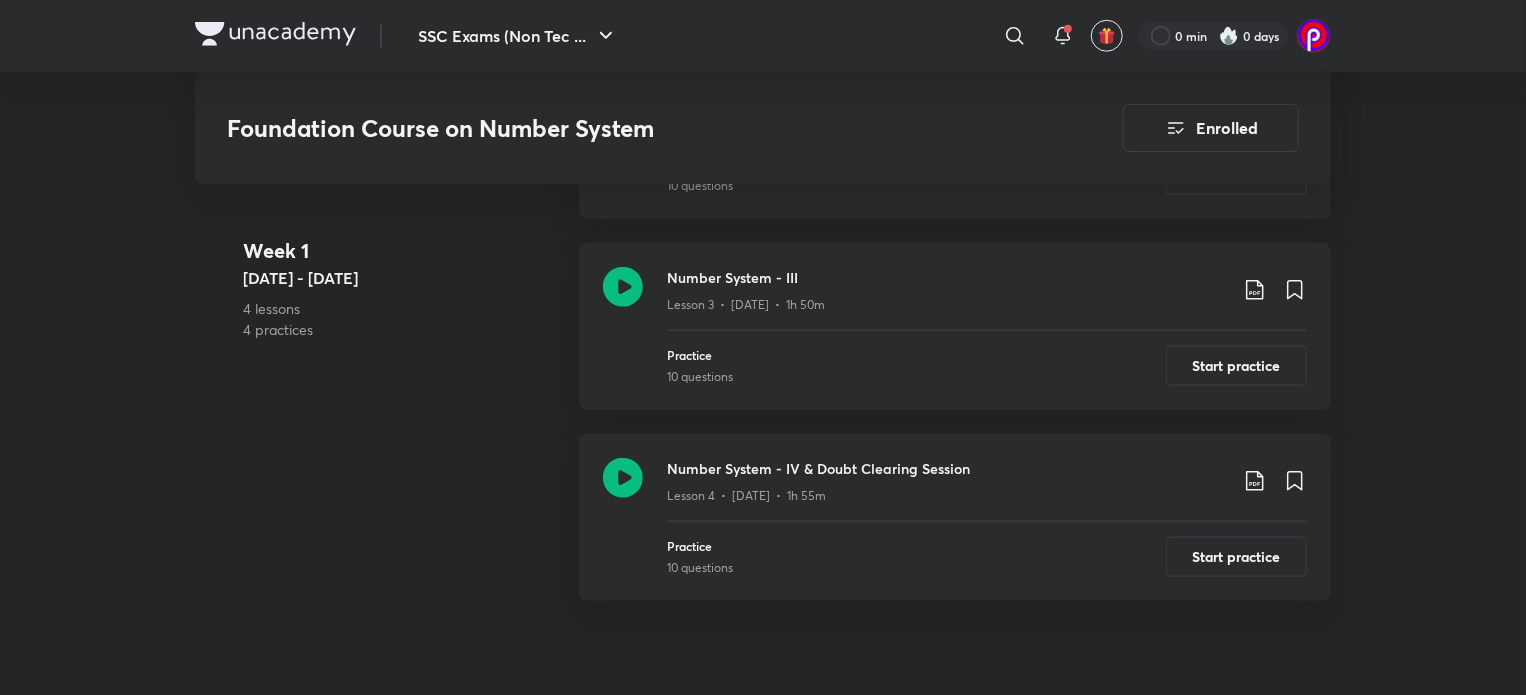 scroll, scrollTop: 931, scrollLeft: 0, axis: vertical 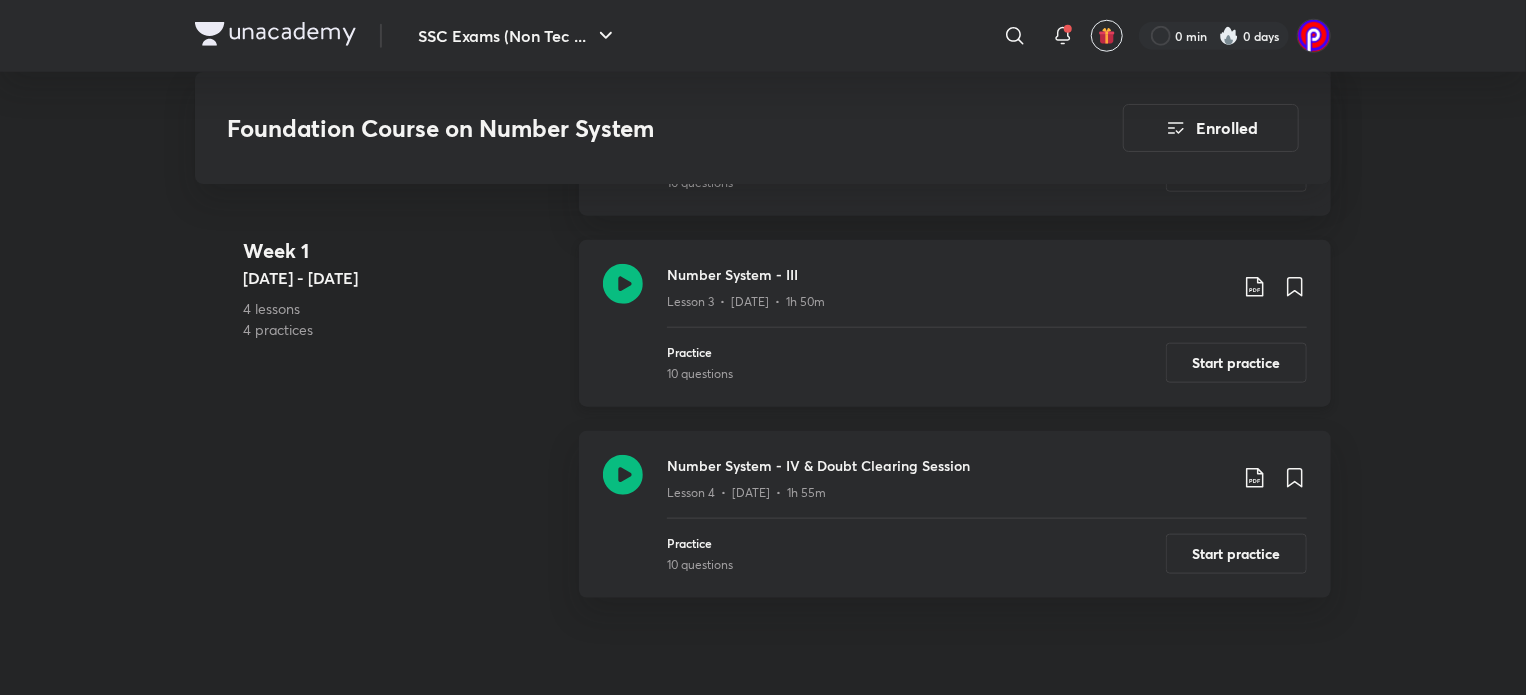 click 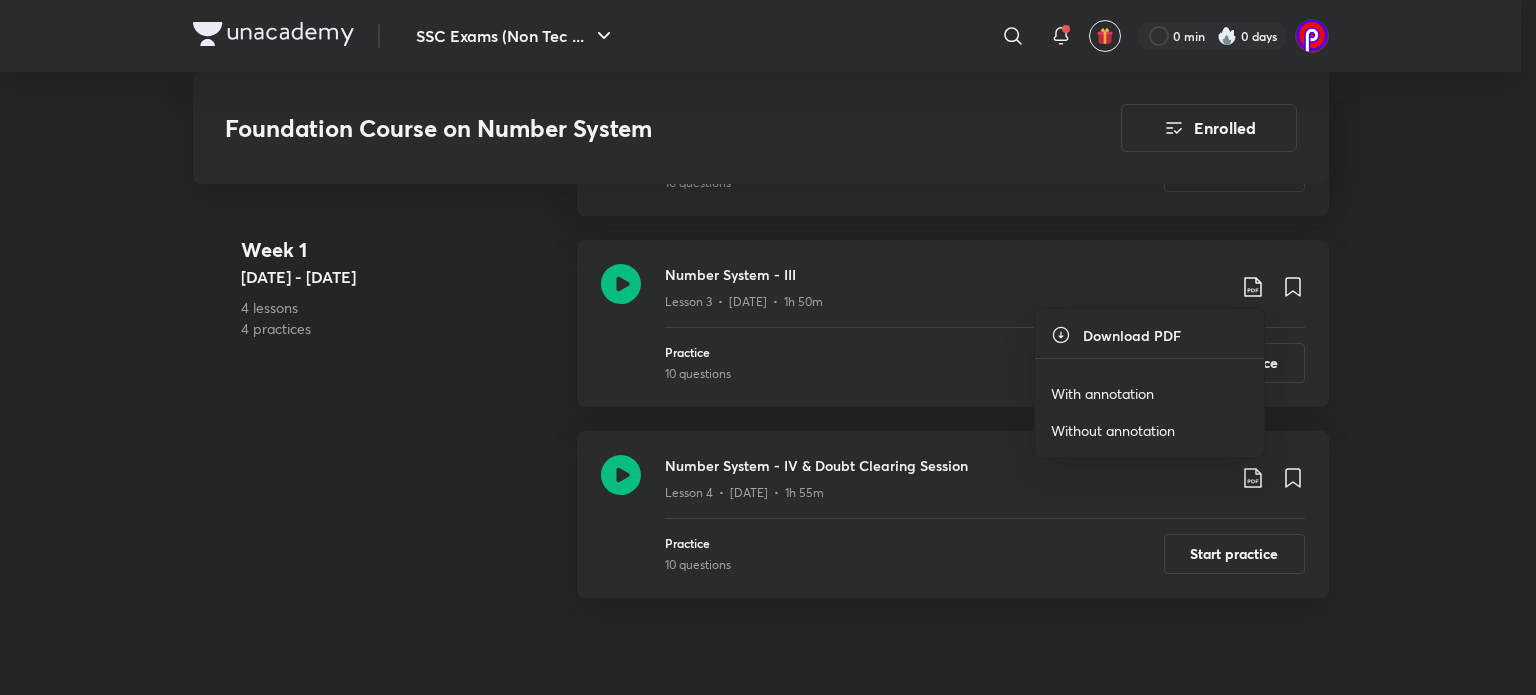 click on "With annotation" at bounding box center [1102, 393] 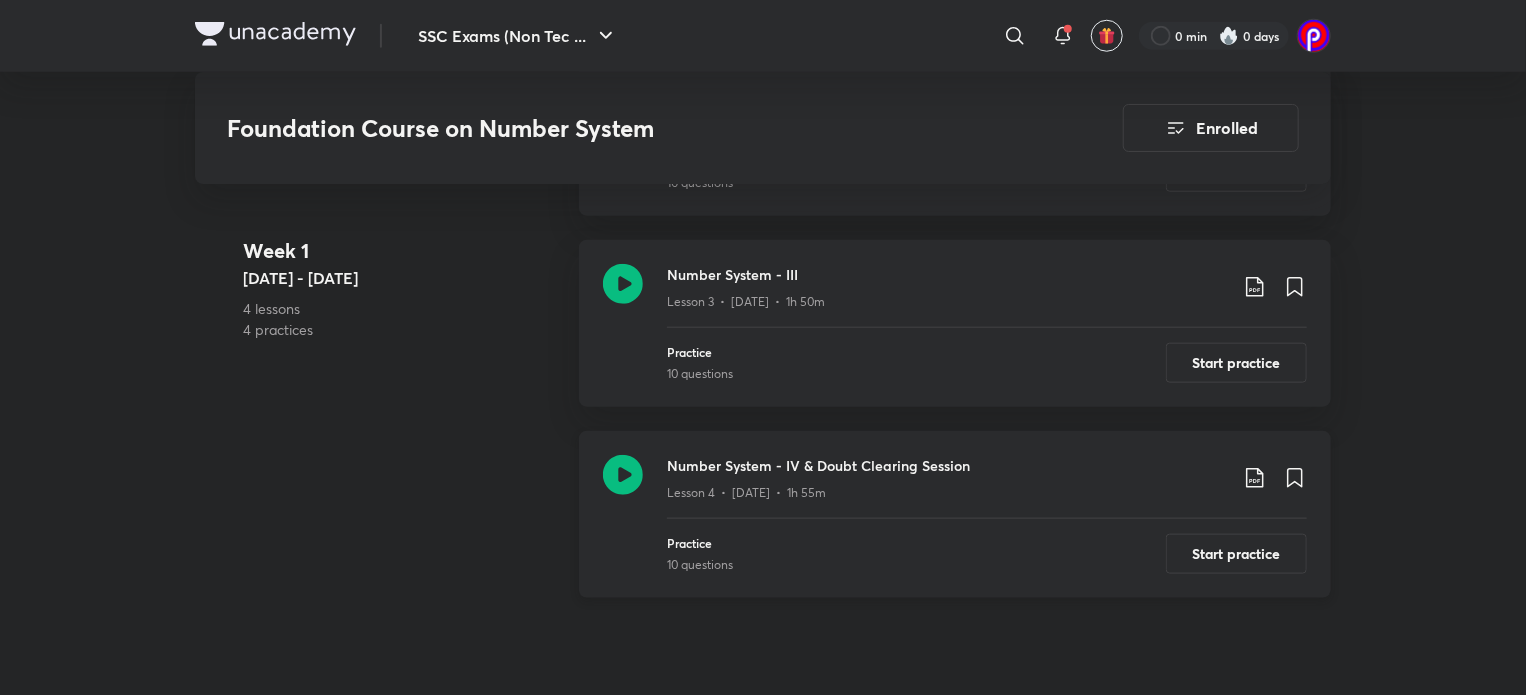 click 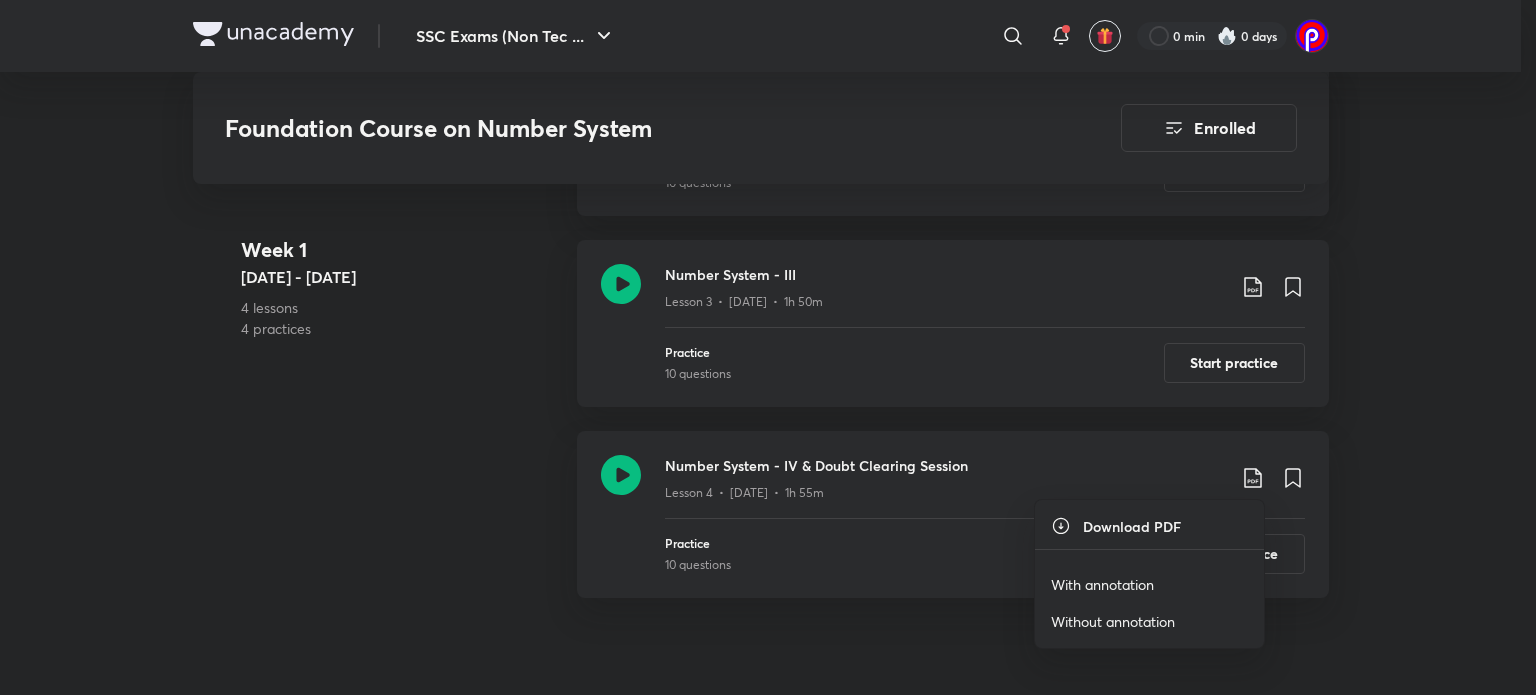 click on "With annotation" at bounding box center (1102, 584) 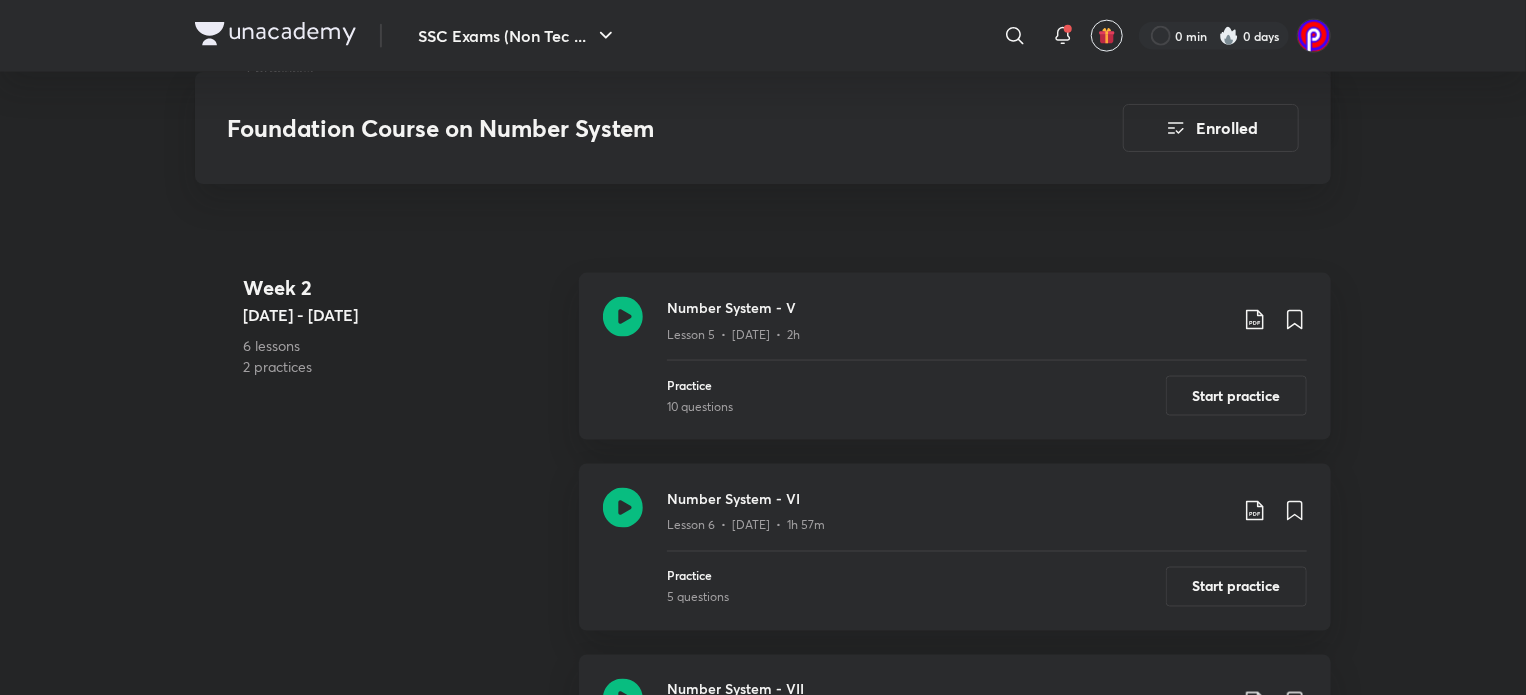 scroll, scrollTop: 1392, scrollLeft: 0, axis: vertical 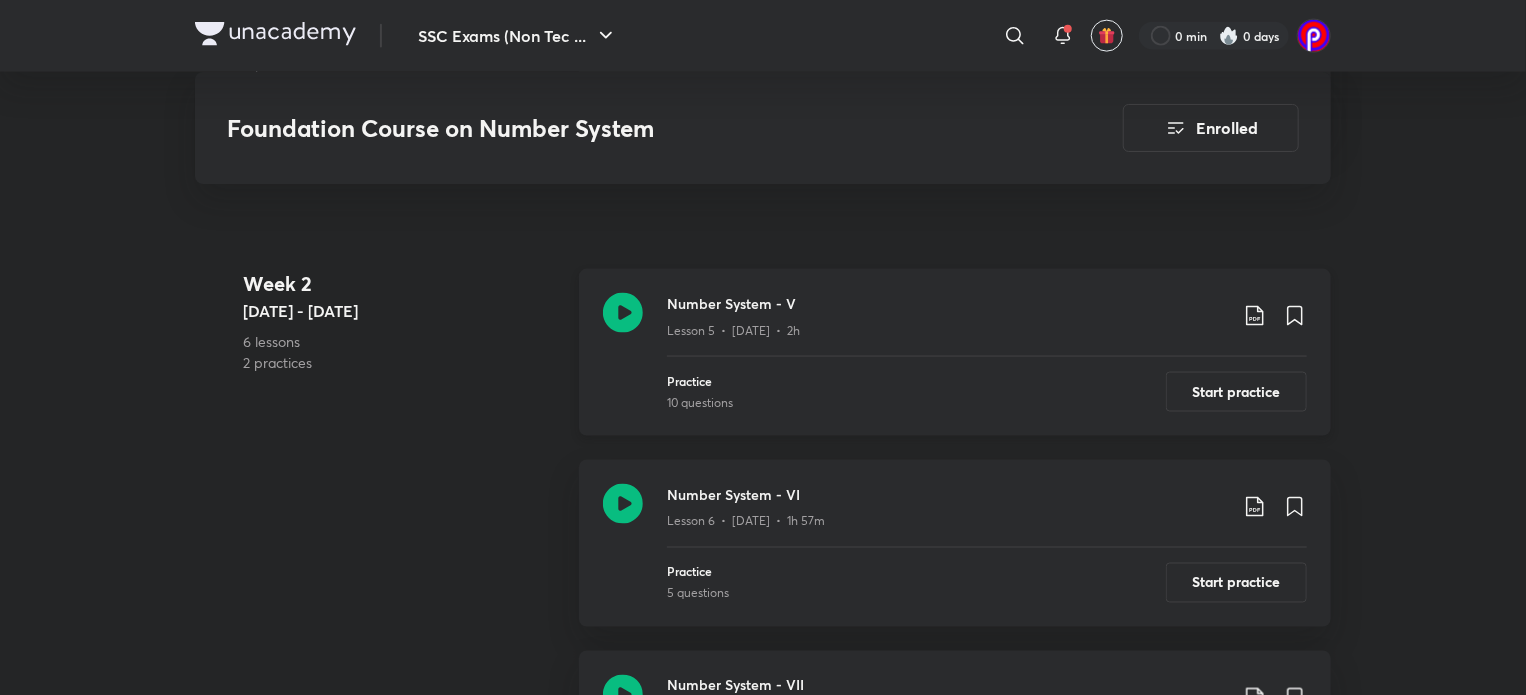 click 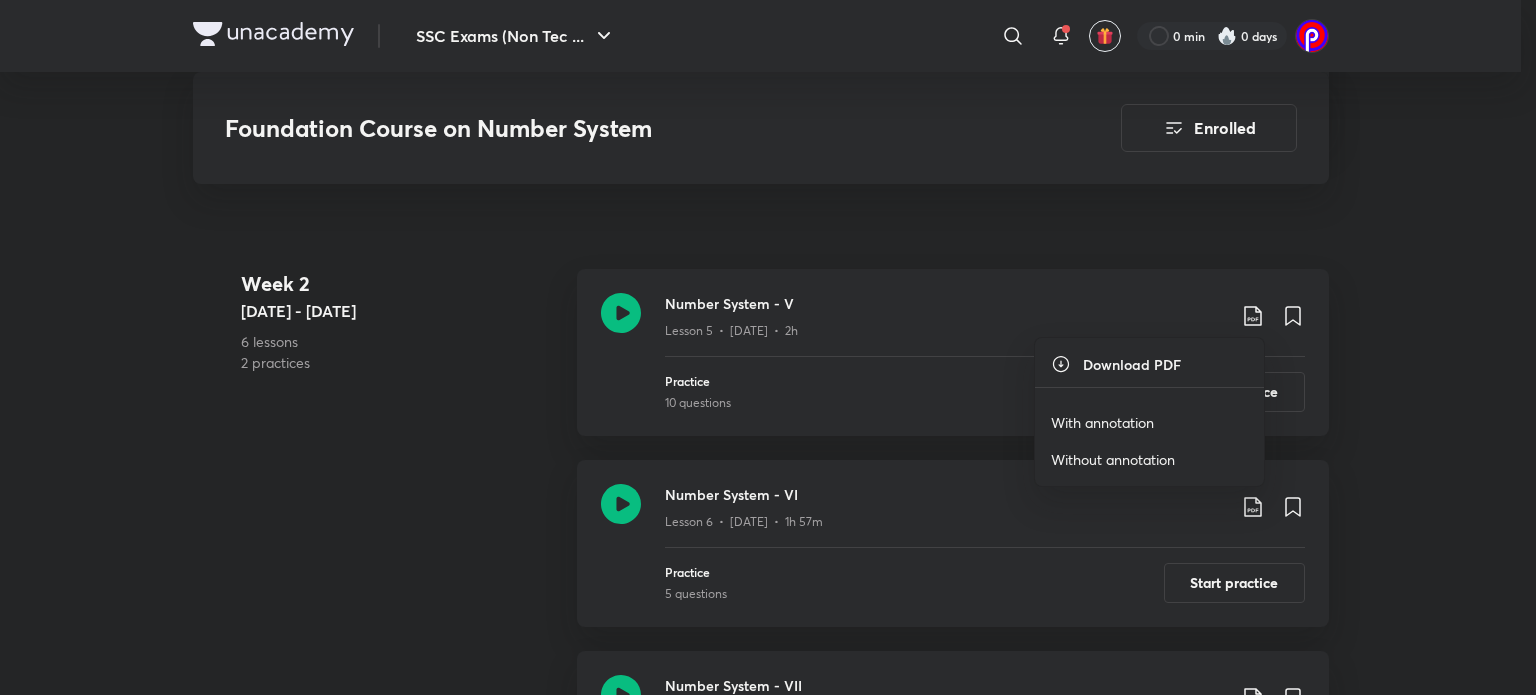 click on "With annotation" at bounding box center (1102, 422) 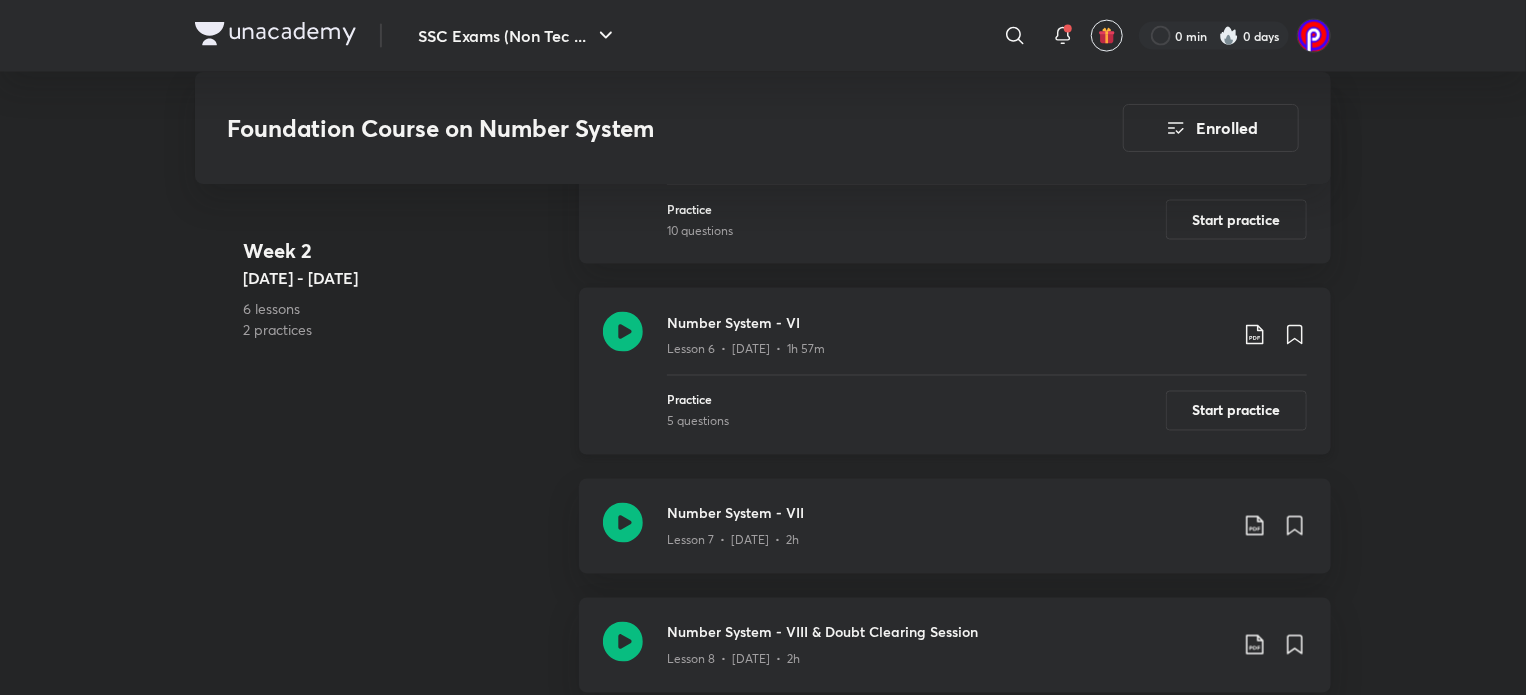 scroll, scrollTop: 1568, scrollLeft: 0, axis: vertical 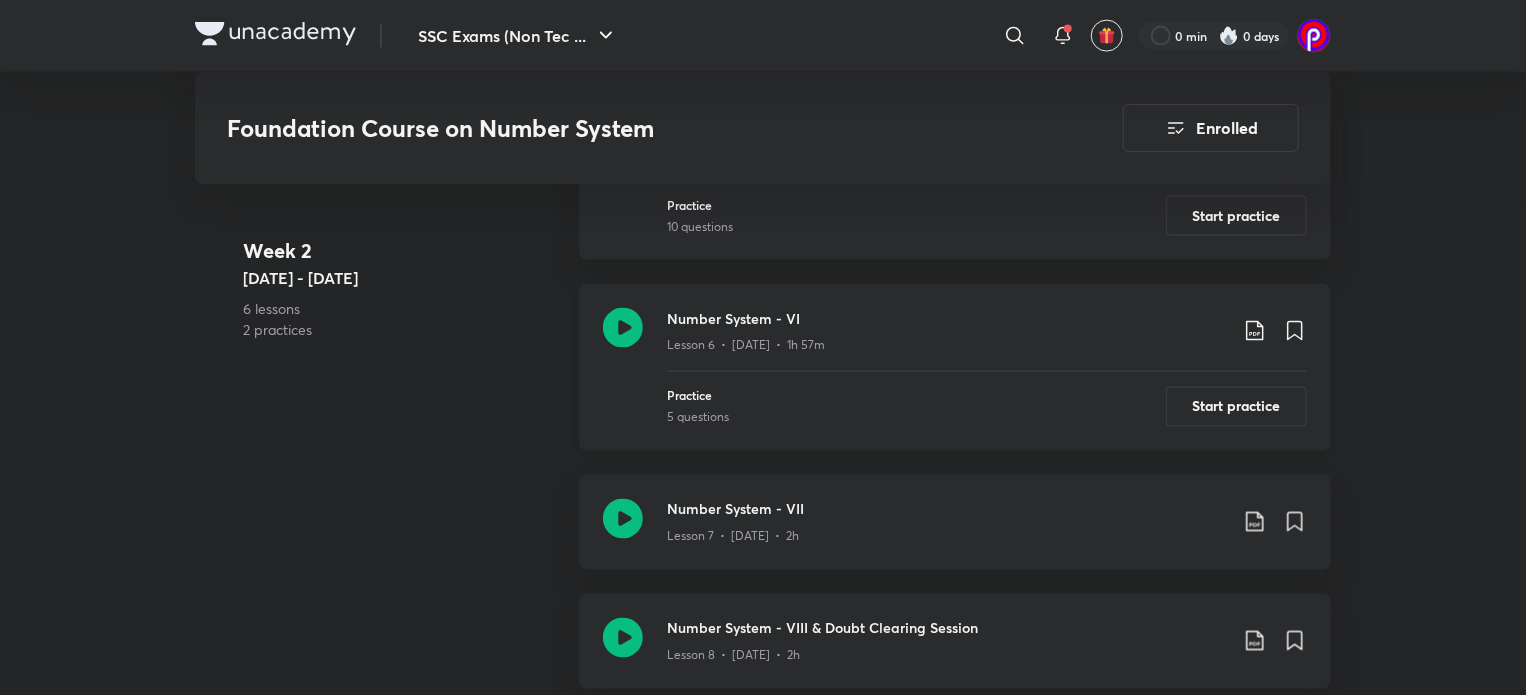 click 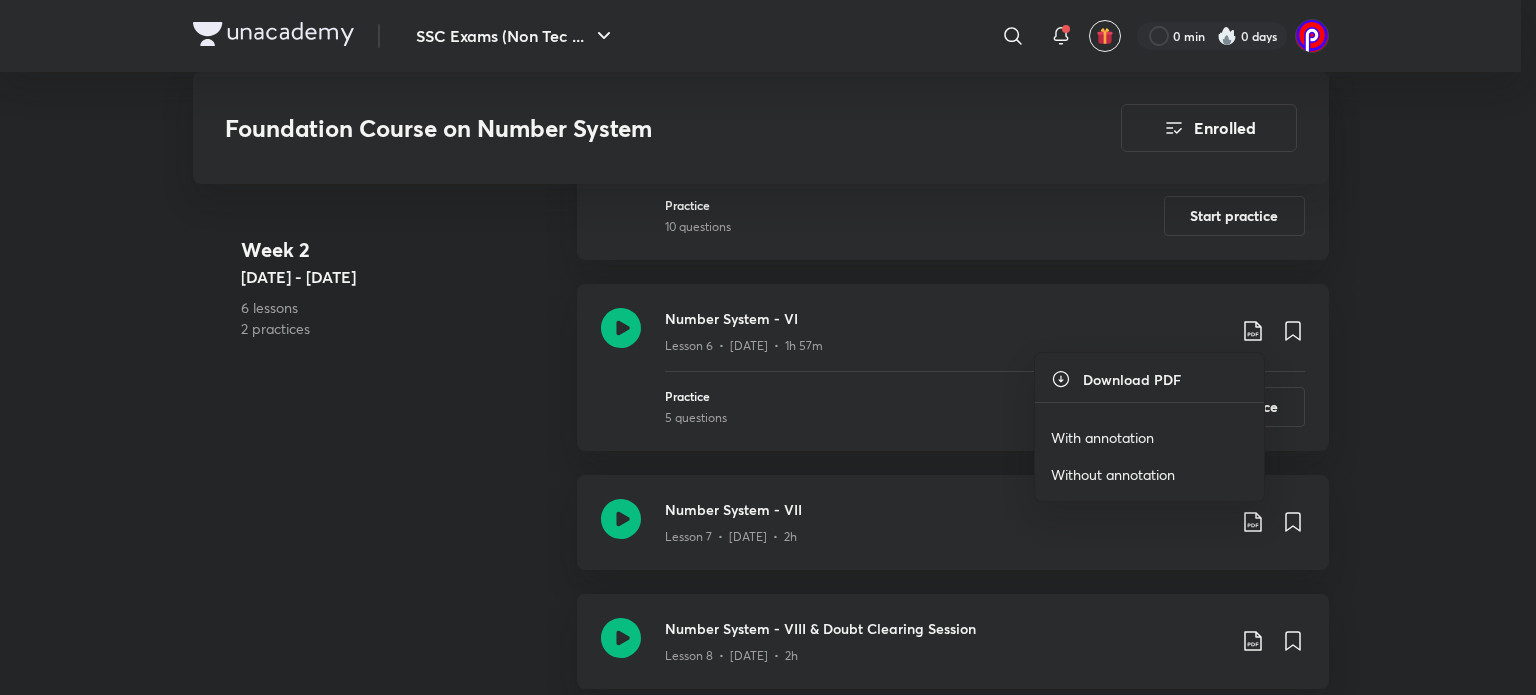 click on "With annotation" at bounding box center (1102, 437) 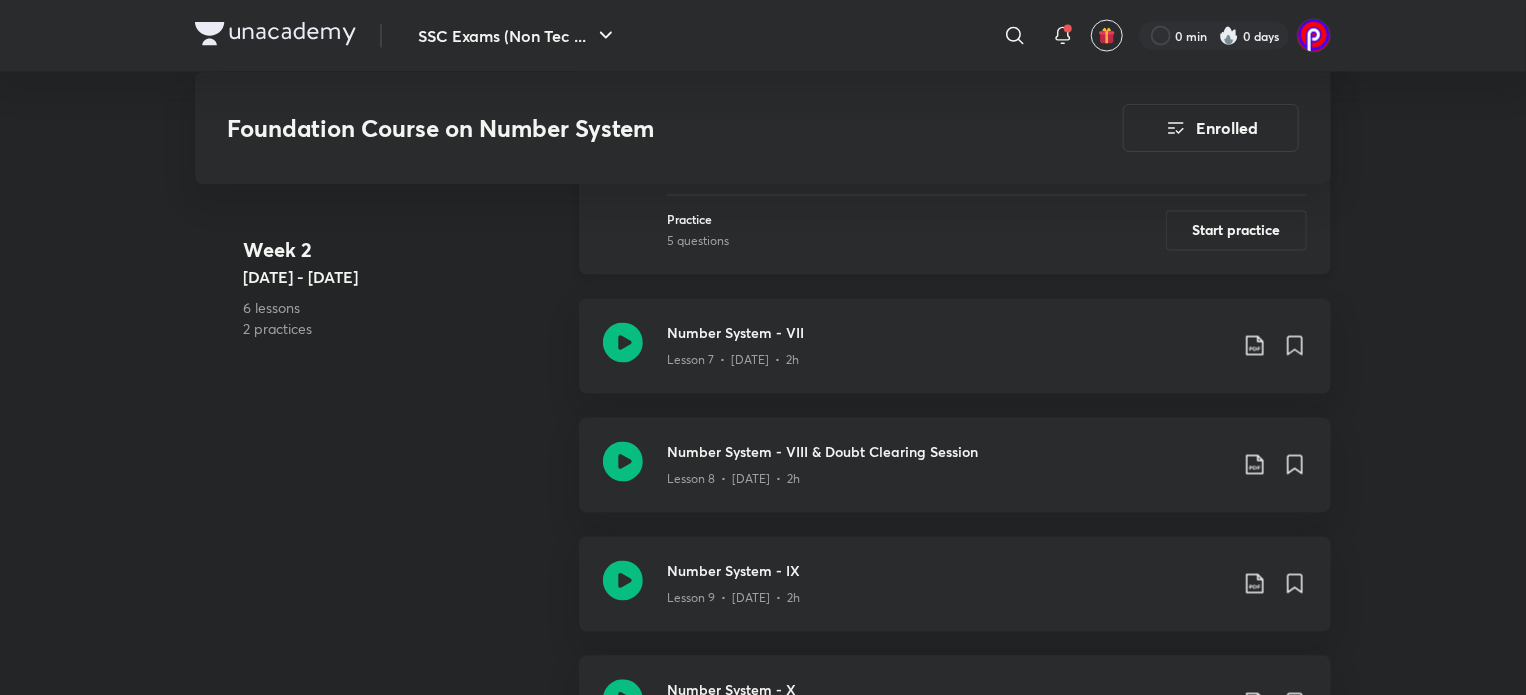 scroll, scrollTop: 1752, scrollLeft: 0, axis: vertical 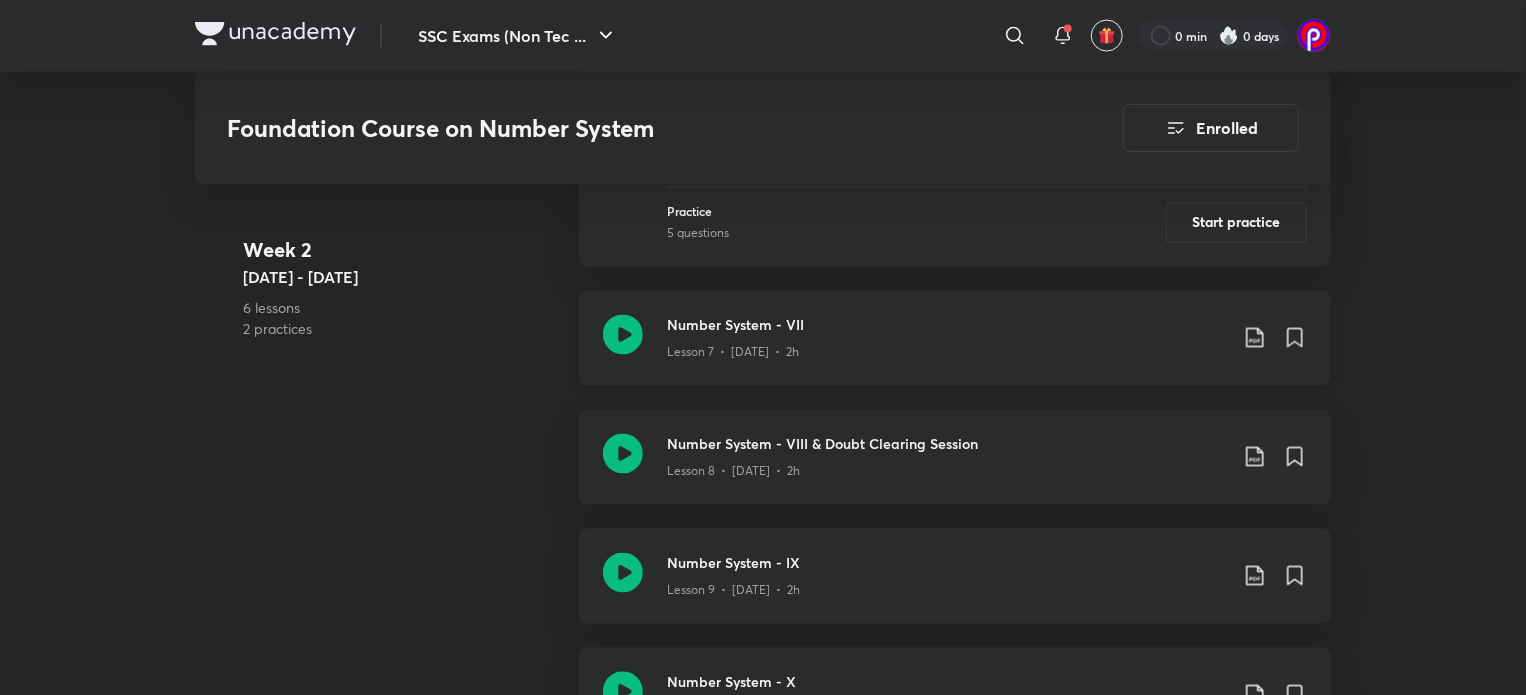 click 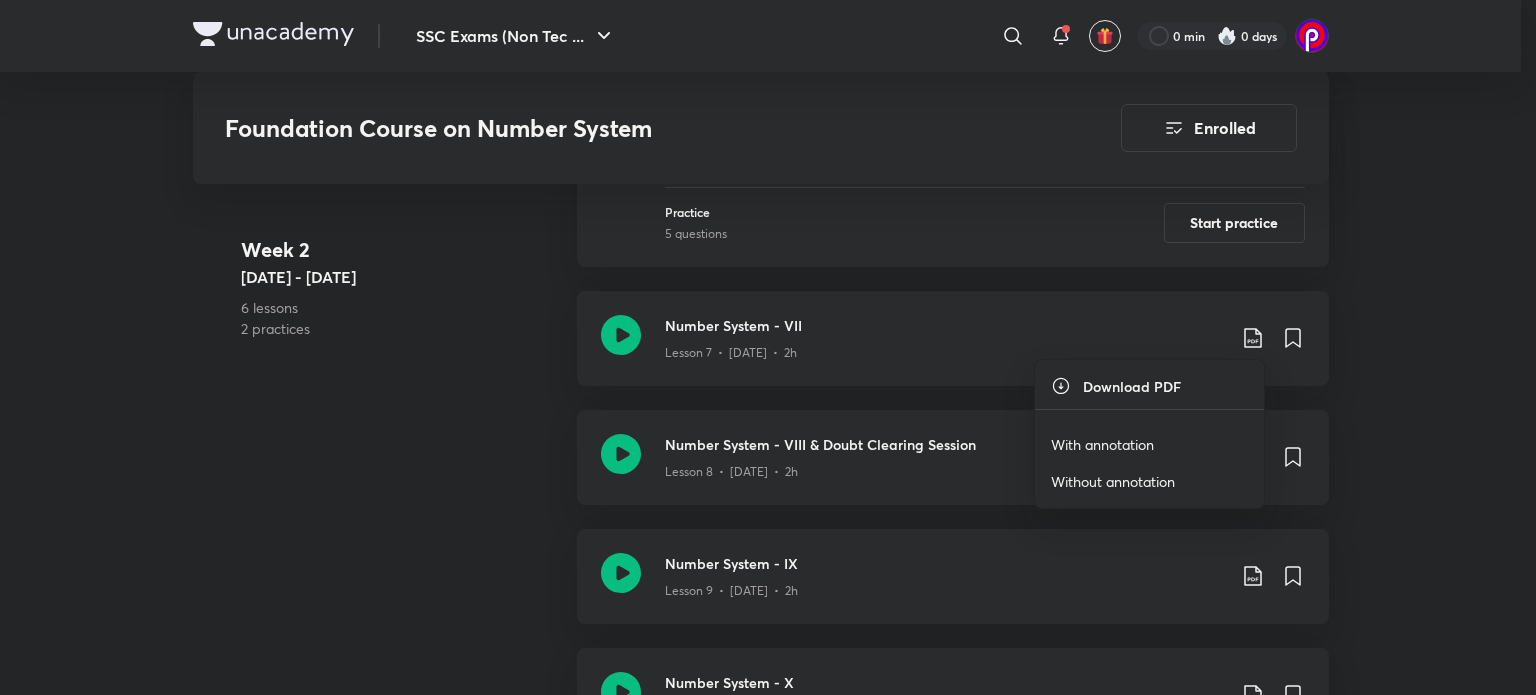 click on "With annotation" at bounding box center (1102, 444) 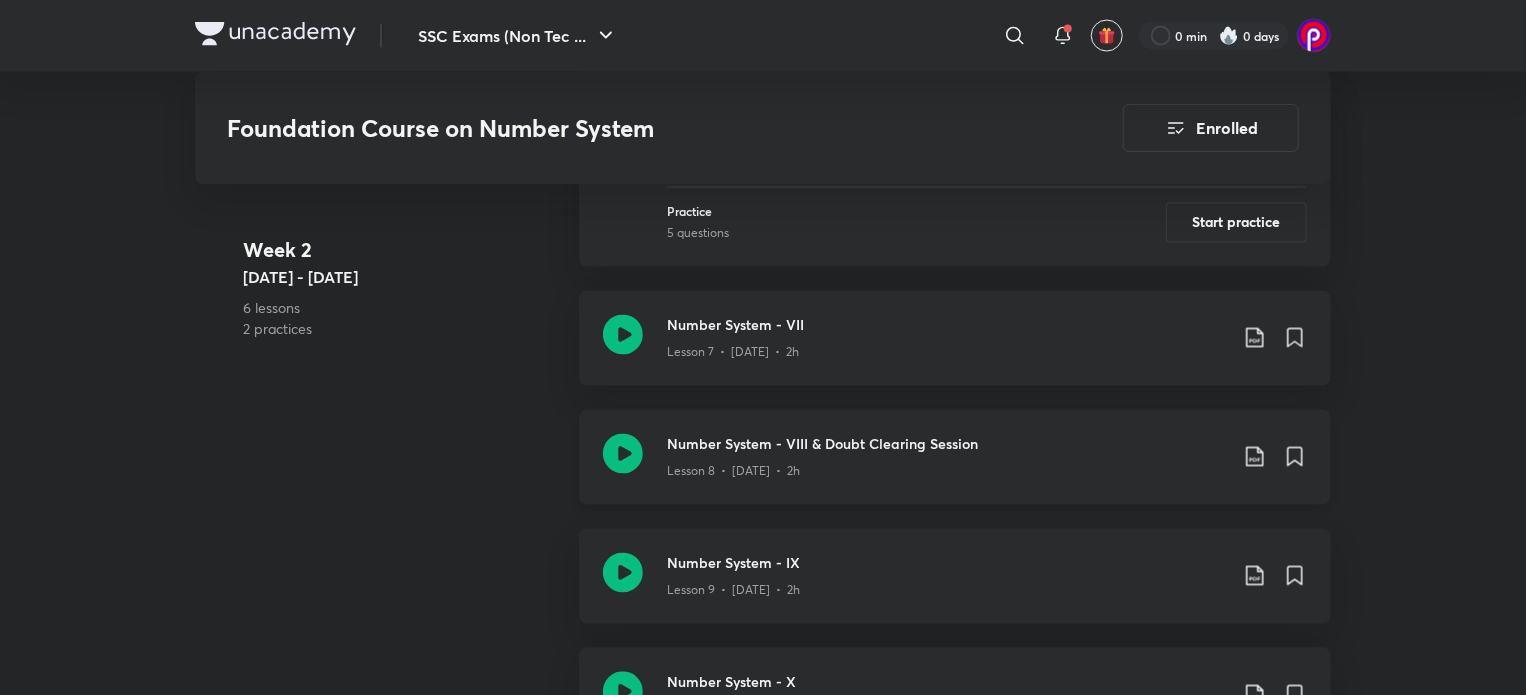 click 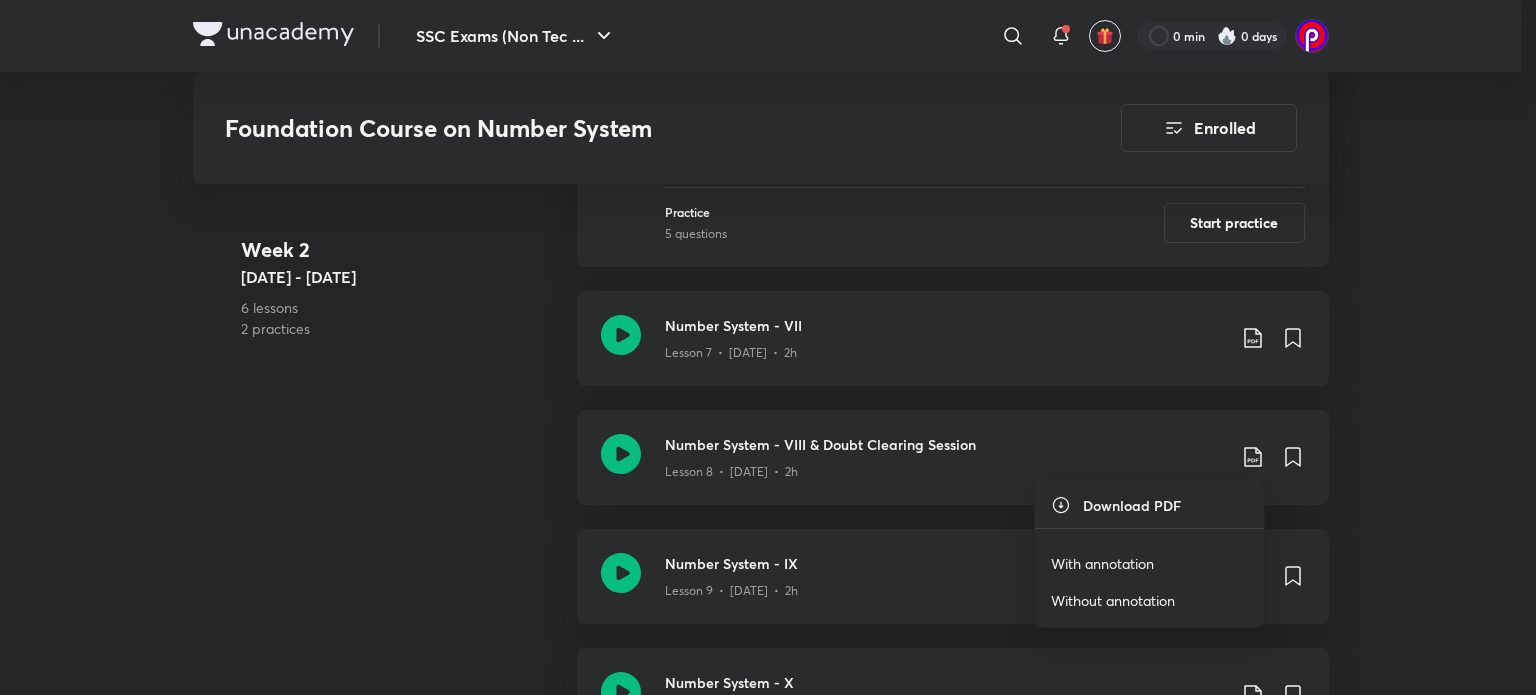 click on "With annotation" at bounding box center (1102, 563) 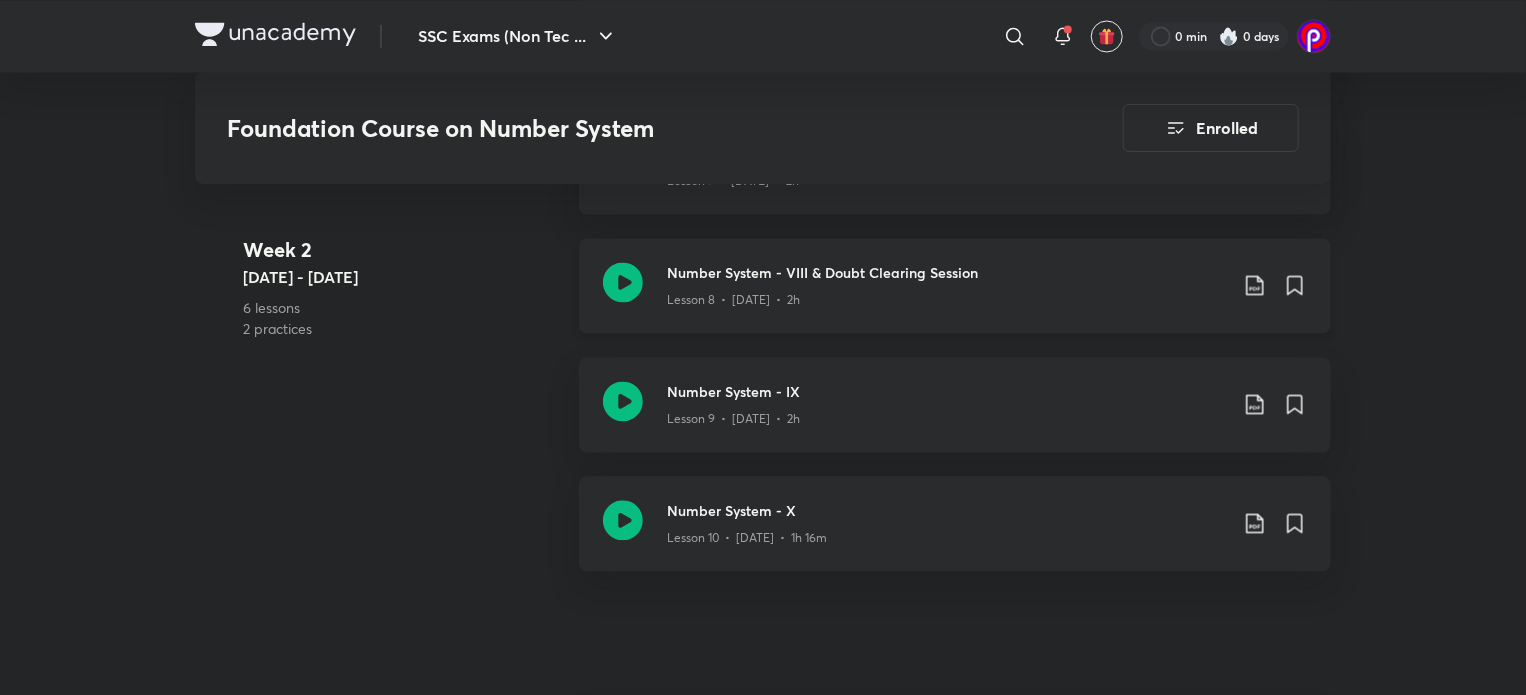 scroll, scrollTop: 1927, scrollLeft: 0, axis: vertical 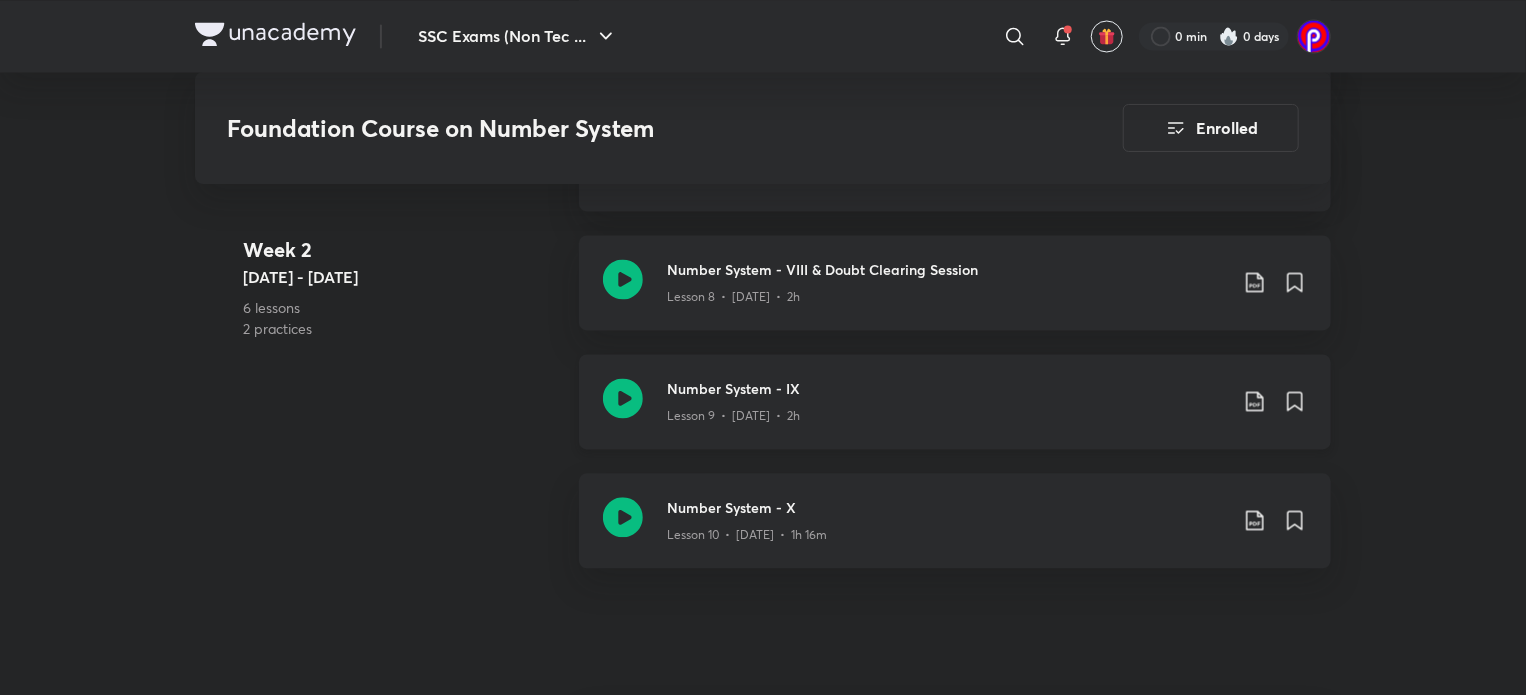 click 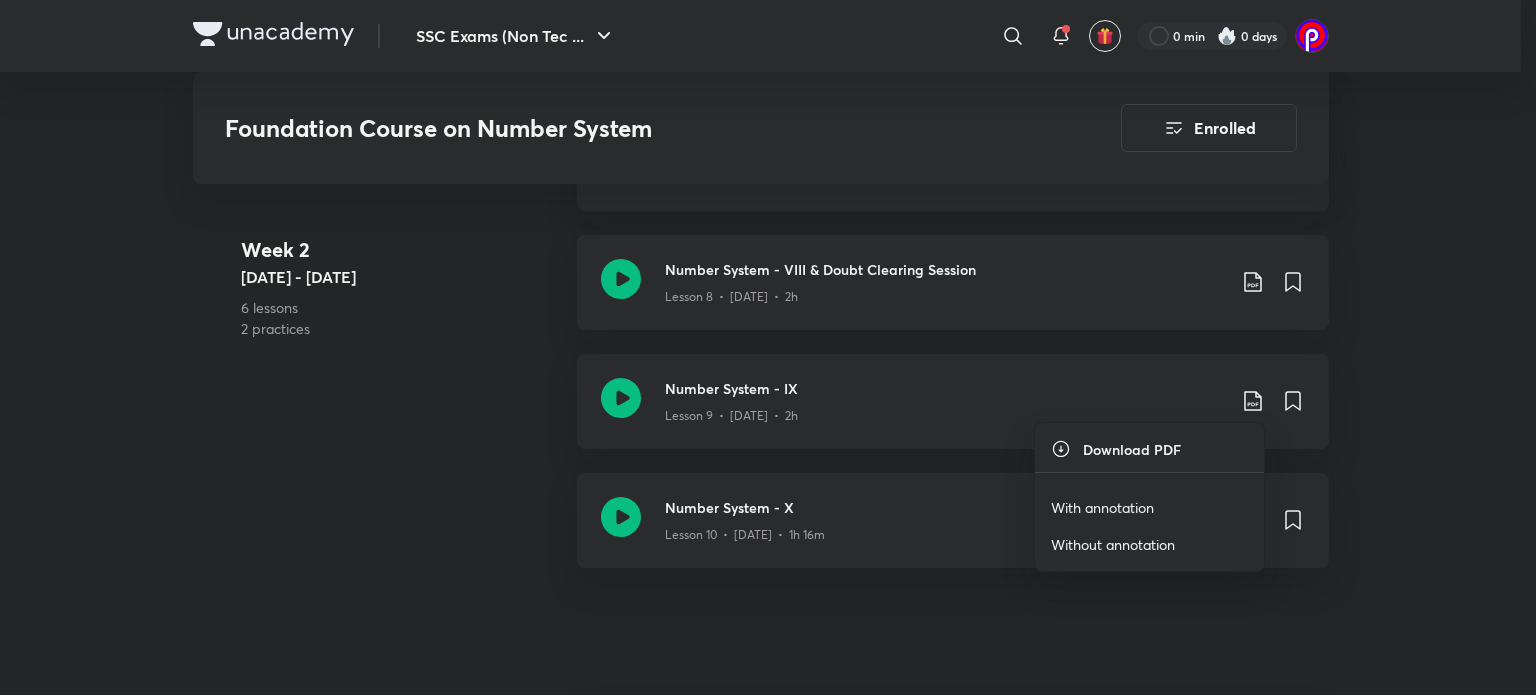 click on "With annotation" at bounding box center [1102, 507] 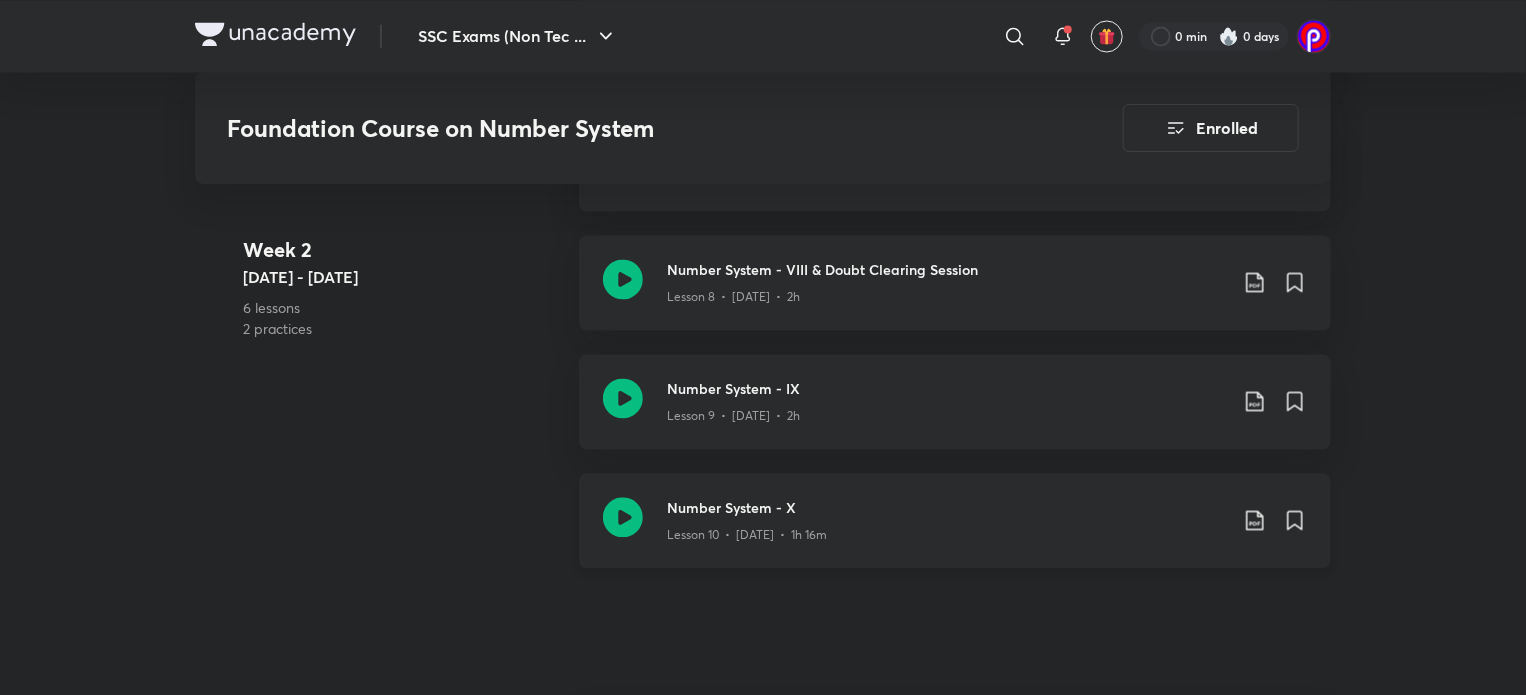 click 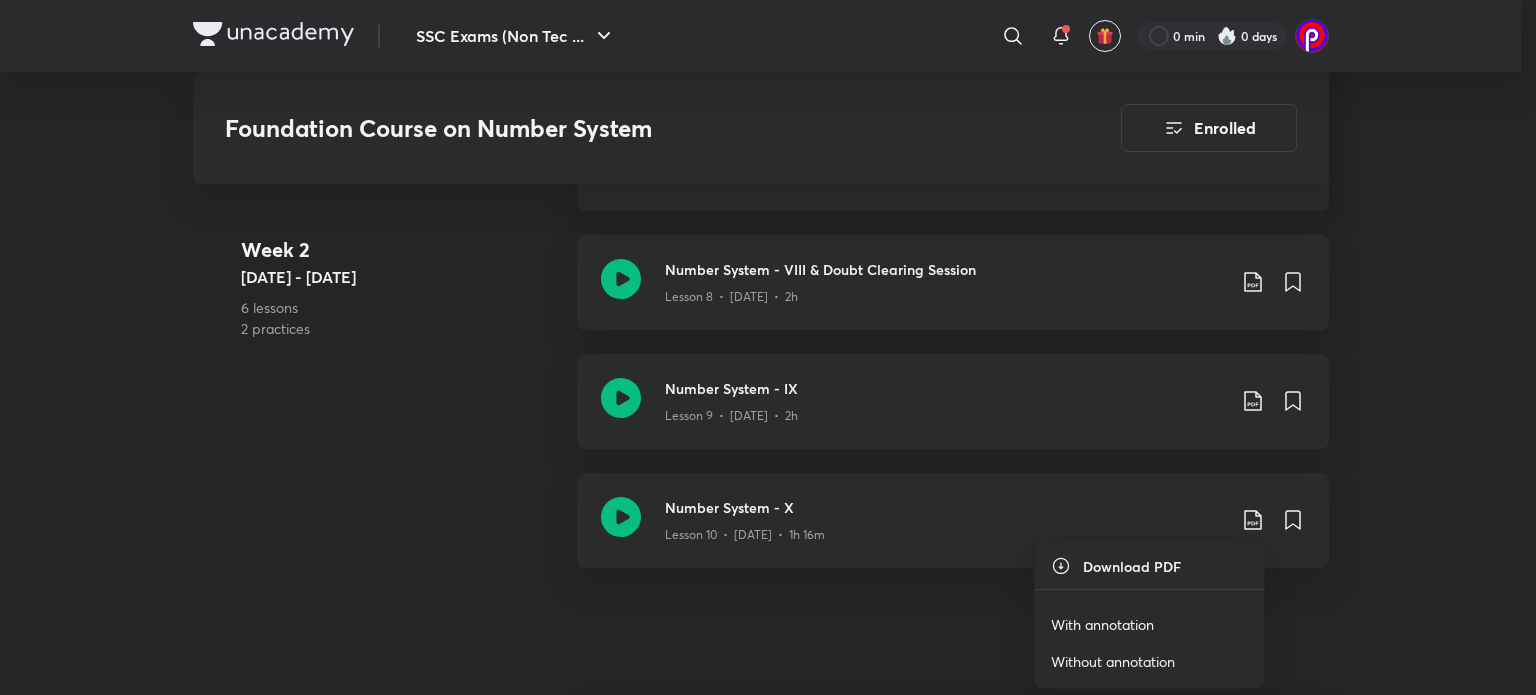 click on "With annotation" at bounding box center (1149, 624) 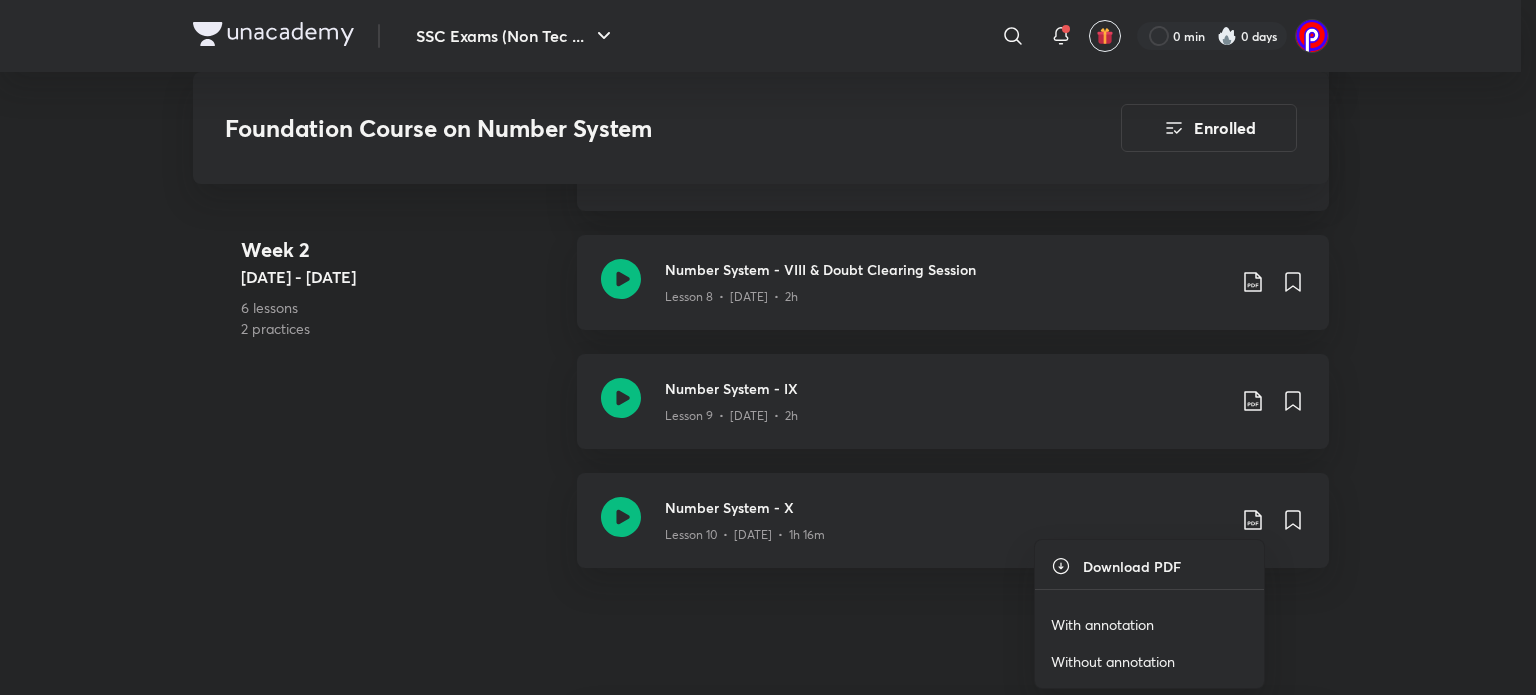 click on "With annotation" at bounding box center (1102, 624) 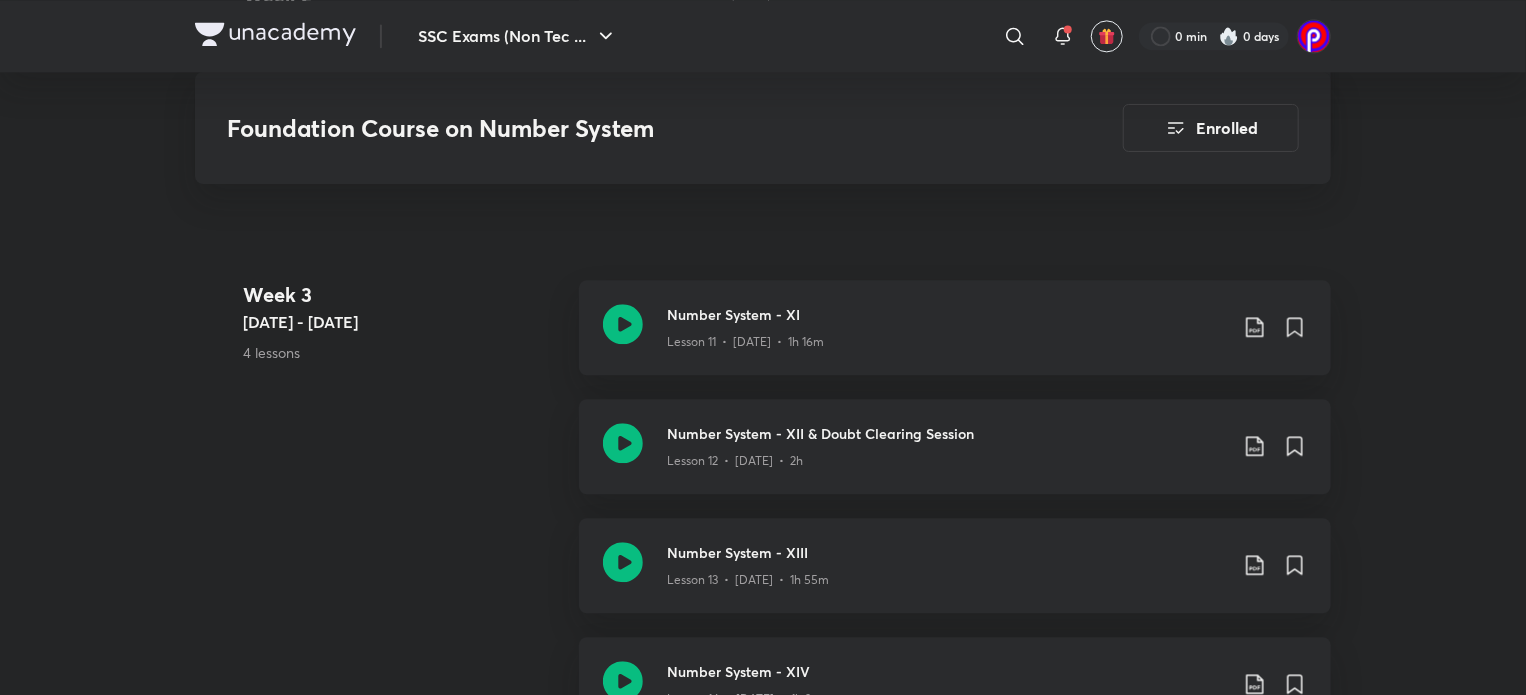 scroll, scrollTop: 2350, scrollLeft: 0, axis: vertical 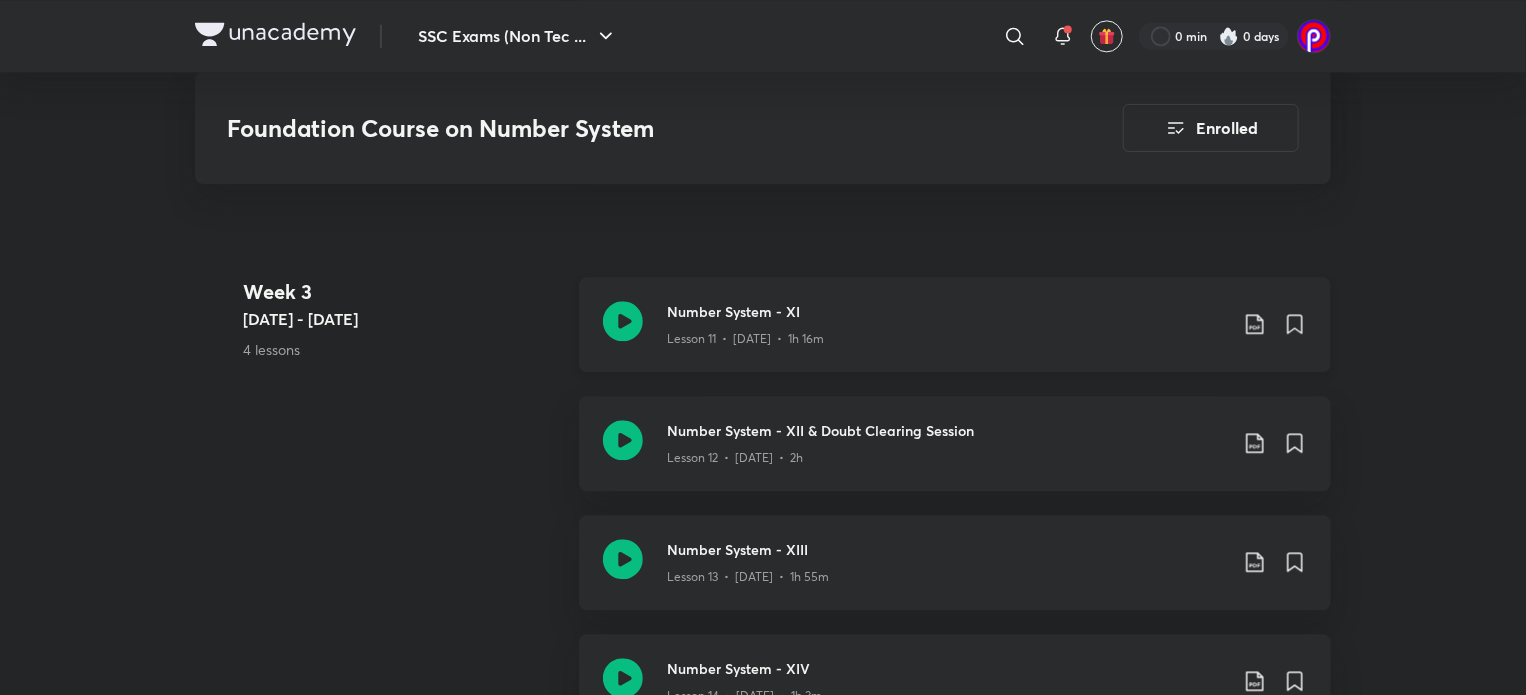 click 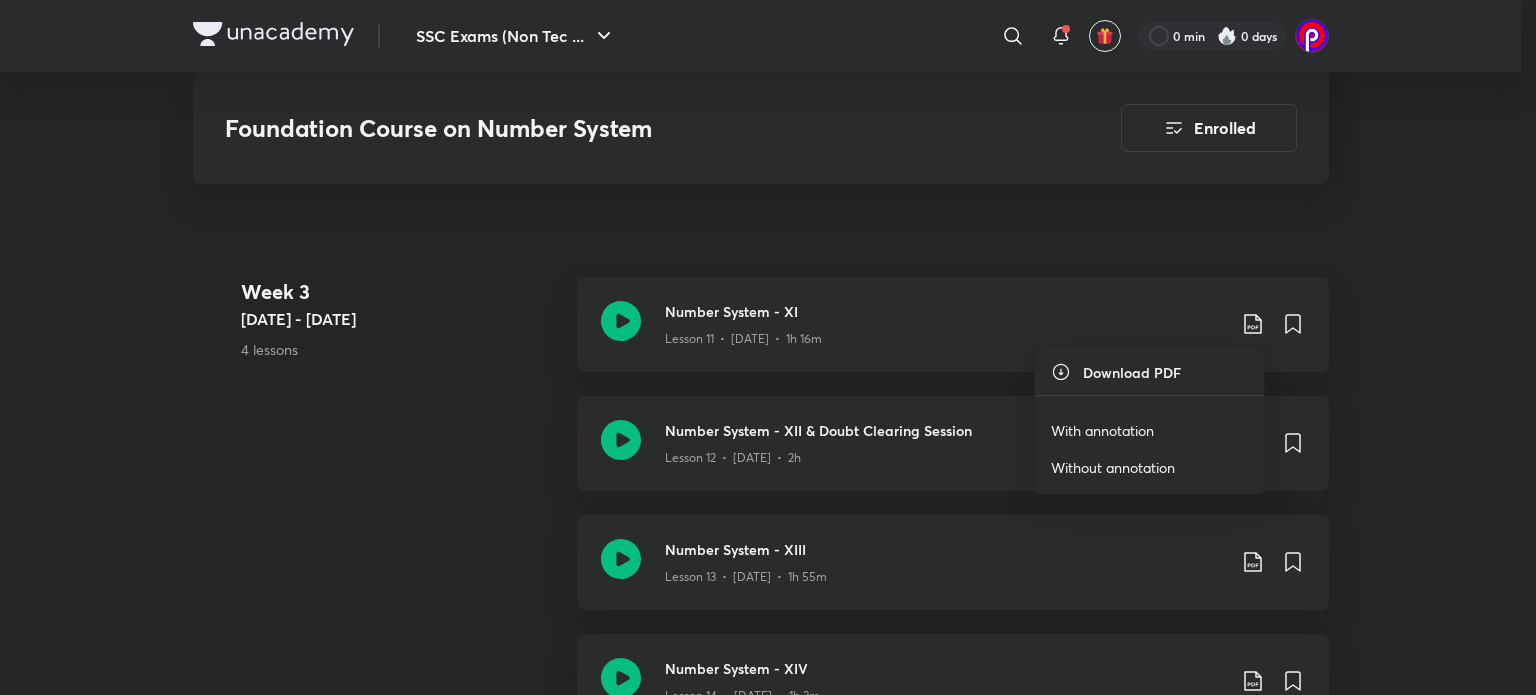 click on "With annotation" at bounding box center (1102, 430) 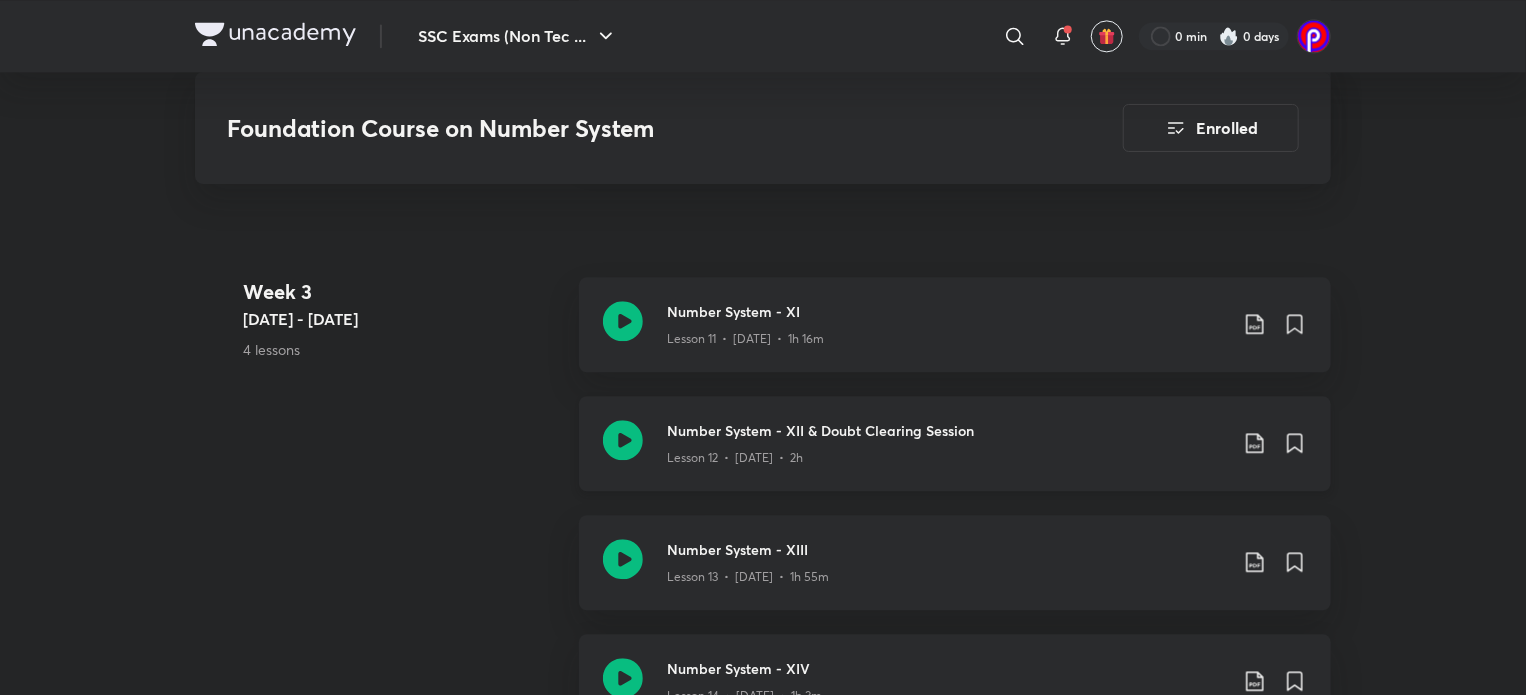 click 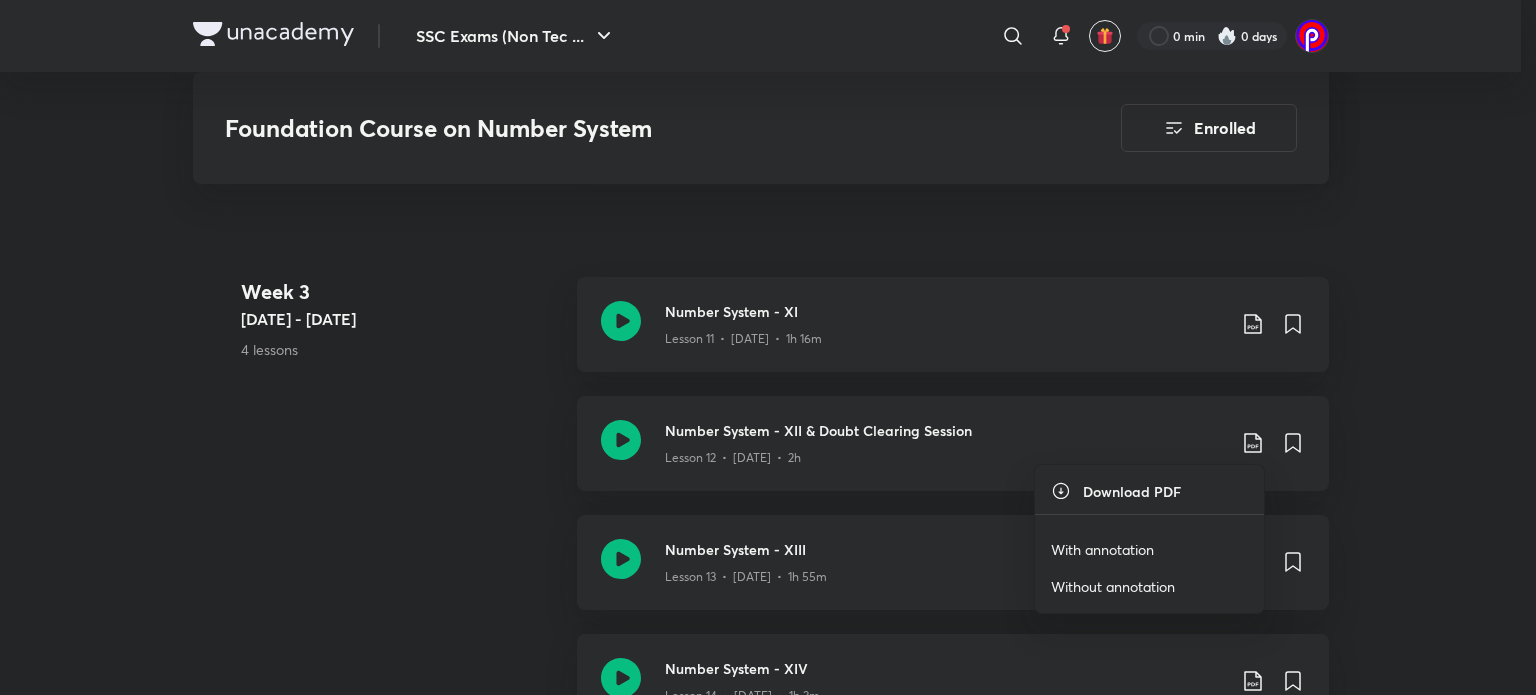 click on "With annotation" at bounding box center (1102, 549) 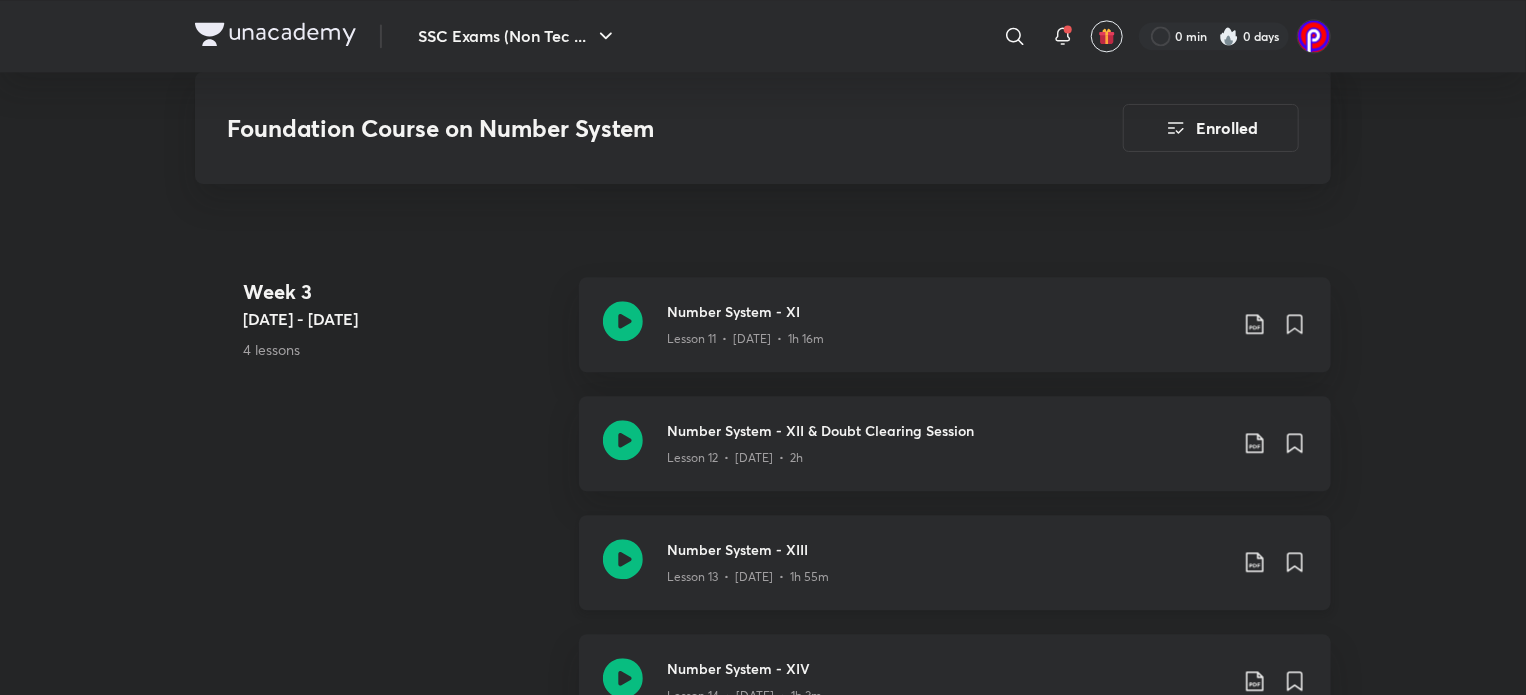 click 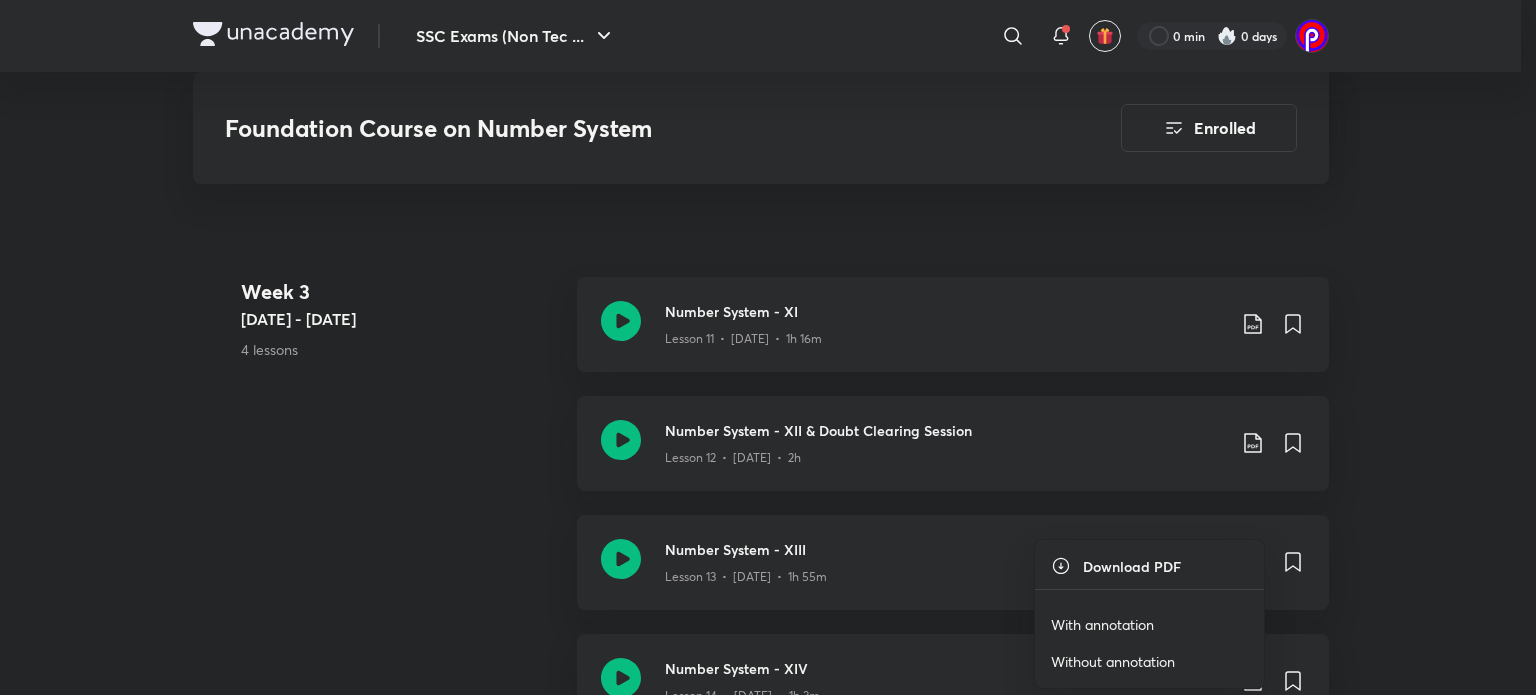 click on "With annotation" at bounding box center (1102, 624) 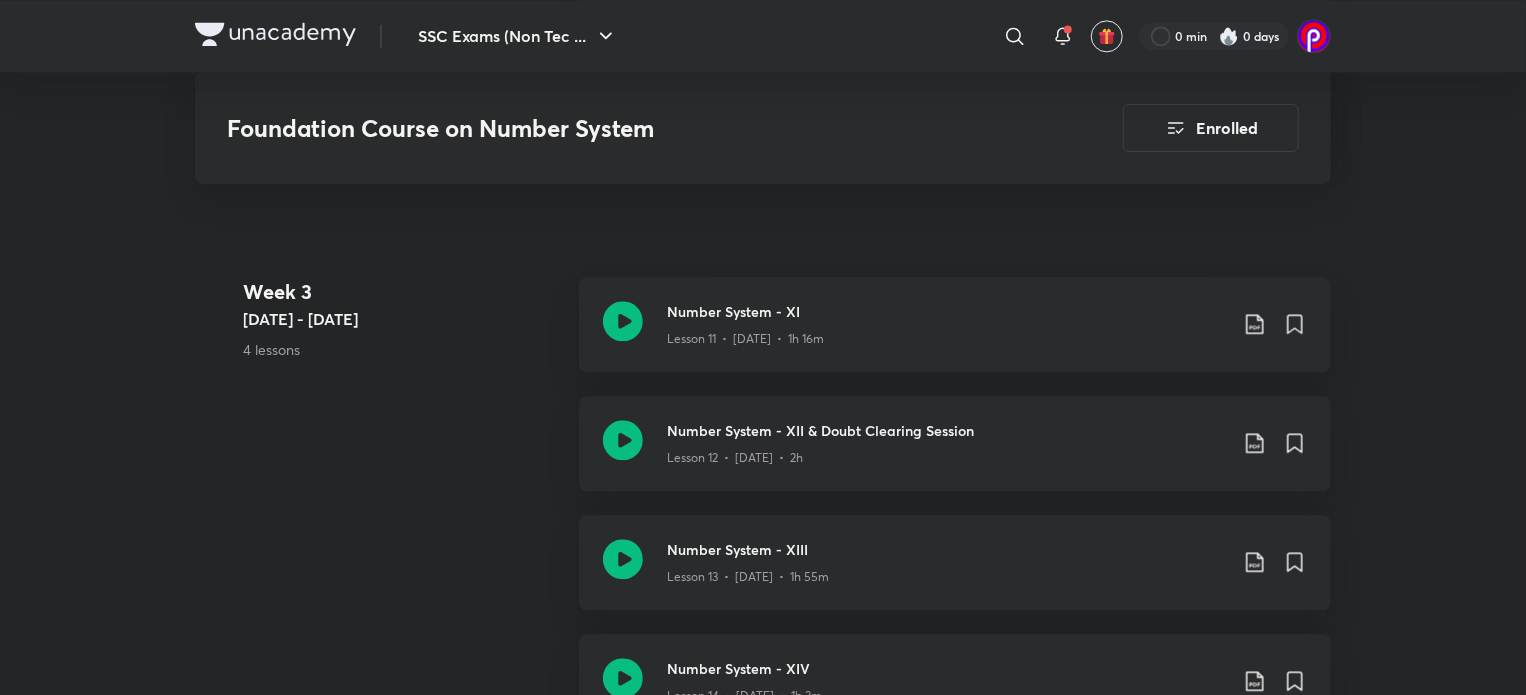 scroll, scrollTop: 2558, scrollLeft: 0, axis: vertical 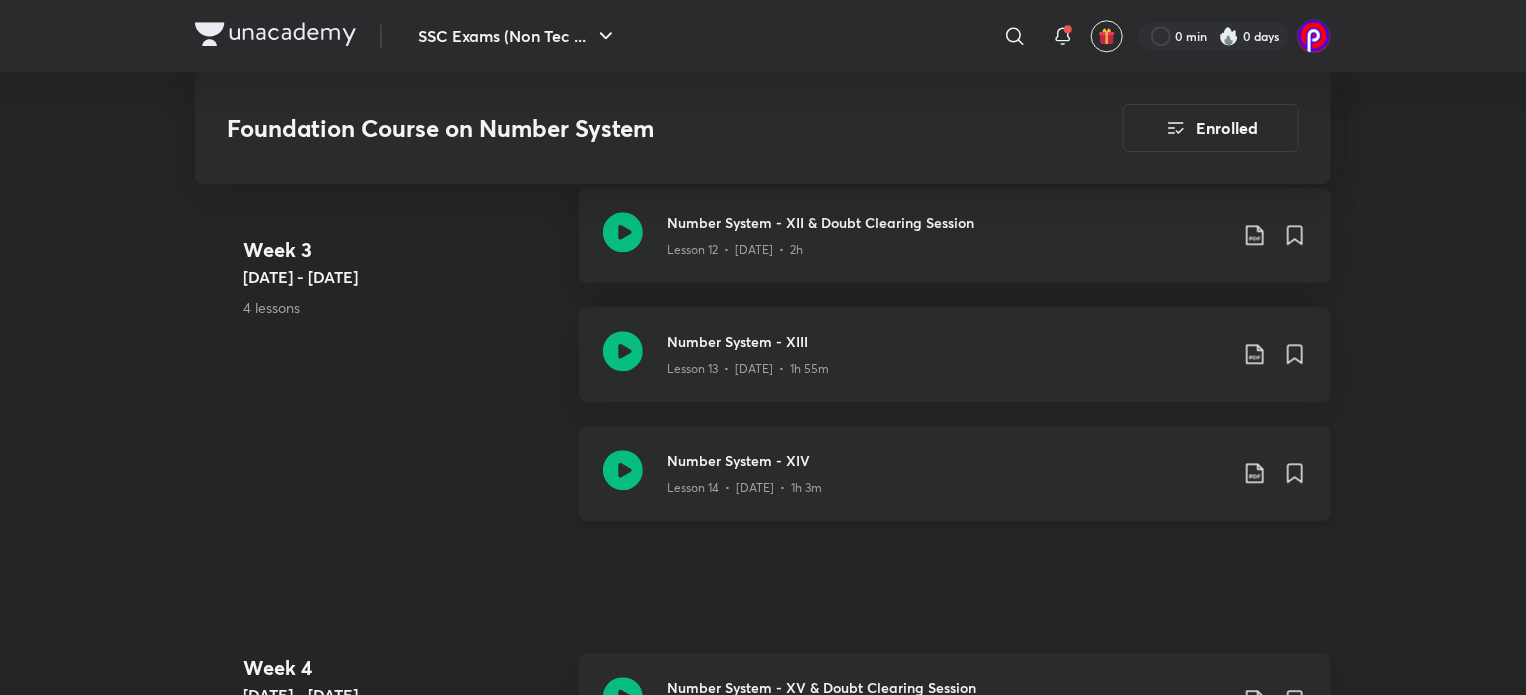 click 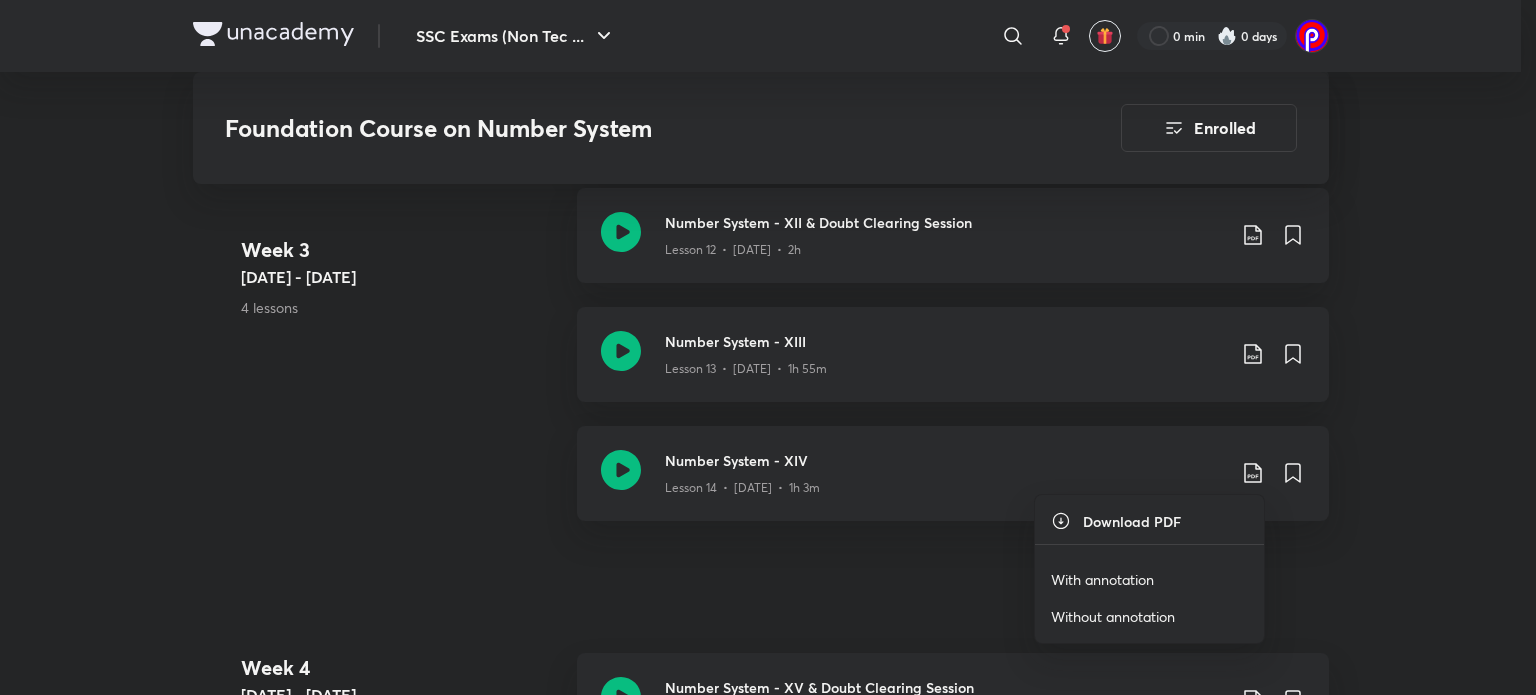 click on "With annotation" at bounding box center [1102, 579] 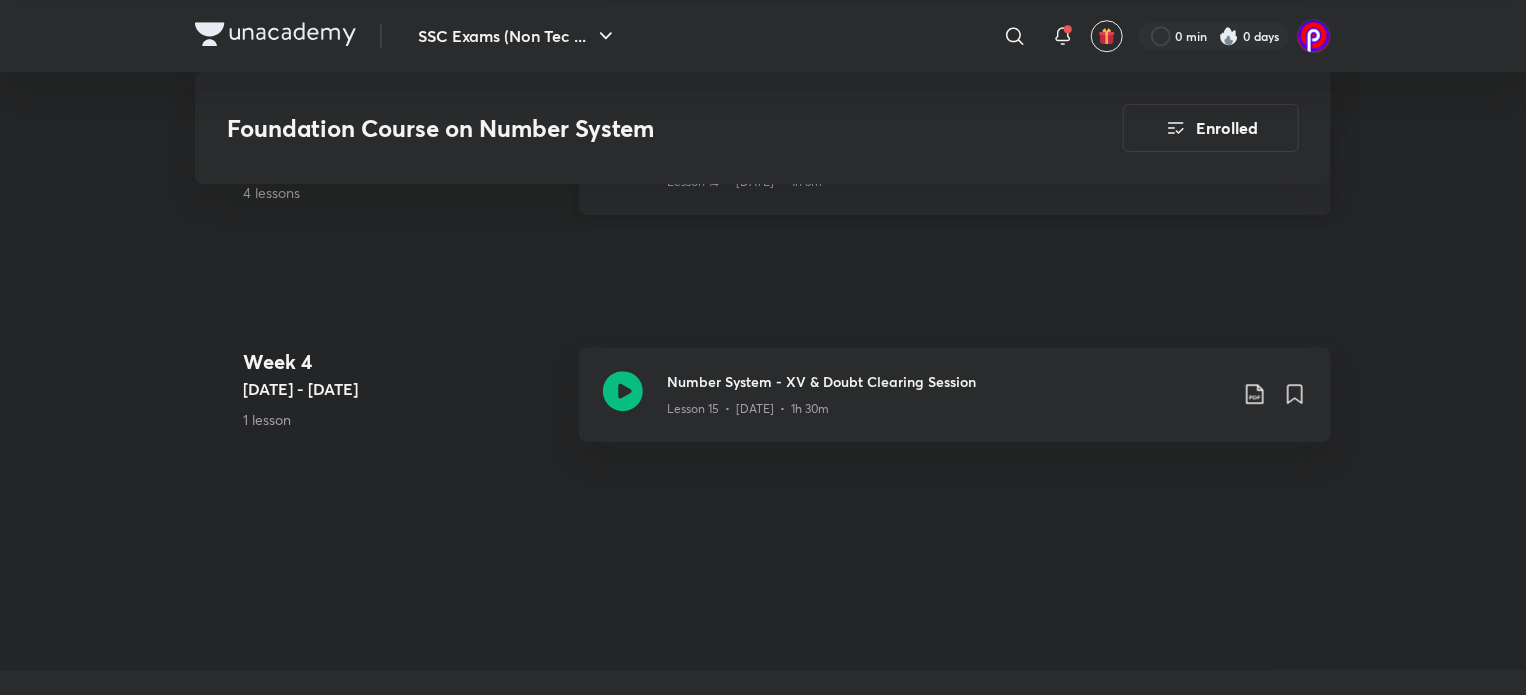 scroll, scrollTop: 2871, scrollLeft: 0, axis: vertical 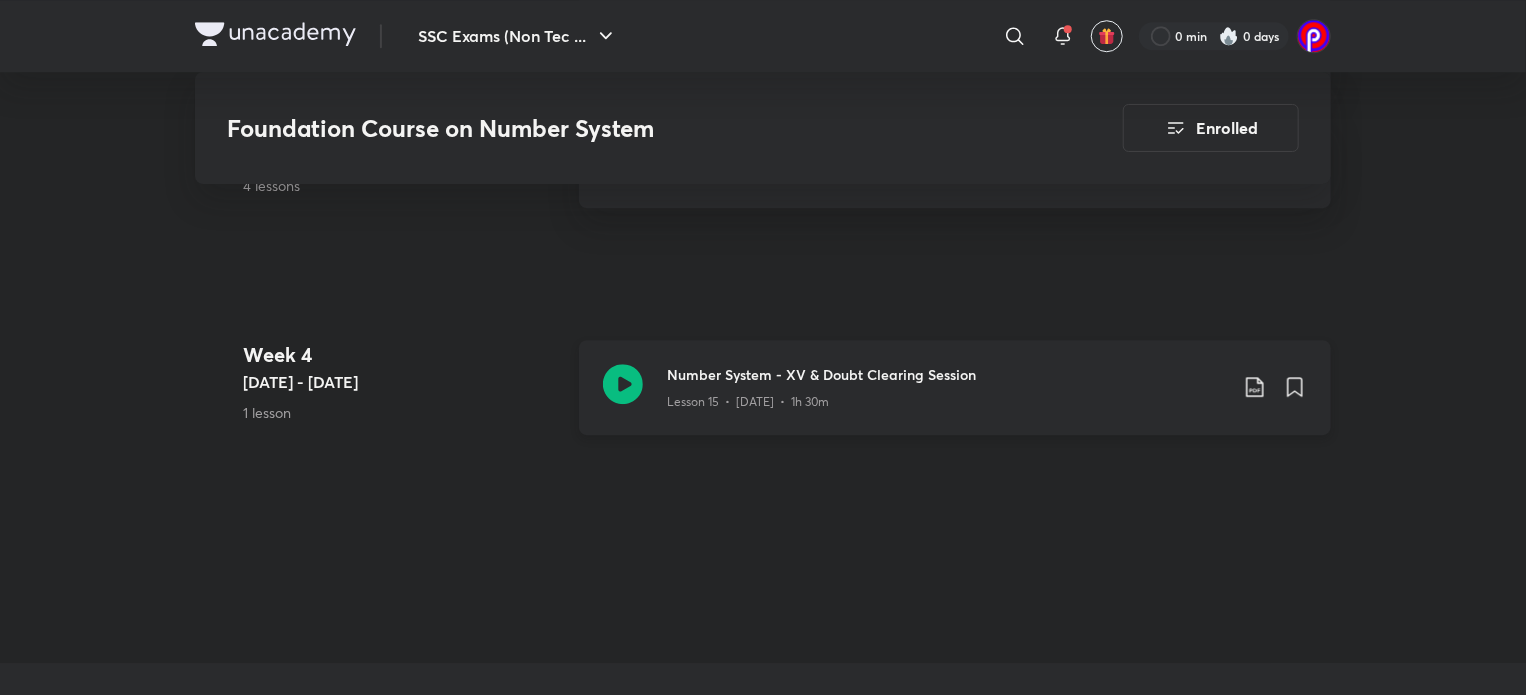 click 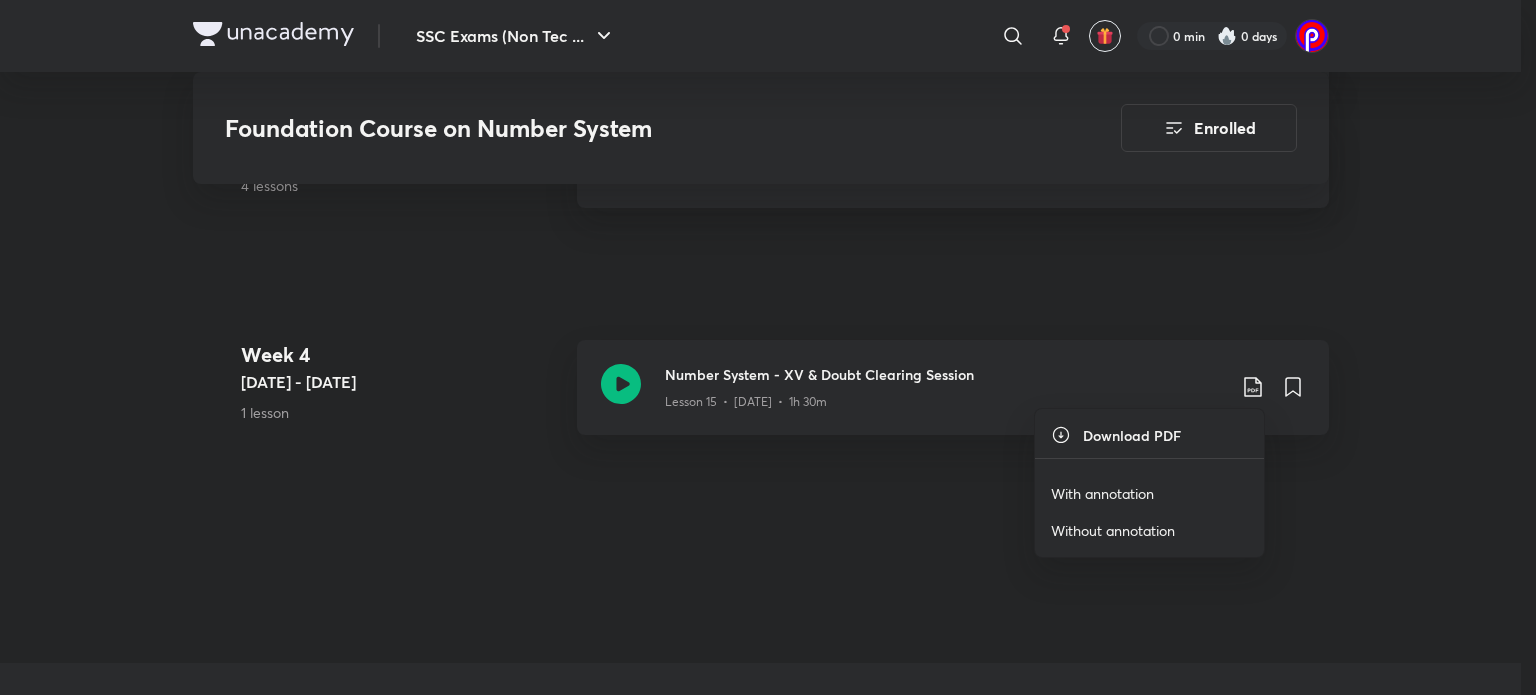 click on "With annotation" at bounding box center (1102, 493) 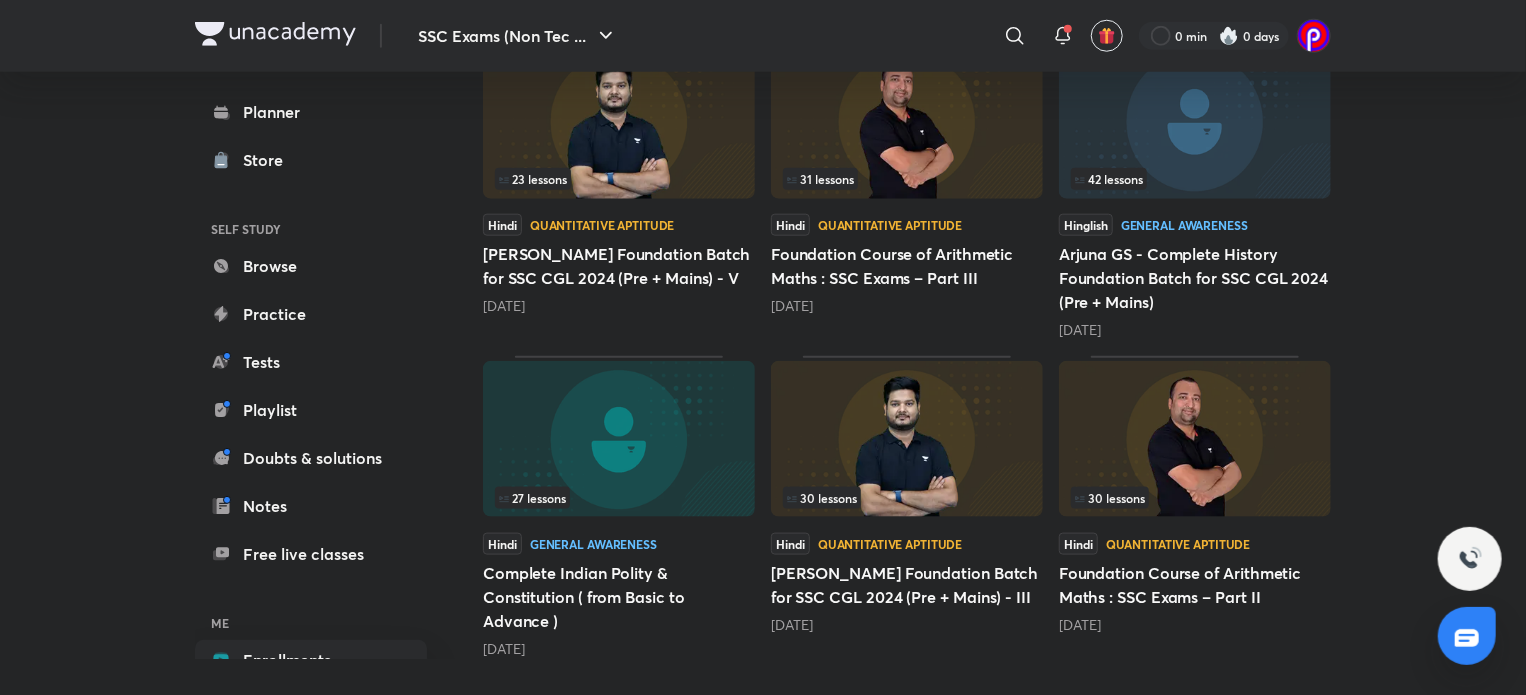 scroll, scrollTop: 0, scrollLeft: 0, axis: both 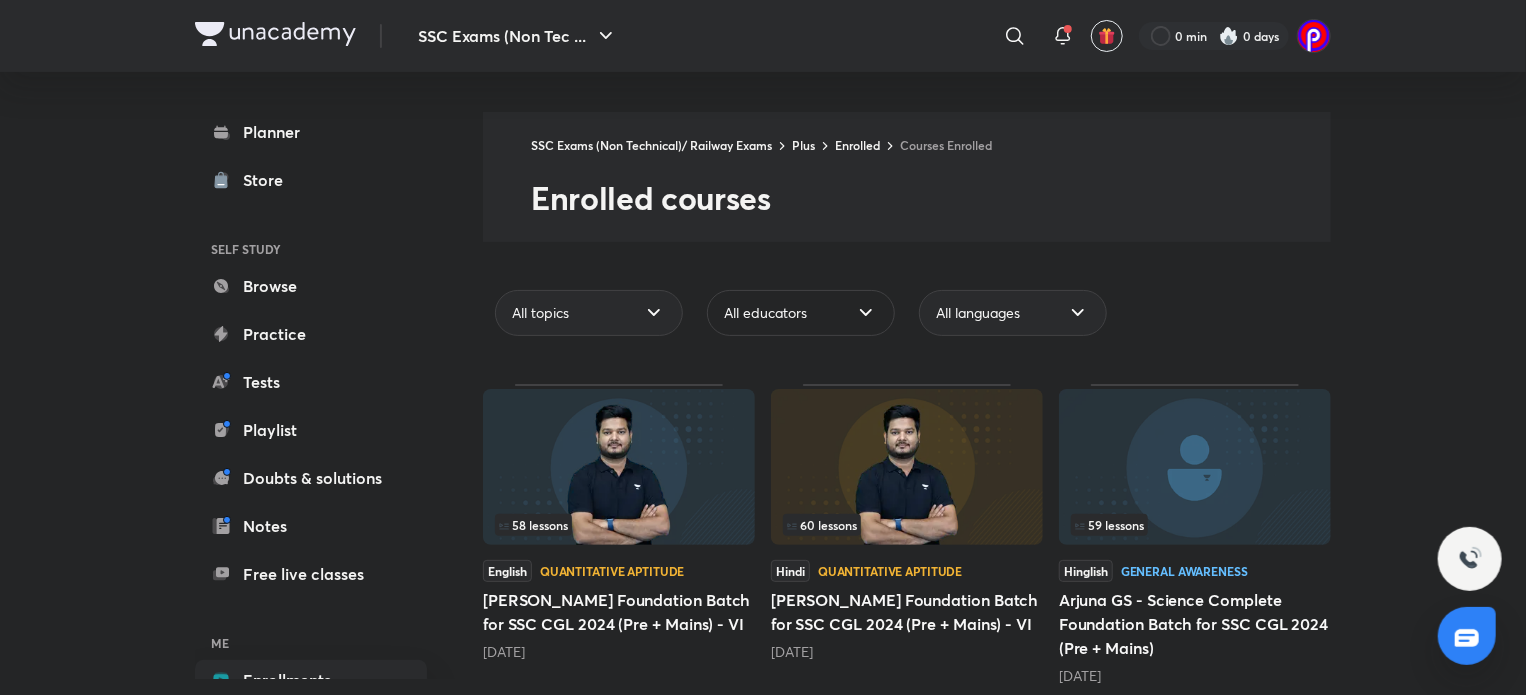 click on "All educators" at bounding box center [765, 313] 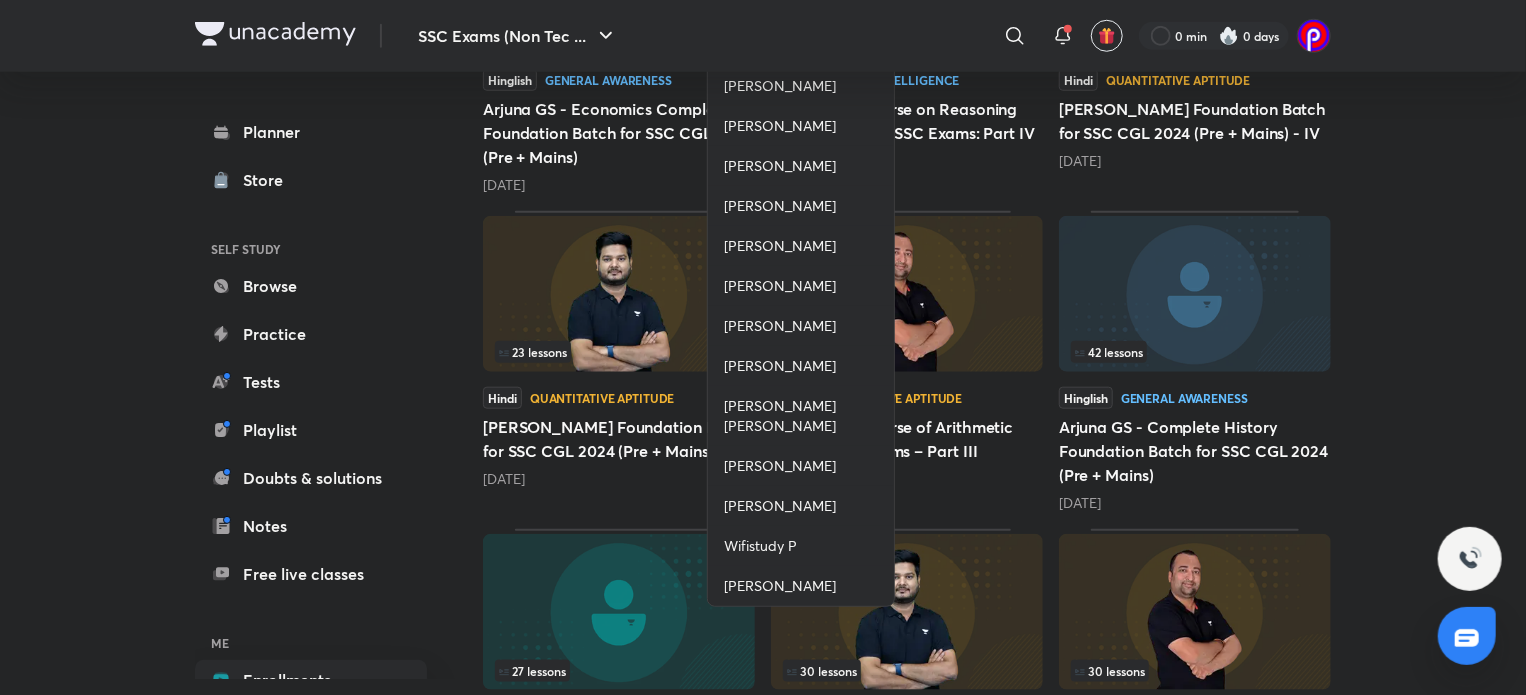 scroll, scrollTop: 811, scrollLeft: 0, axis: vertical 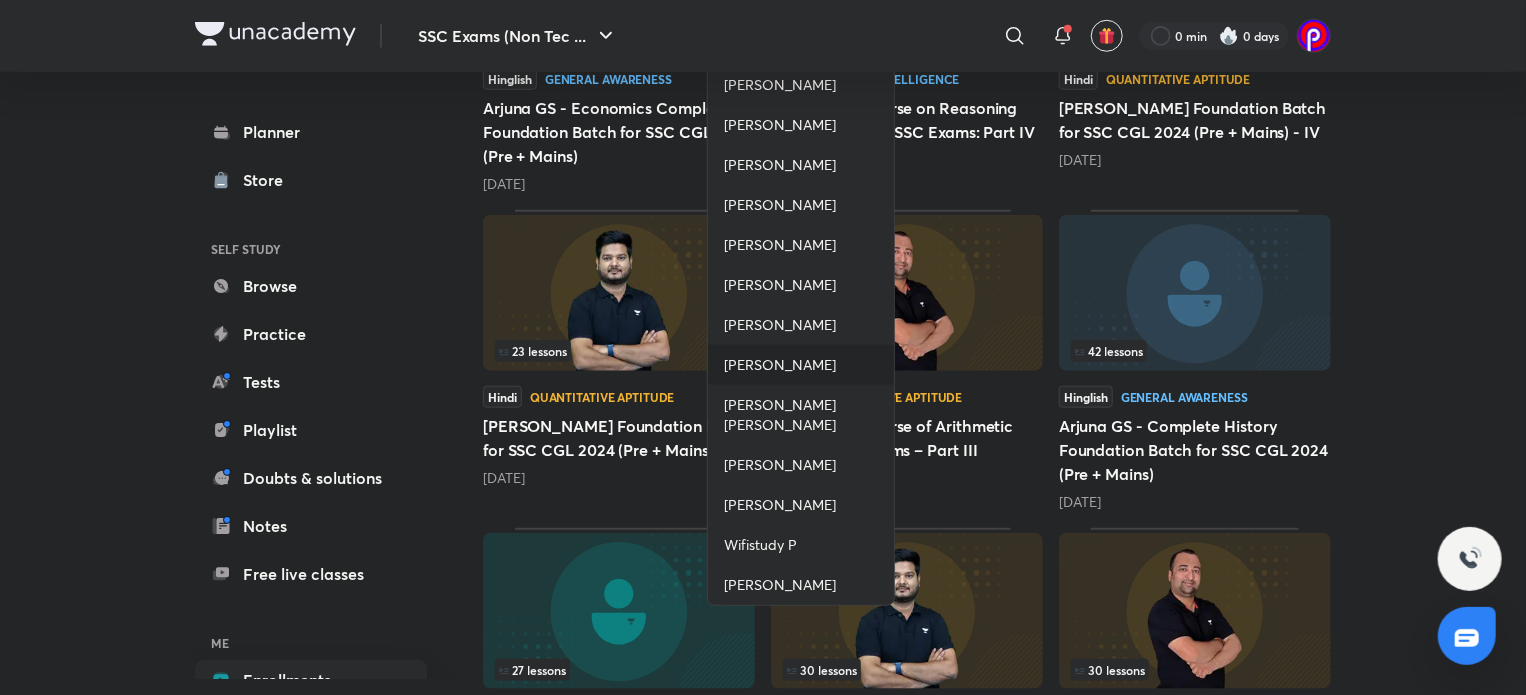 click on "[PERSON_NAME]" at bounding box center [801, 365] 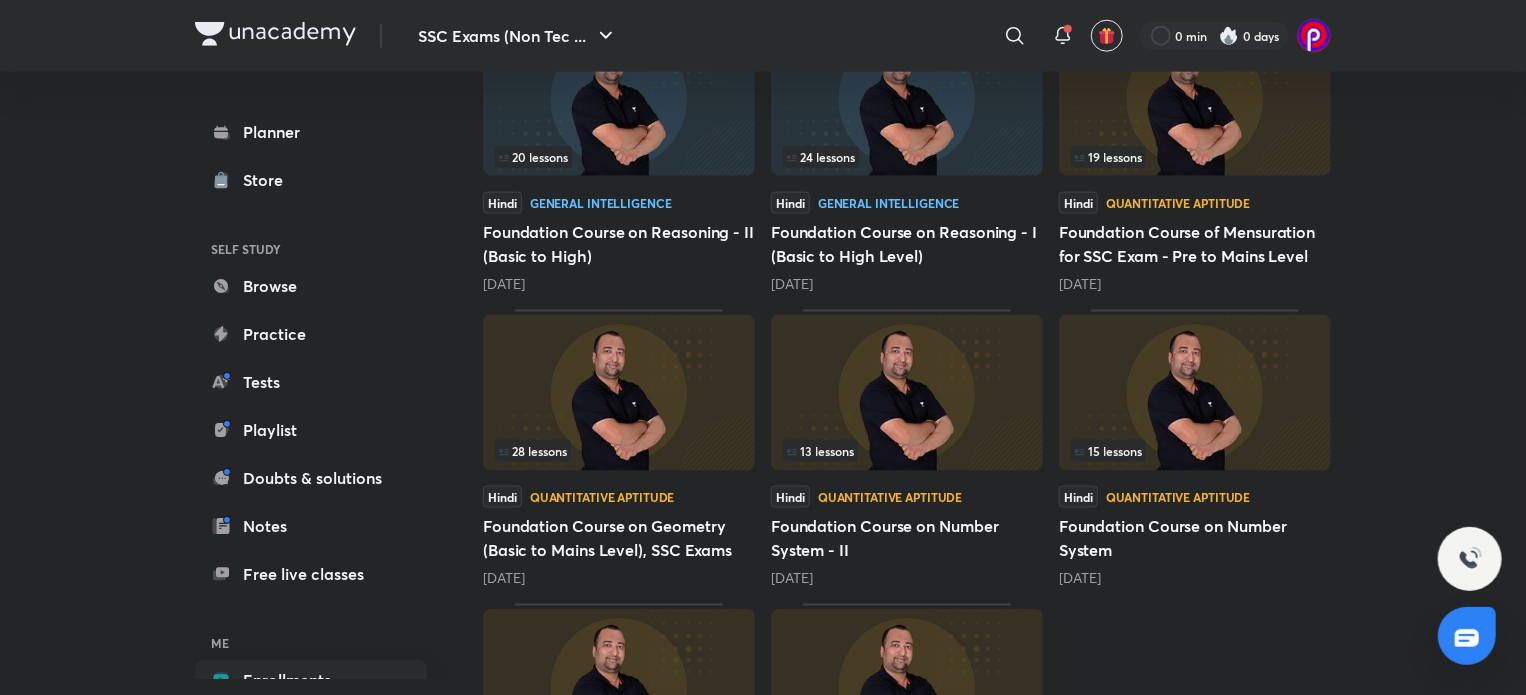 scroll, scrollTop: 1471, scrollLeft: 0, axis: vertical 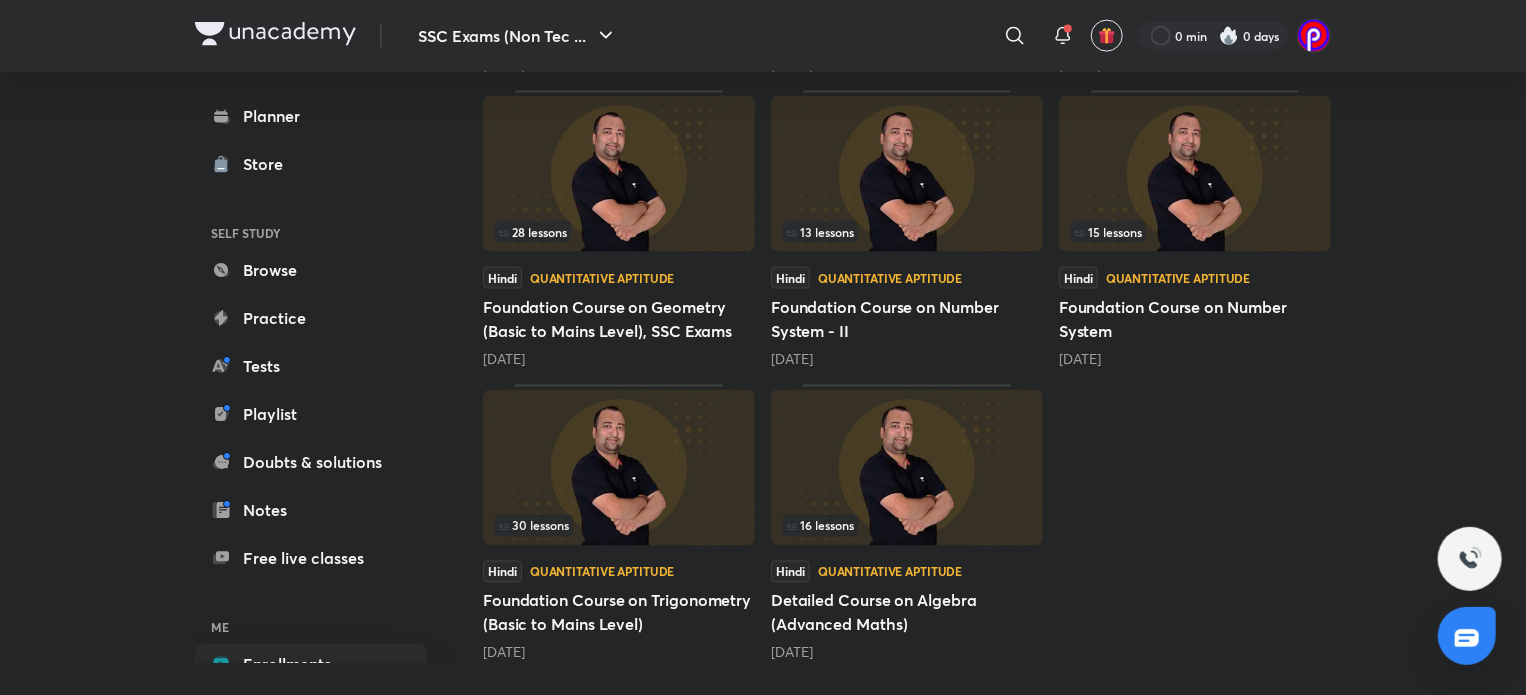 click on "13   lessons" at bounding box center [907, 232] 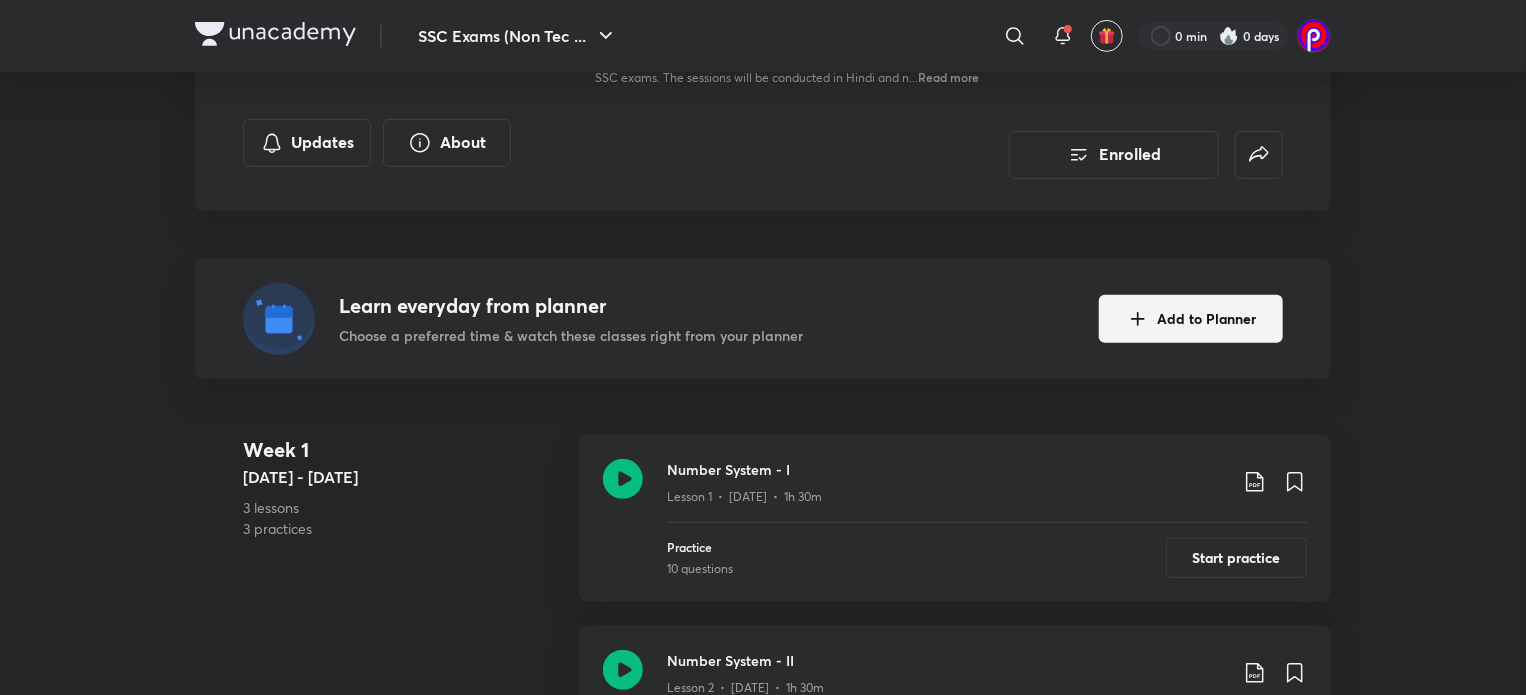 scroll, scrollTop: 510, scrollLeft: 0, axis: vertical 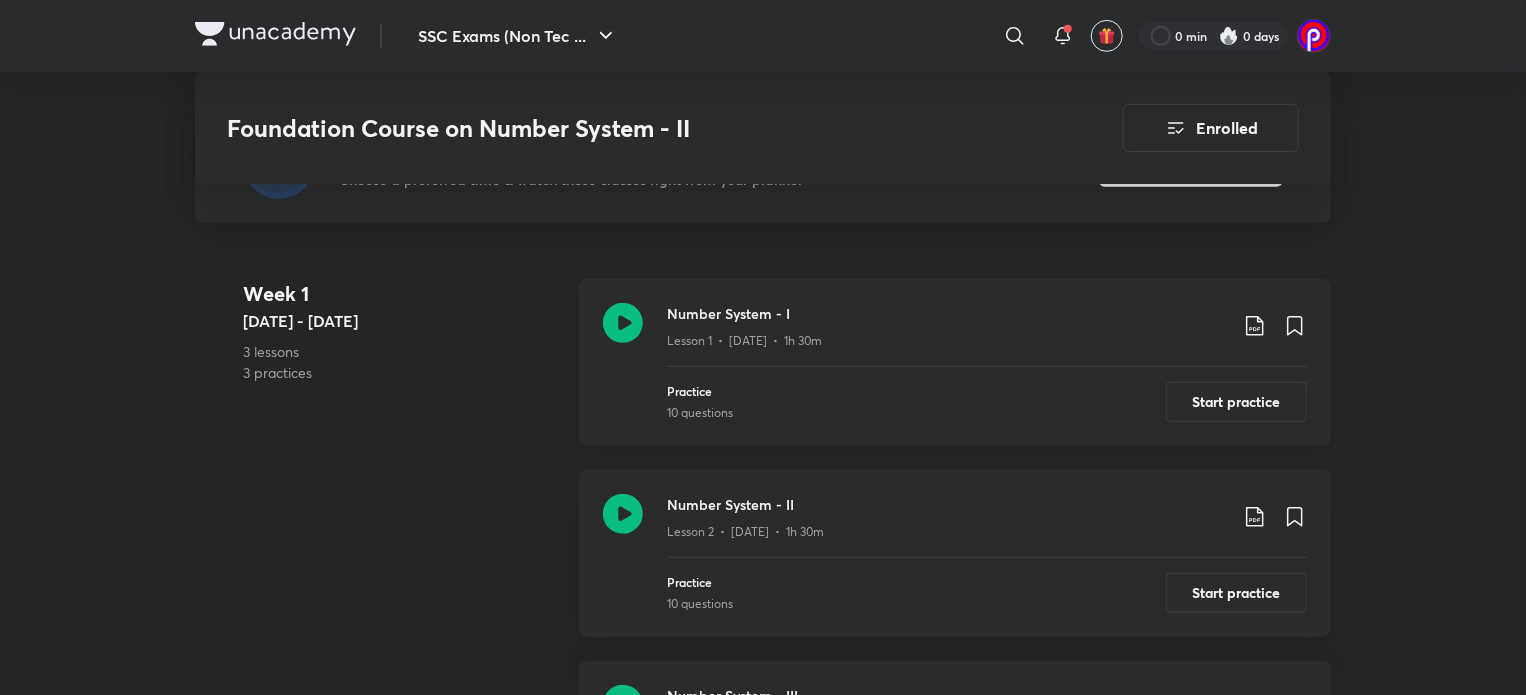click 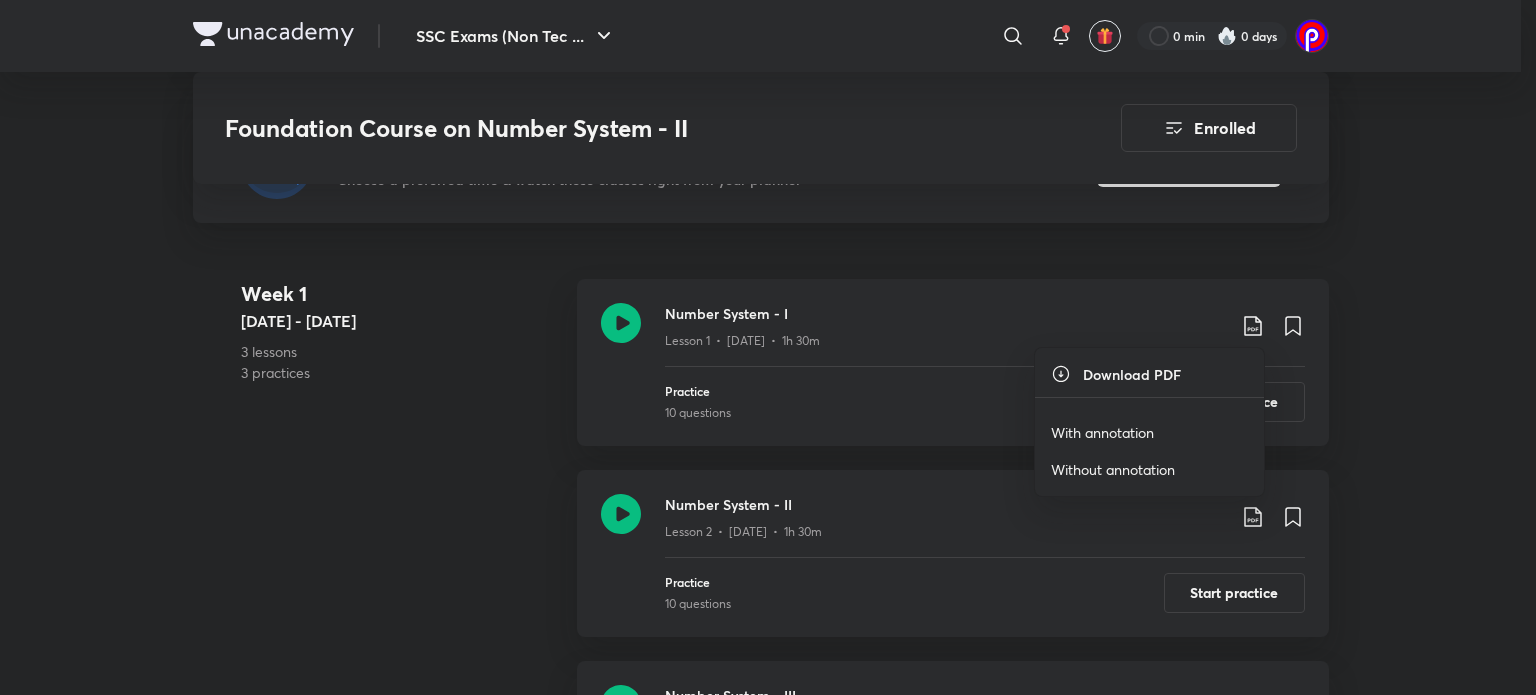 click on "With annotation" at bounding box center (1102, 432) 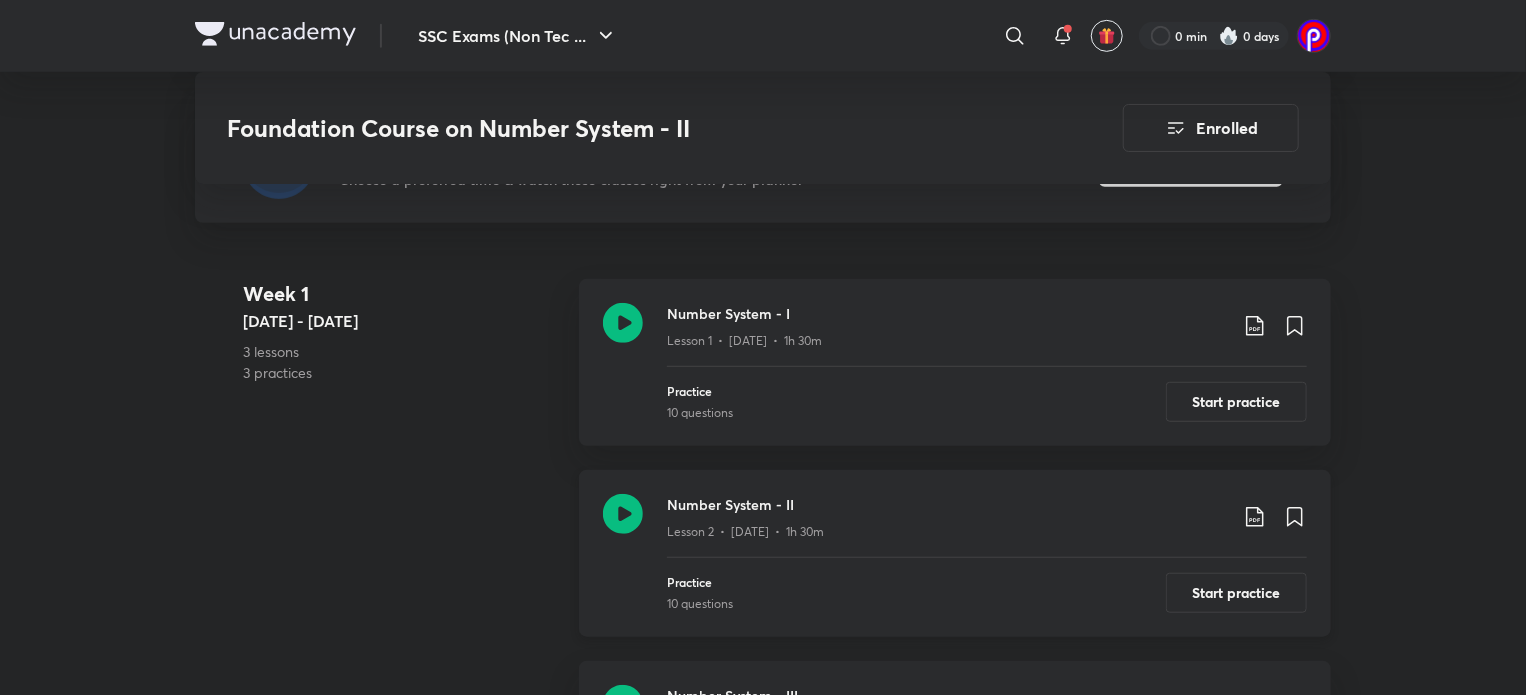 click 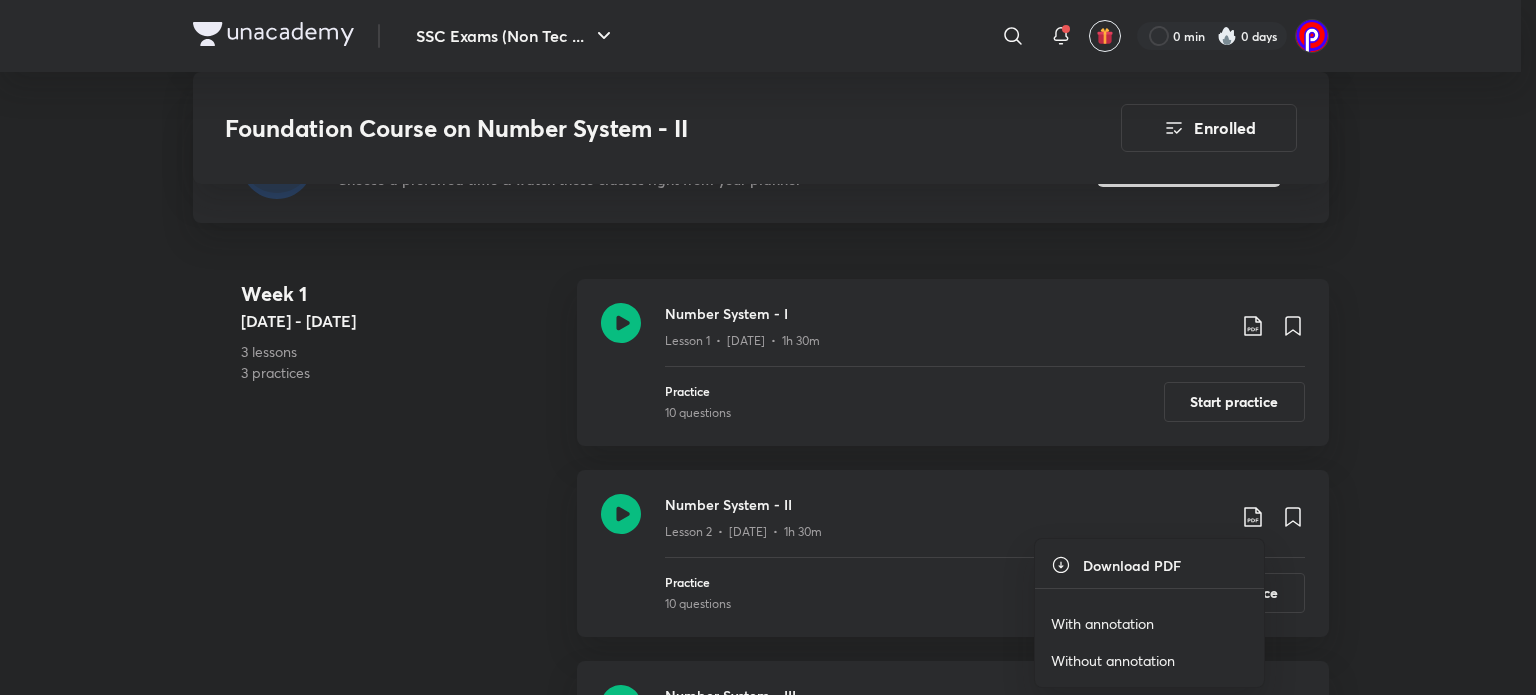 click on "With annotation" at bounding box center [1102, 623] 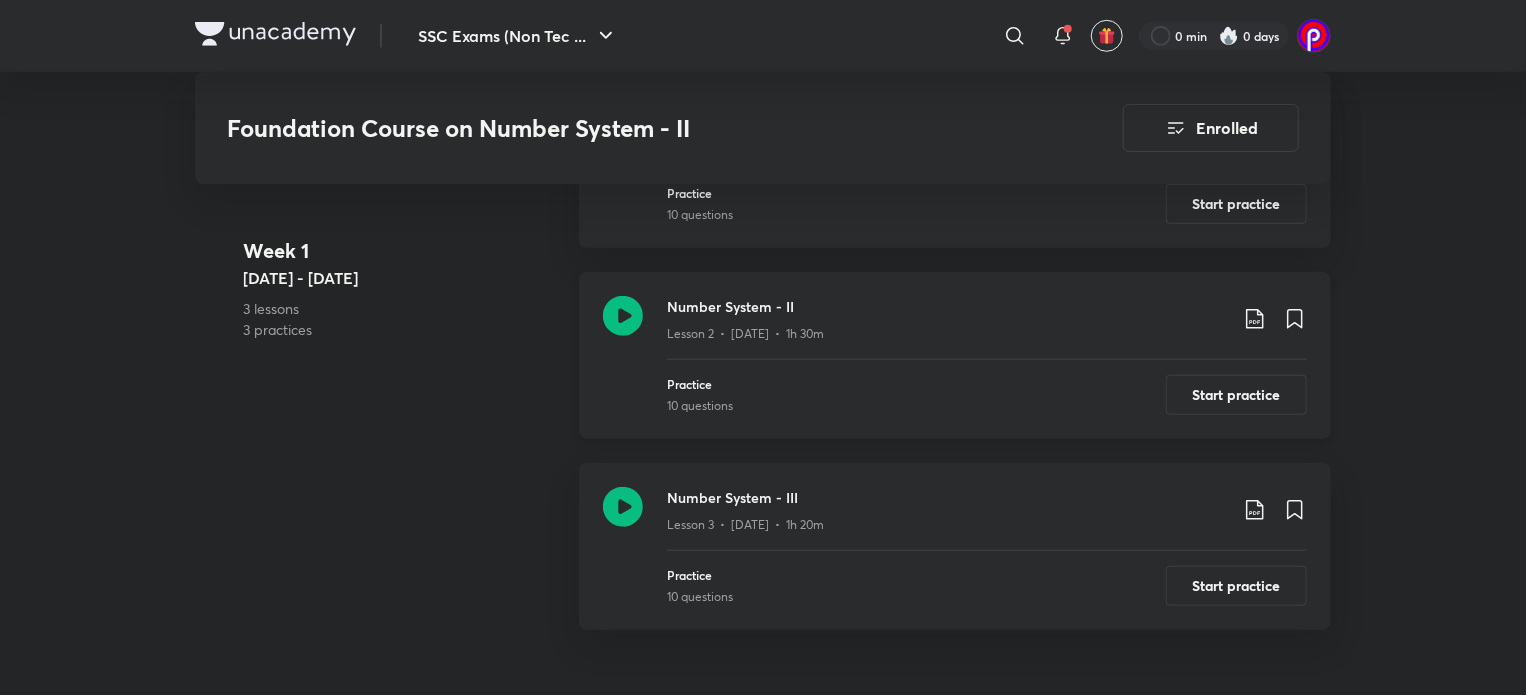 scroll, scrollTop: 722, scrollLeft: 0, axis: vertical 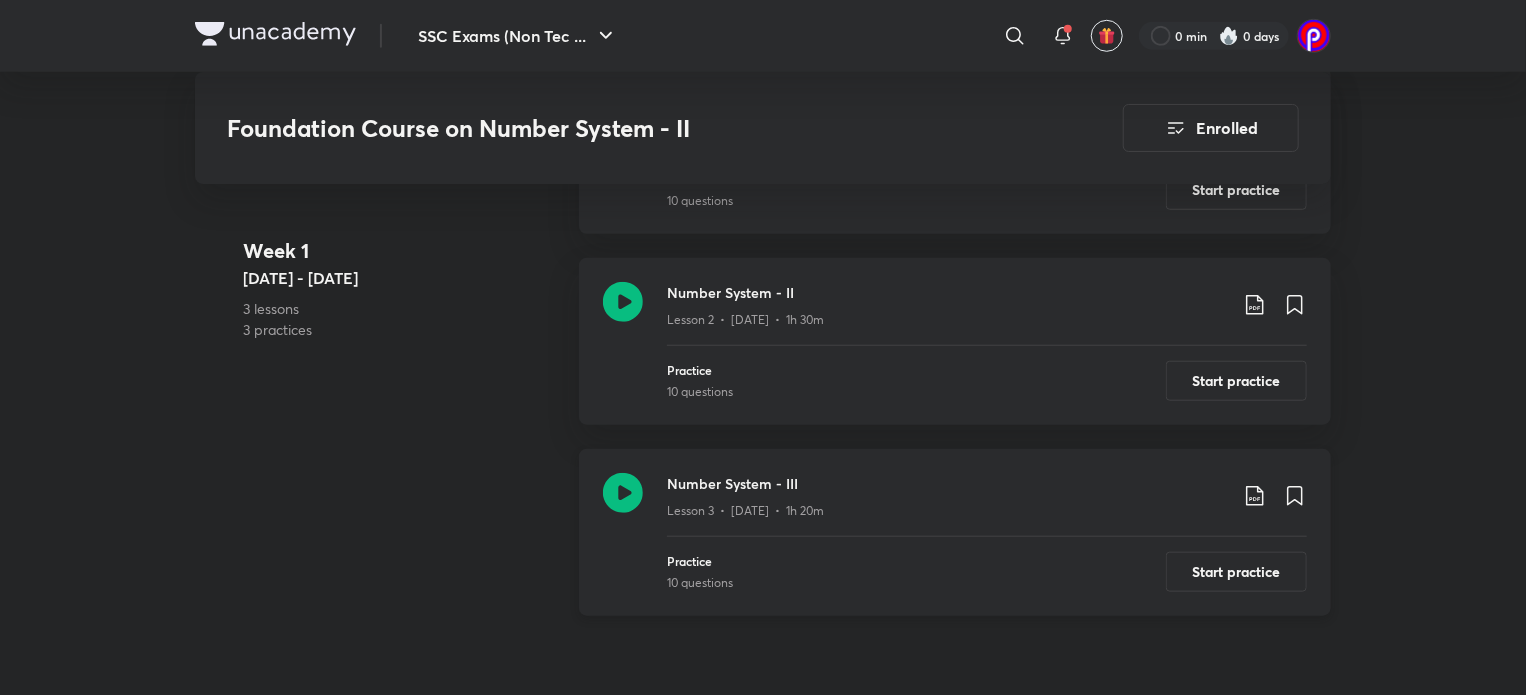 click 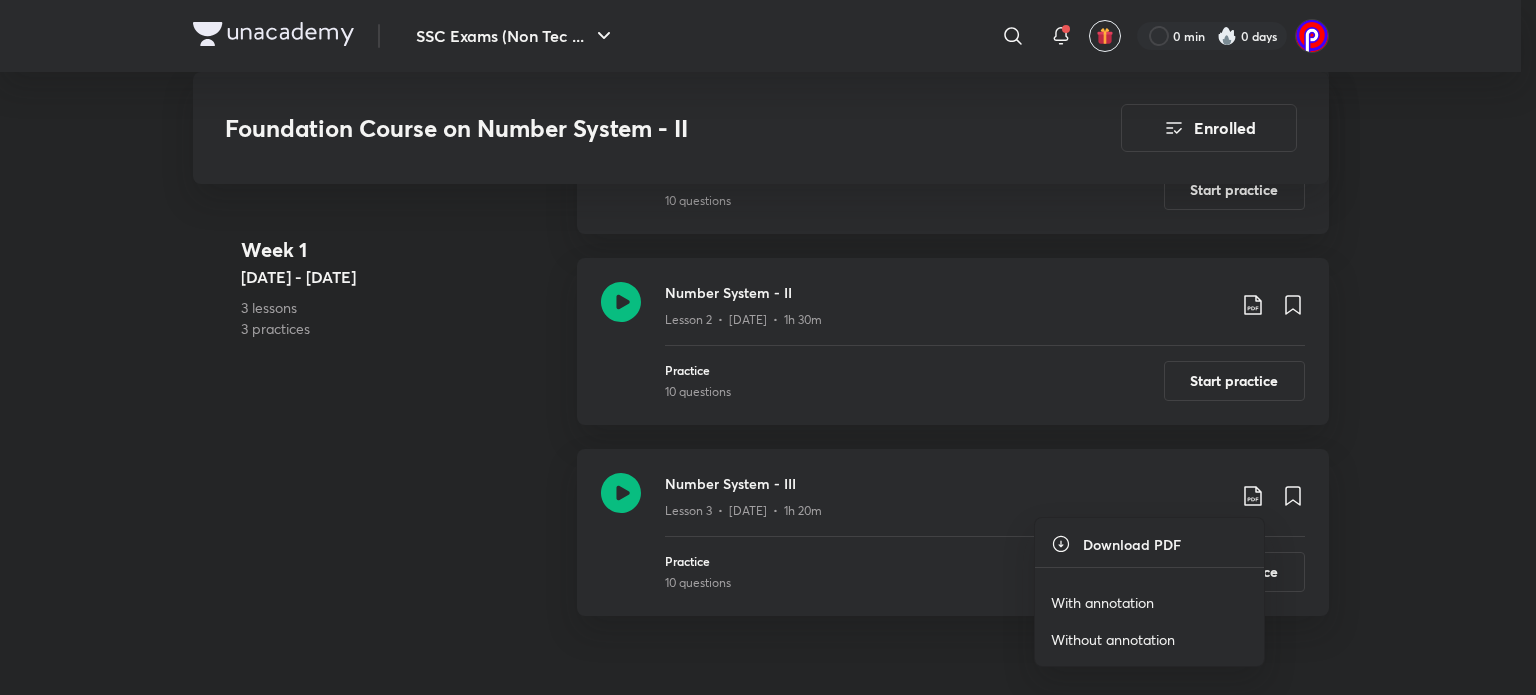 click on "With annotation" at bounding box center (1102, 602) 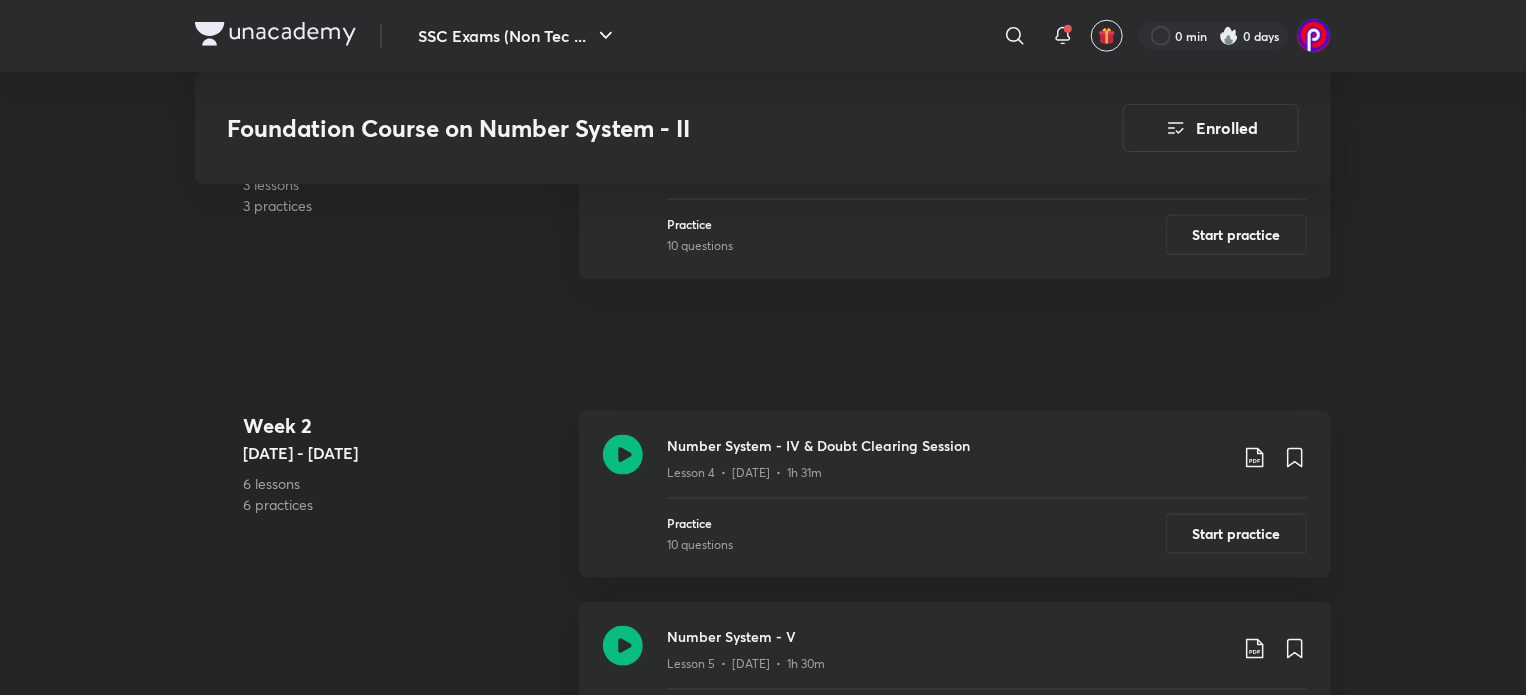 scroll, scrollTop: 1060, scrollLeft: 0, axis: vertical 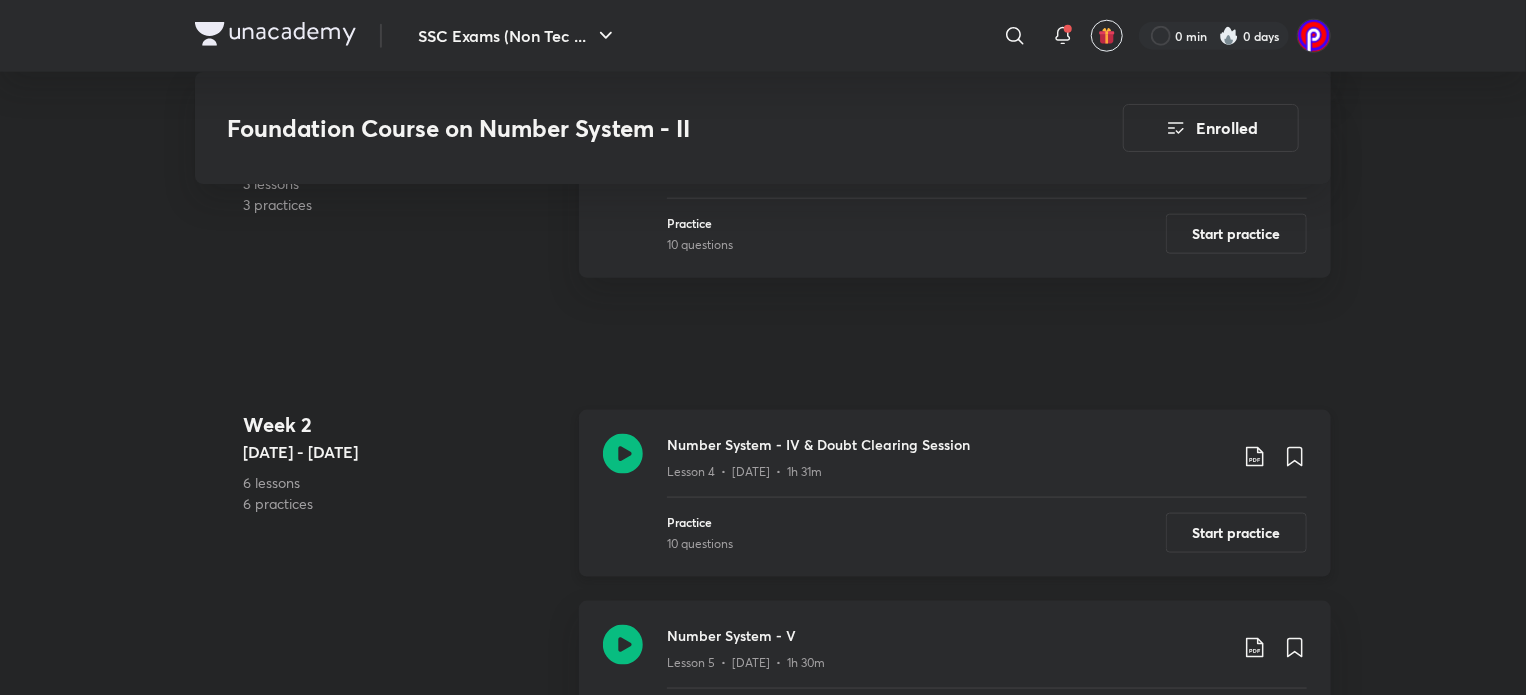 click 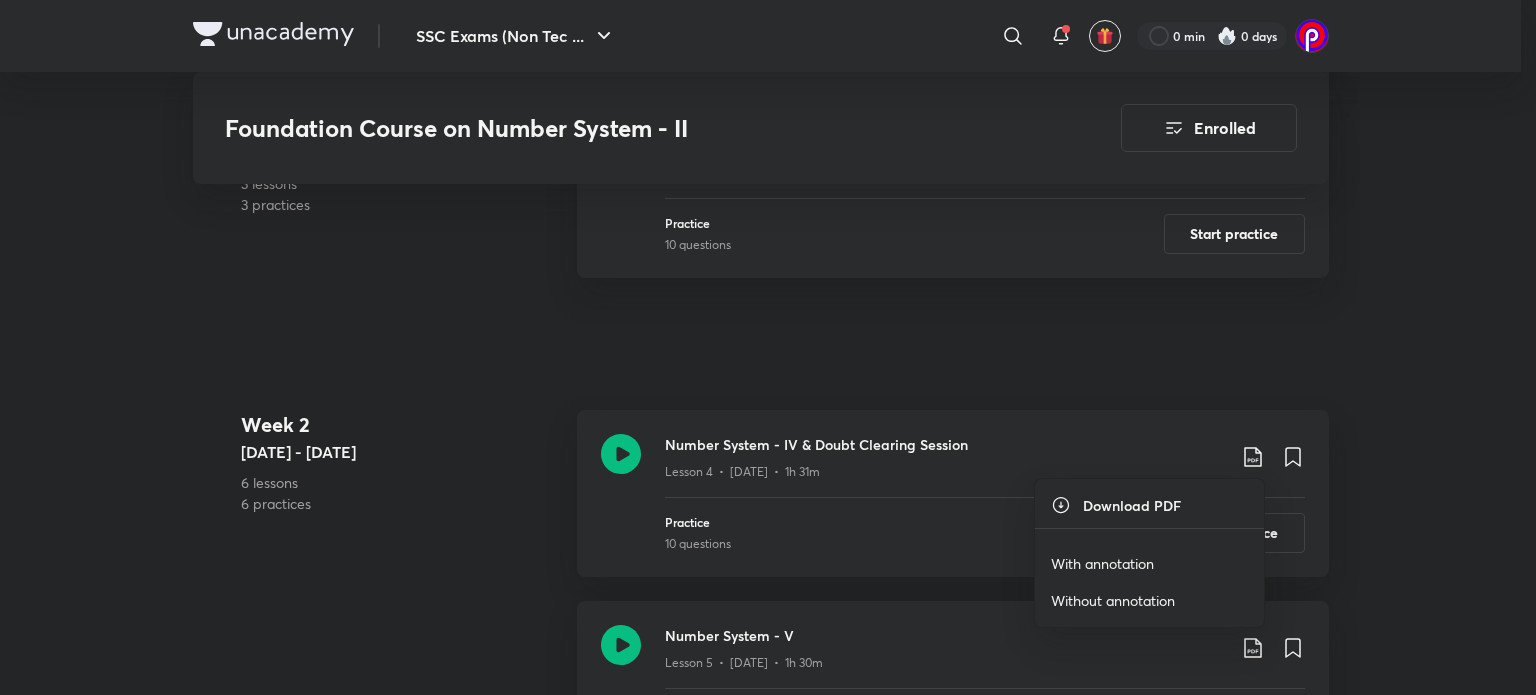 click on "With annotation" at bounding box center [1102, 563] 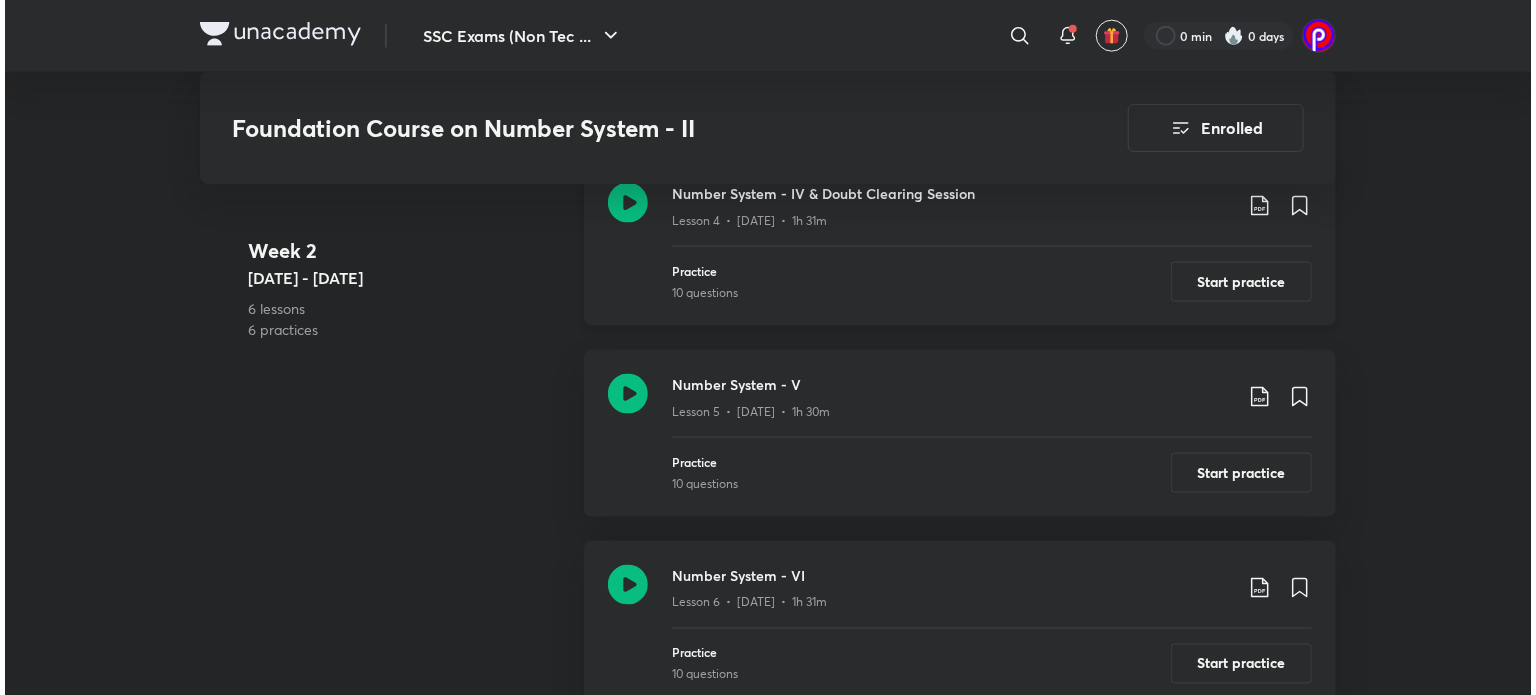 scroll, scrollTop: 1312, scrollLeft: 0, axis: vertical 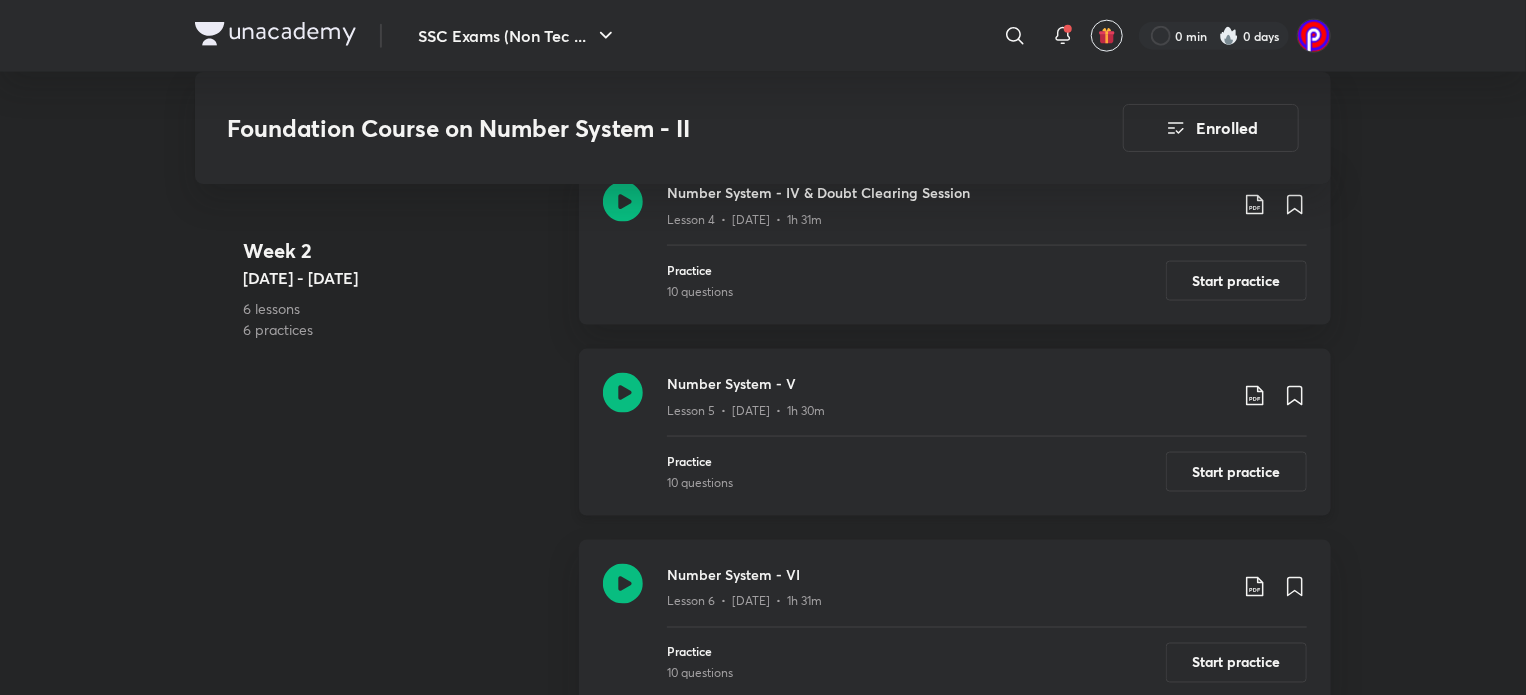 click 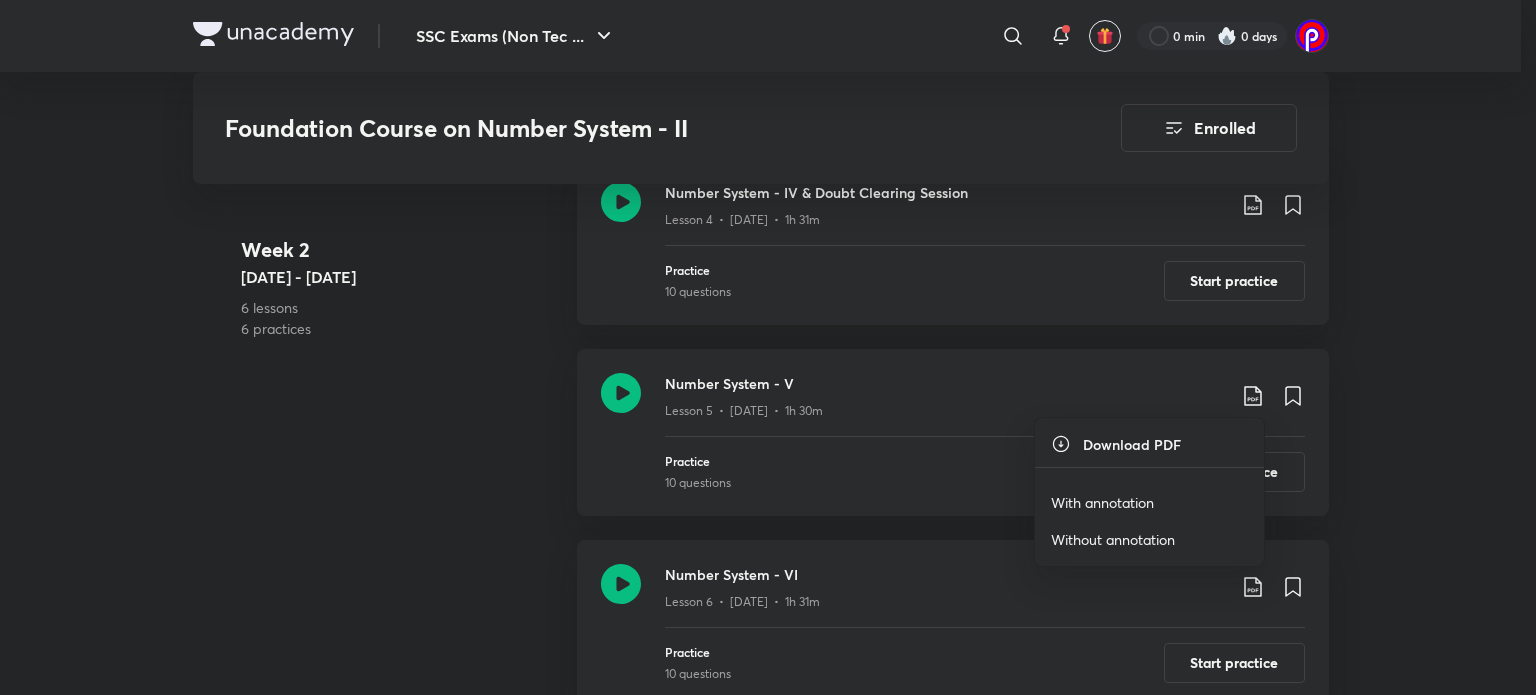 click on "With annotation" at bounding box center (1102, 502) 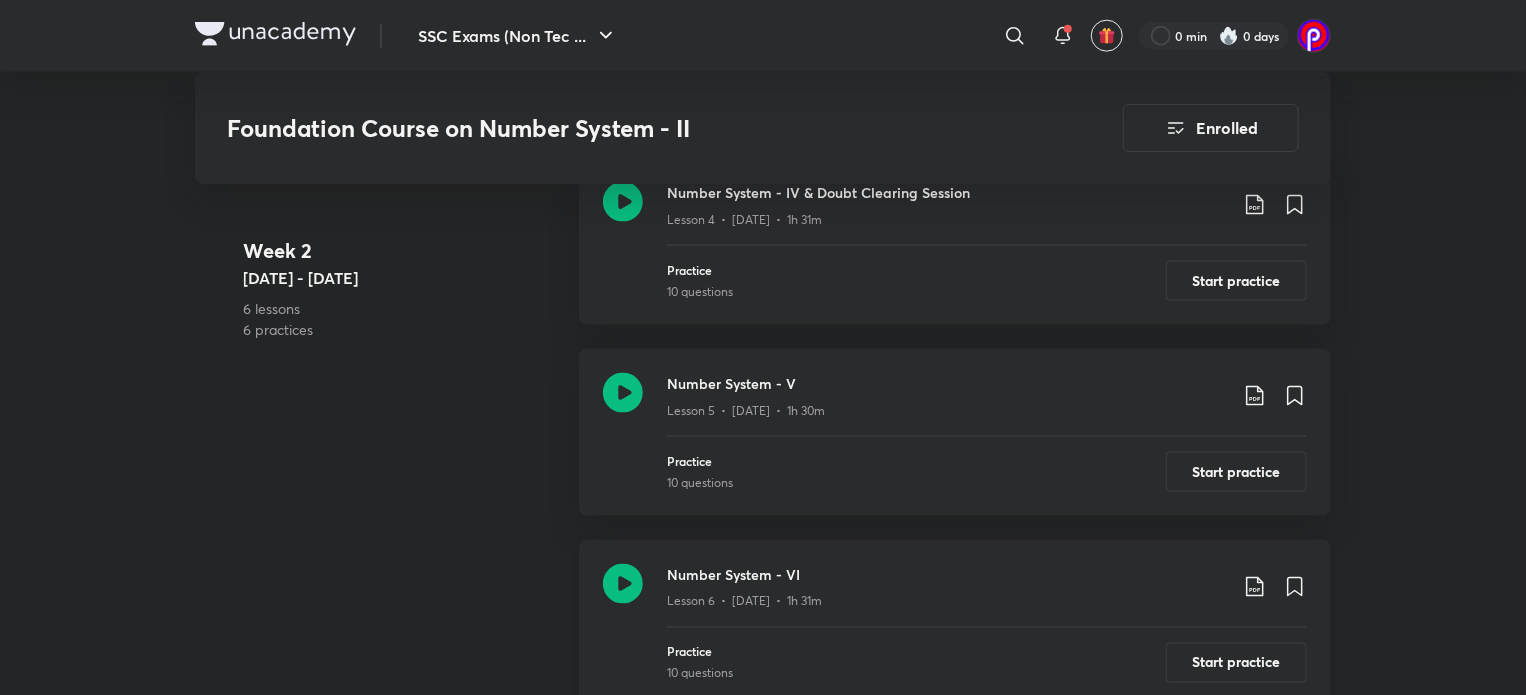 click 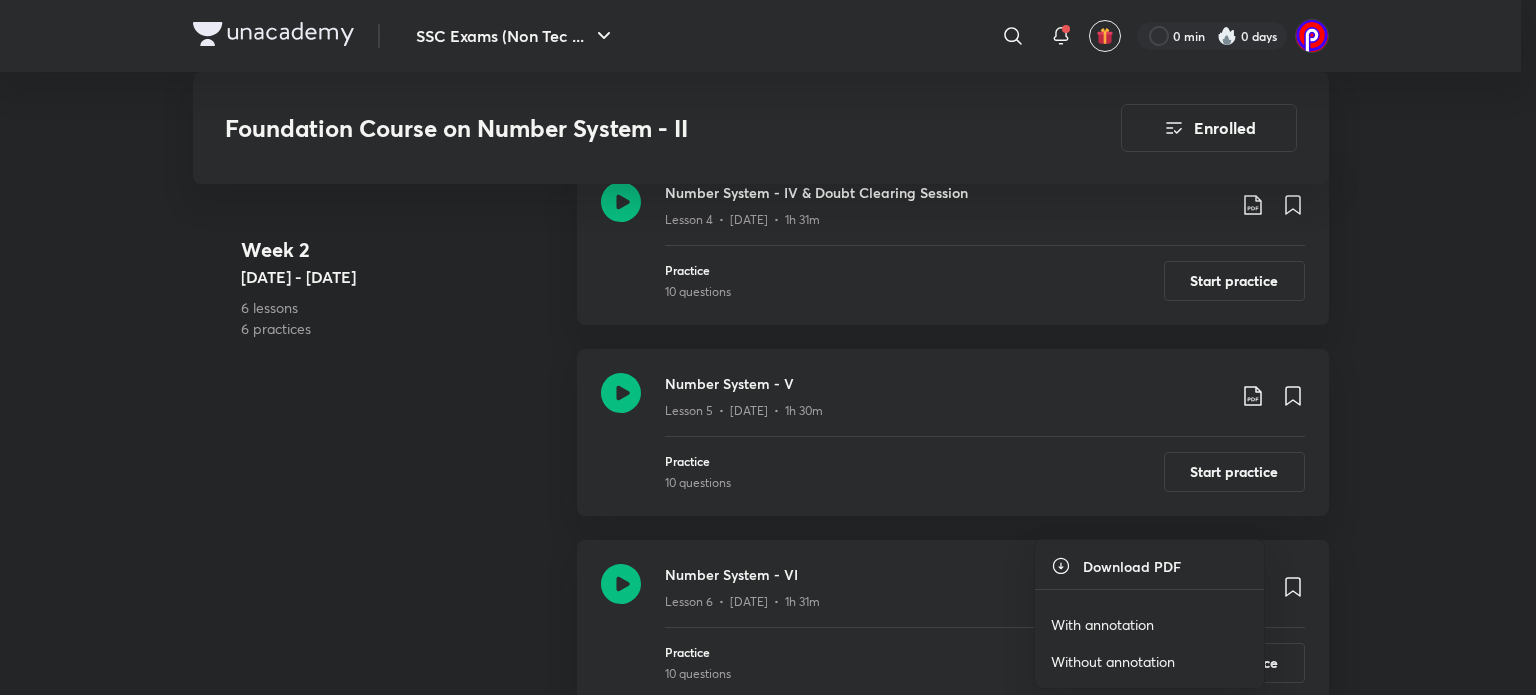 click on "With annotation" at bounding box center (1102, 624) 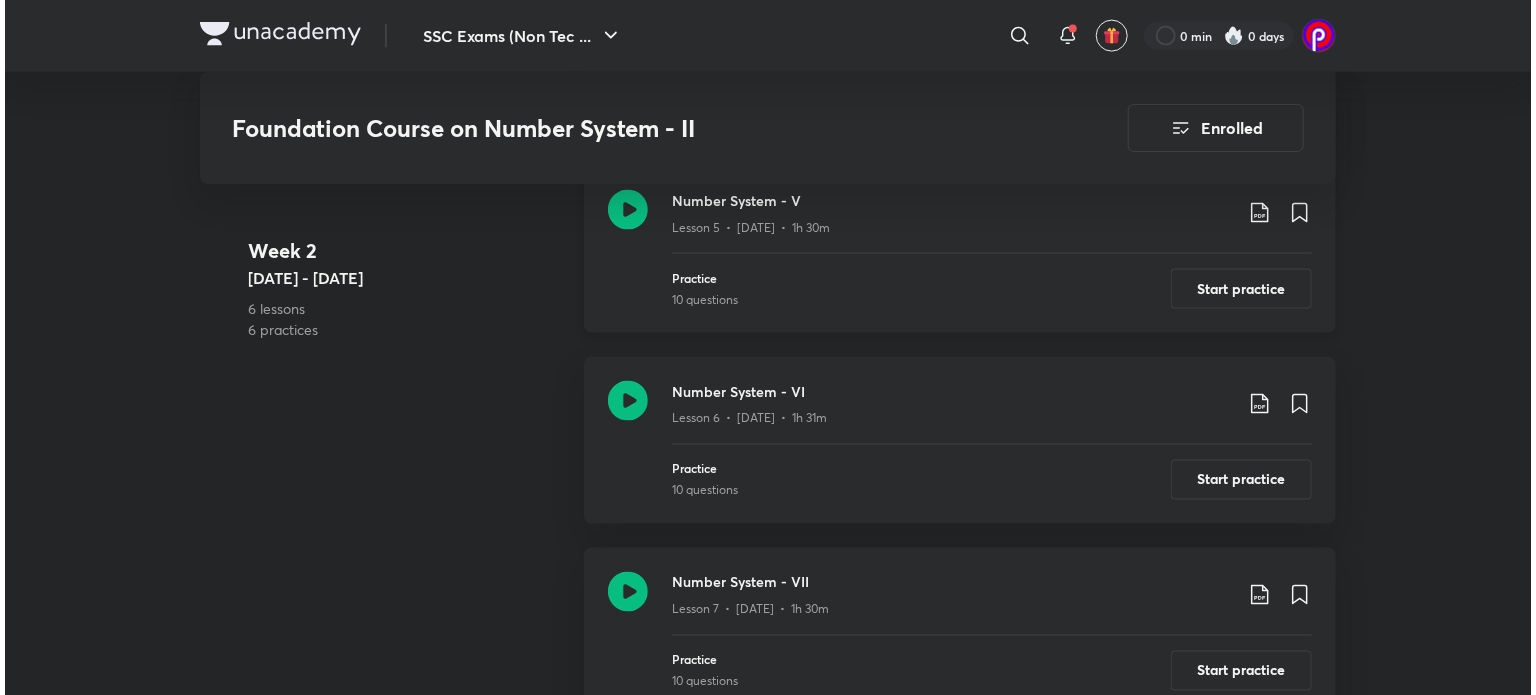 scroll, scrollTop: 1497, scrollLeft: 0, axis: vertical 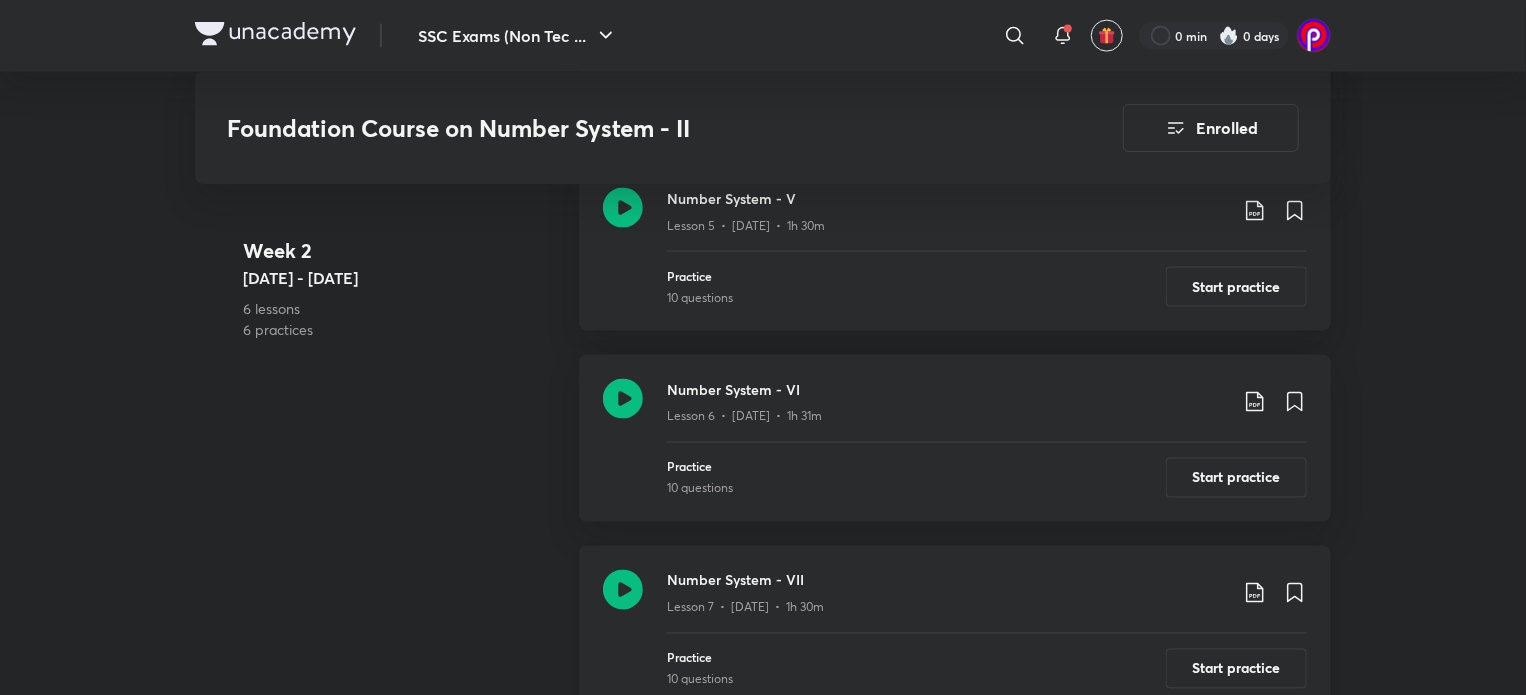 click 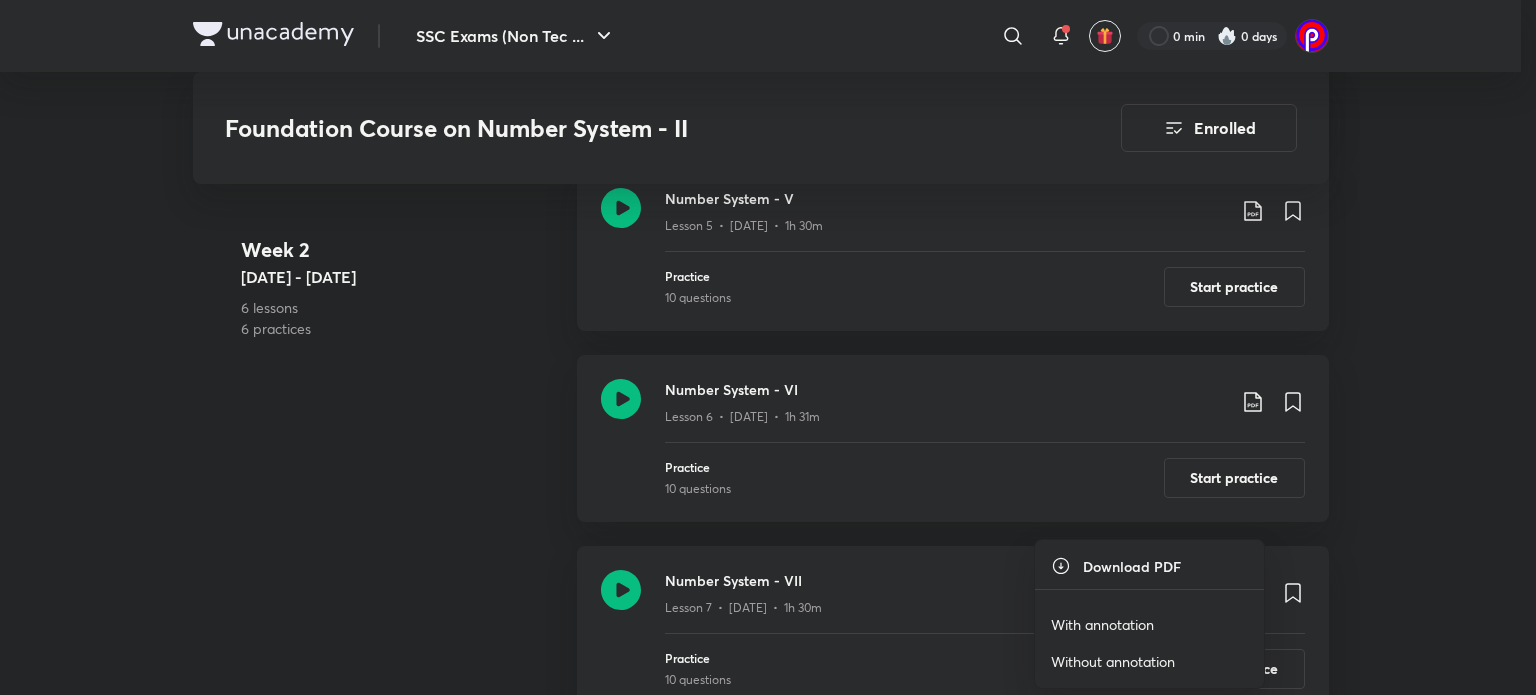 click on "With annotation" at bounding box center (1102, 624) 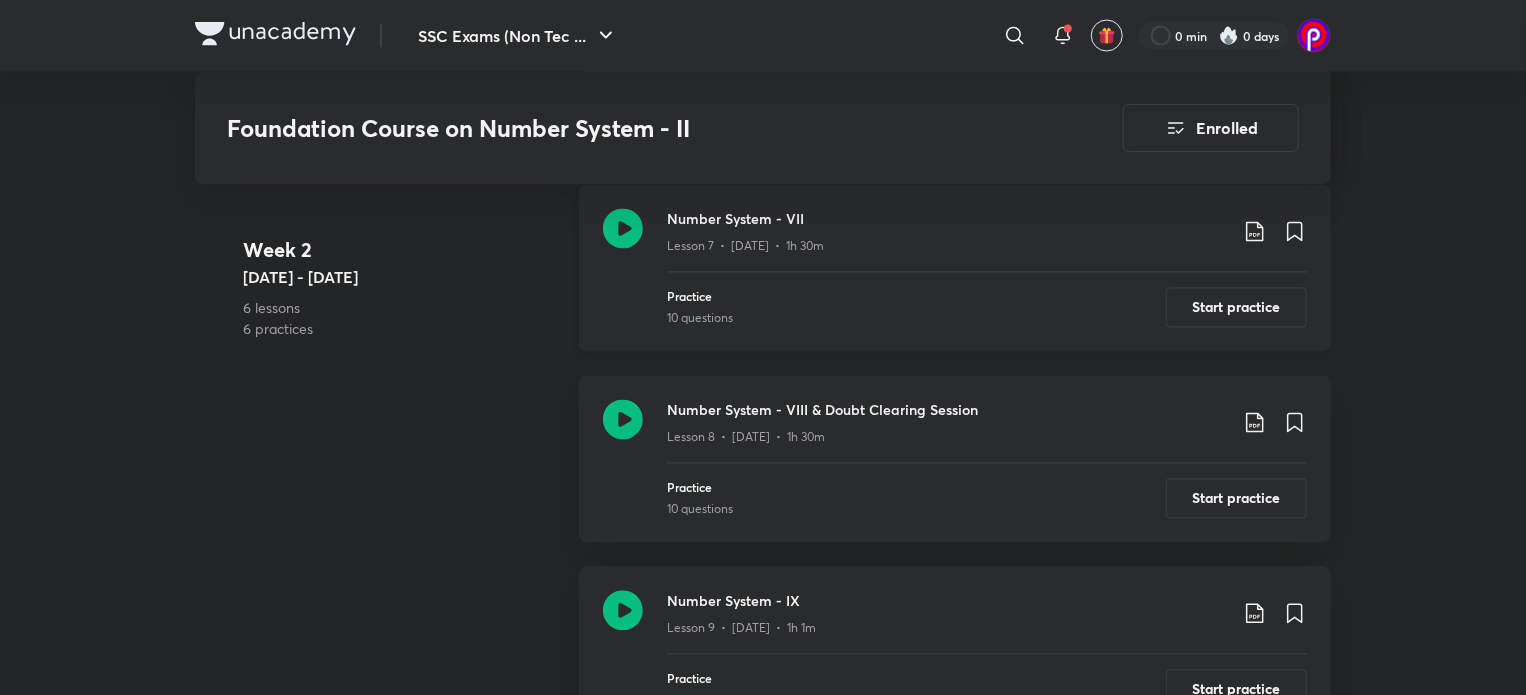 scroll, scrollTop: 1859, scrollLeft: 0, axis: vertical 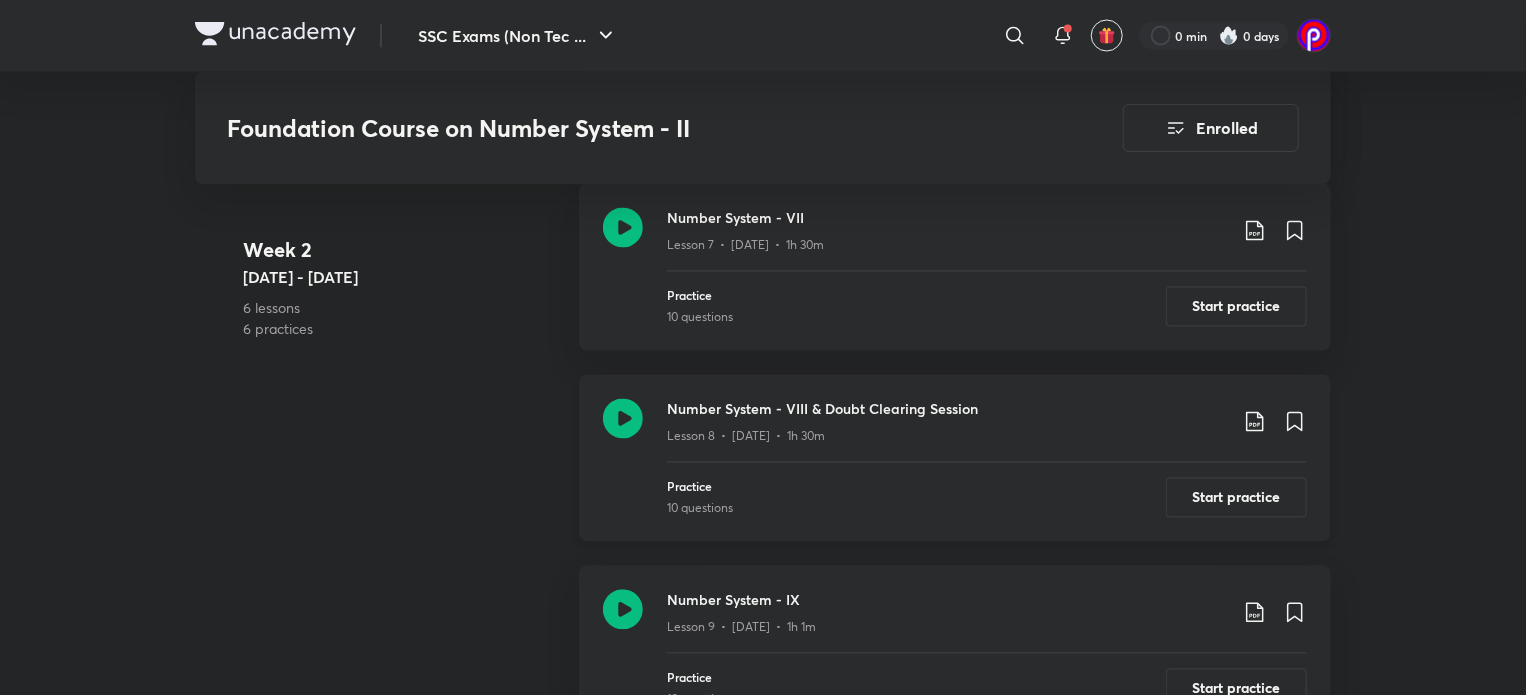 click 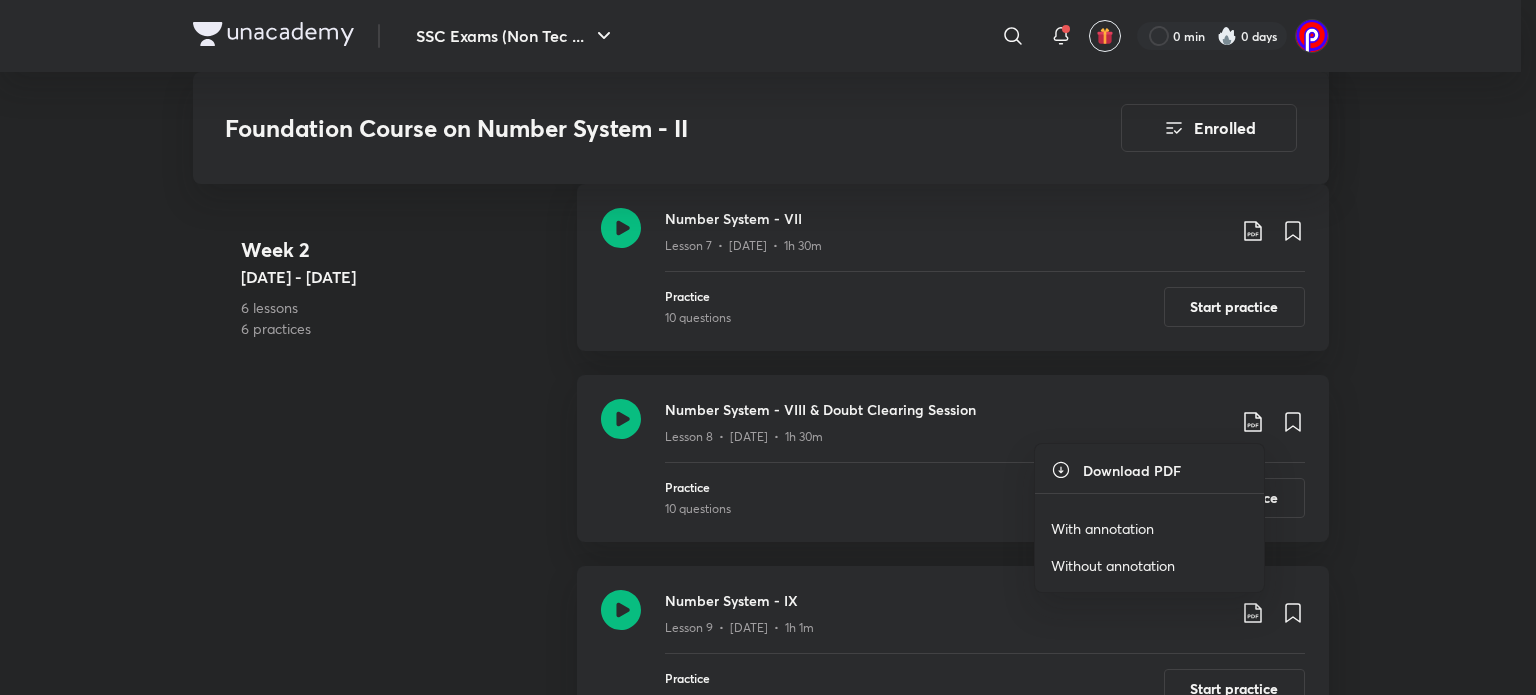 click on "With annotation" at bounding box center [1102, 528] 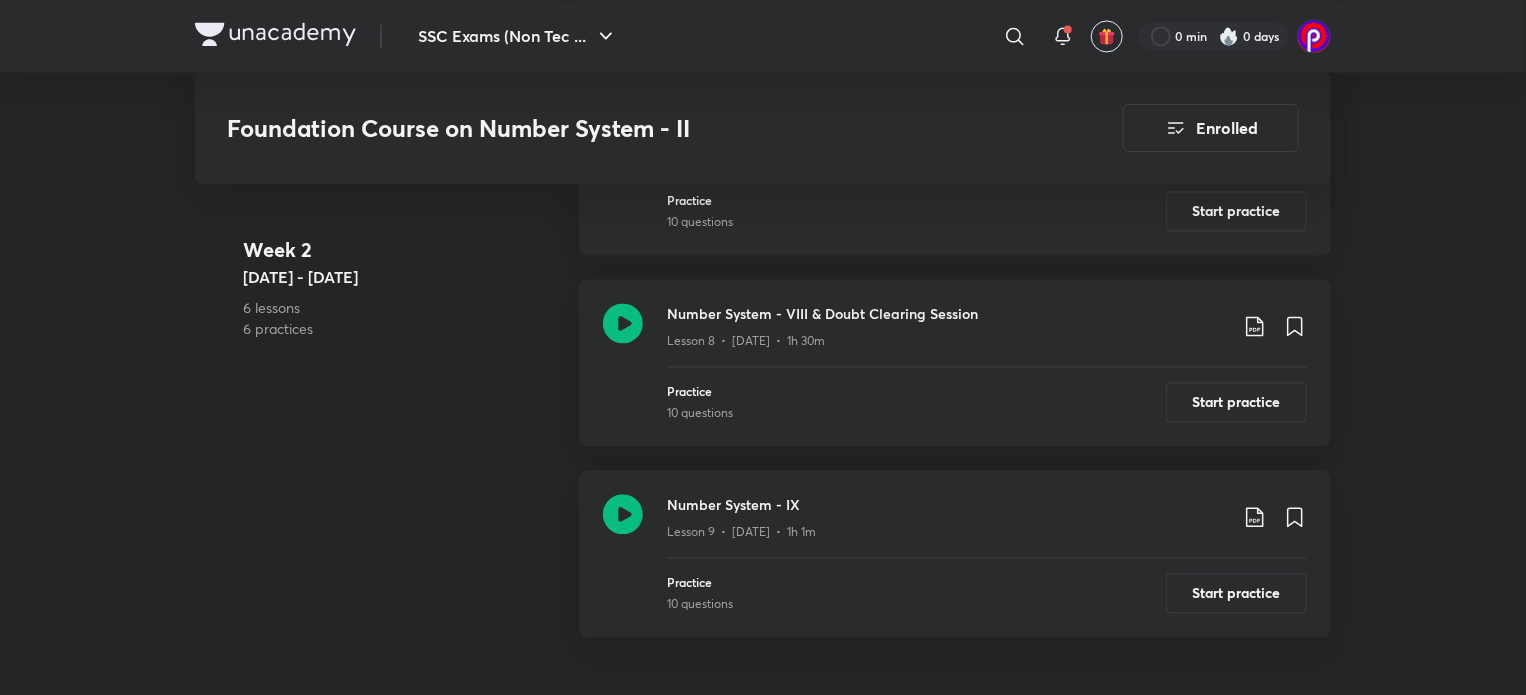 scroll, scrollTop: 1957, scrollLeft: 0, axis: vertical 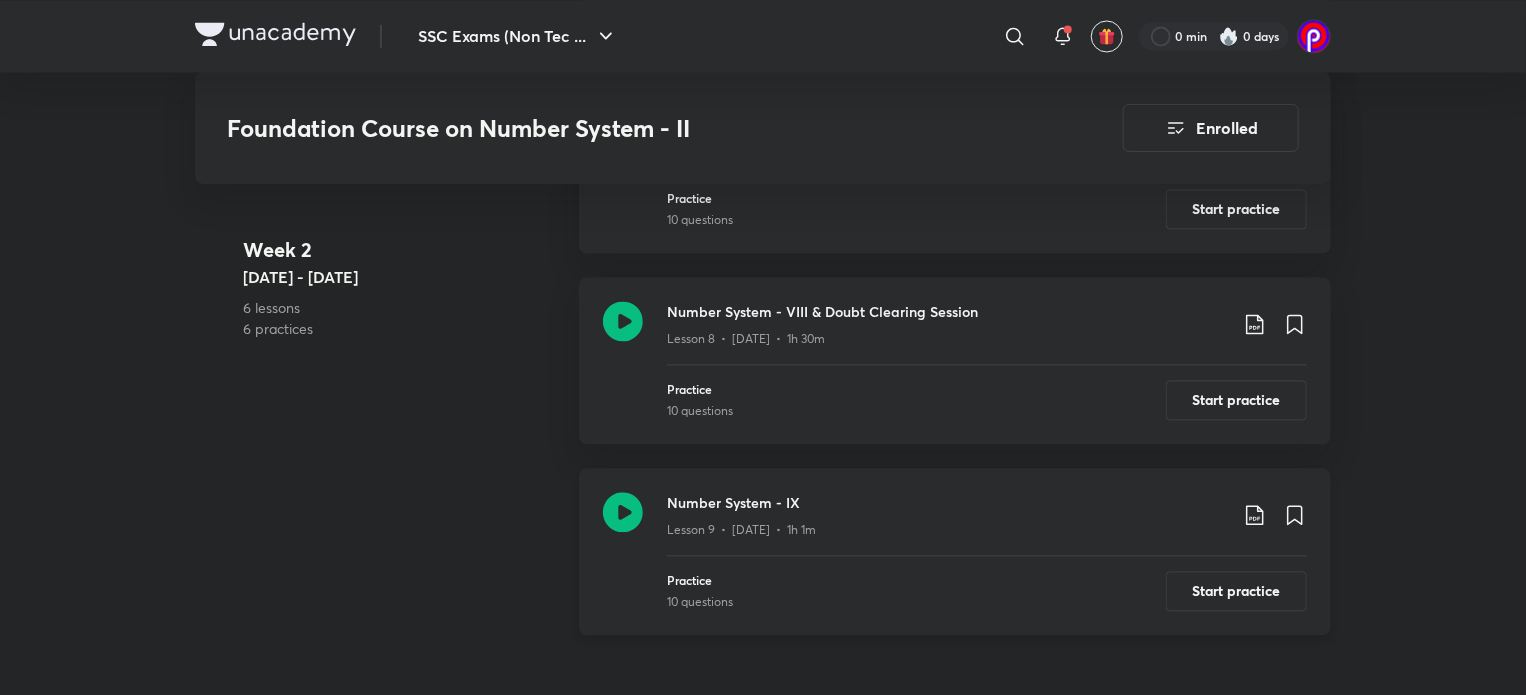 click 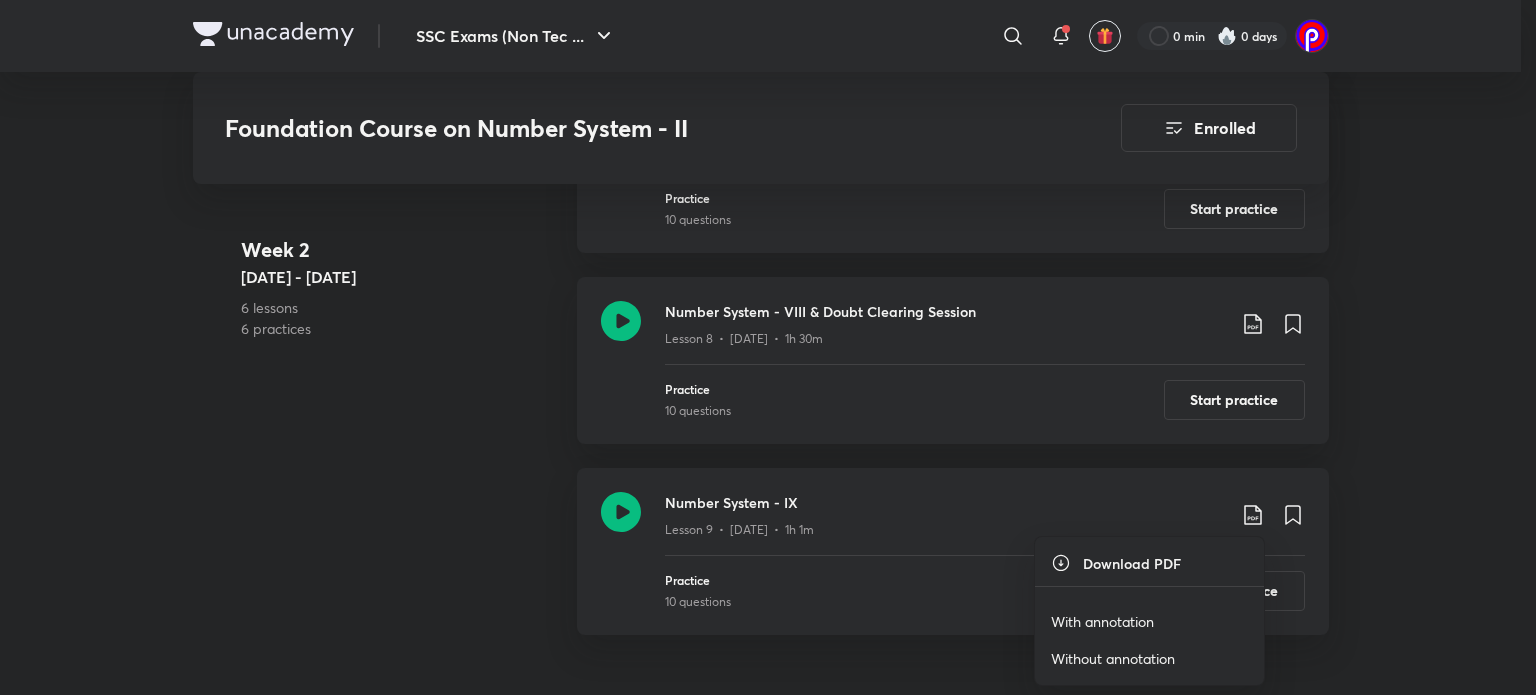 click on "With annotation" at bounding box center (1102, 621) 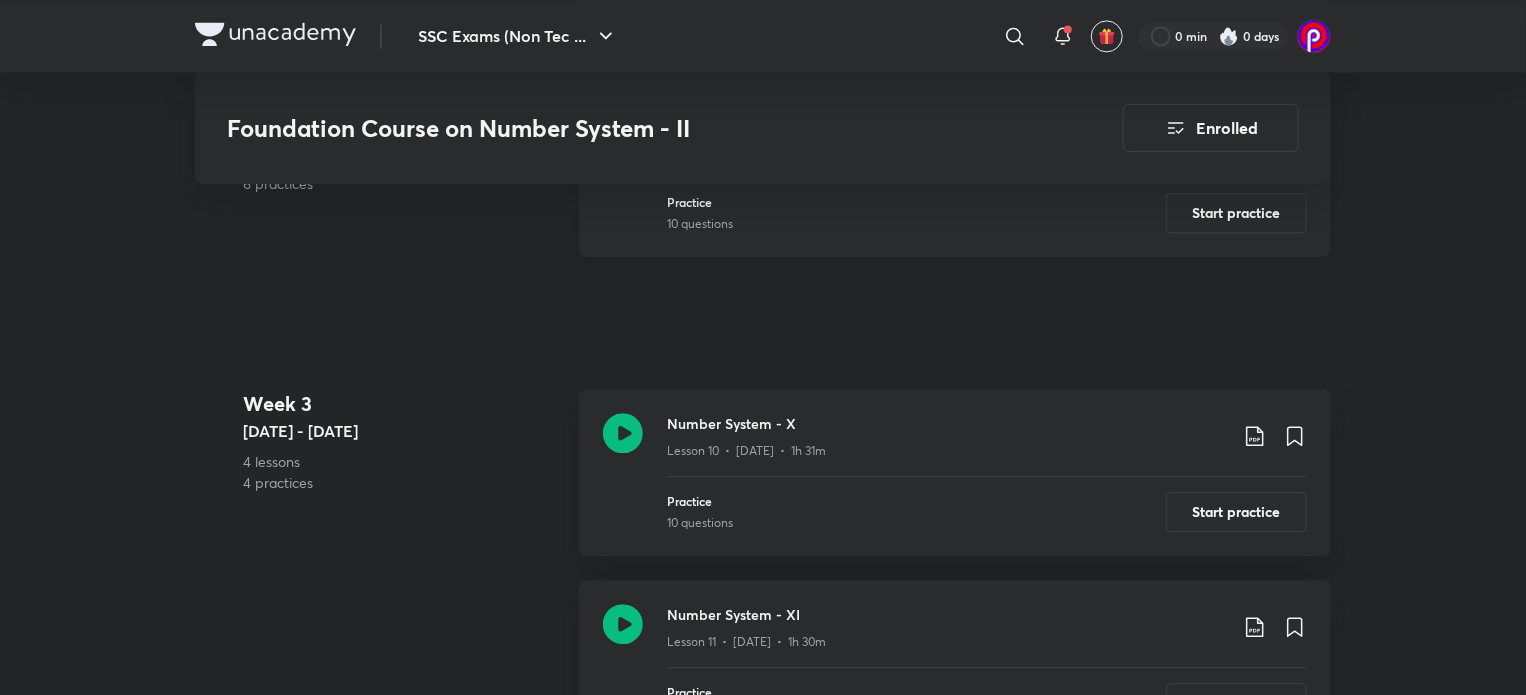 scroll, scrollTop: 2336, scrollLeft: 0, axis: vertical 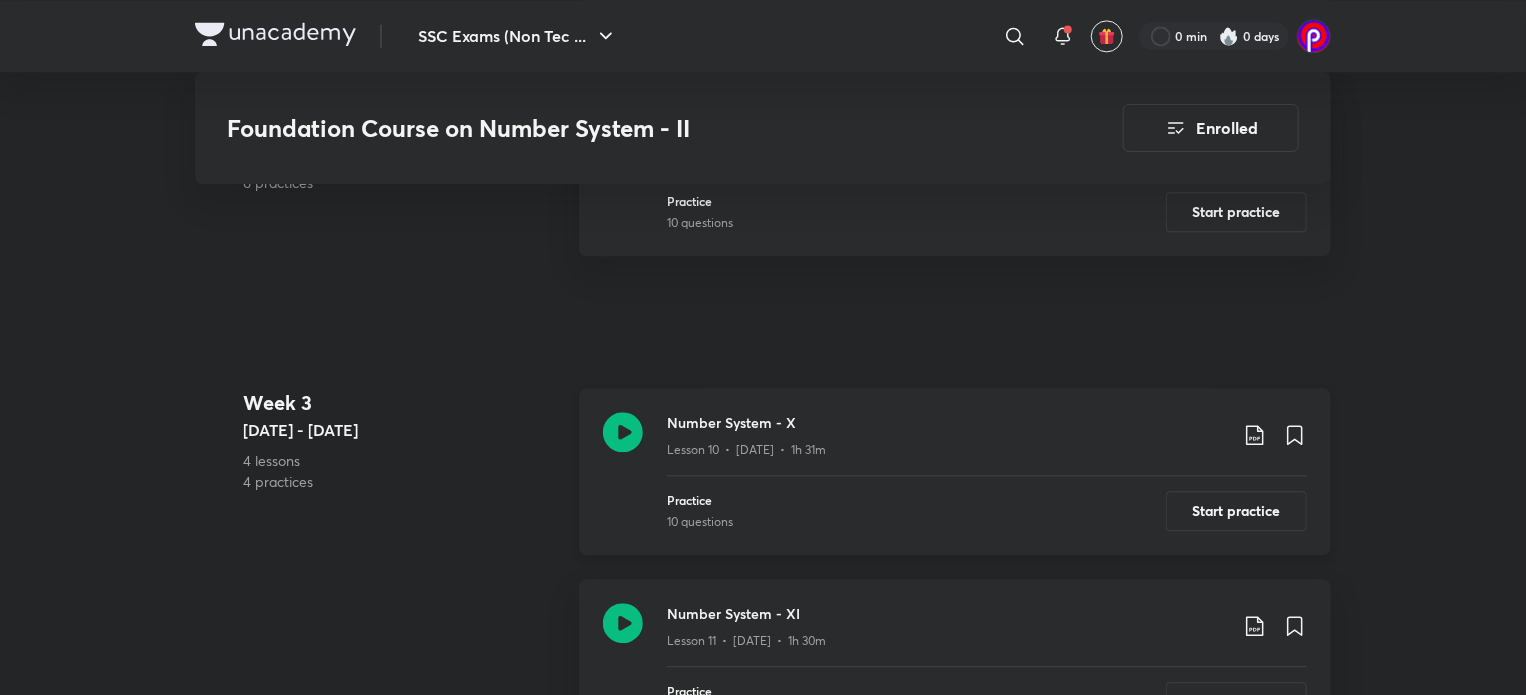 click 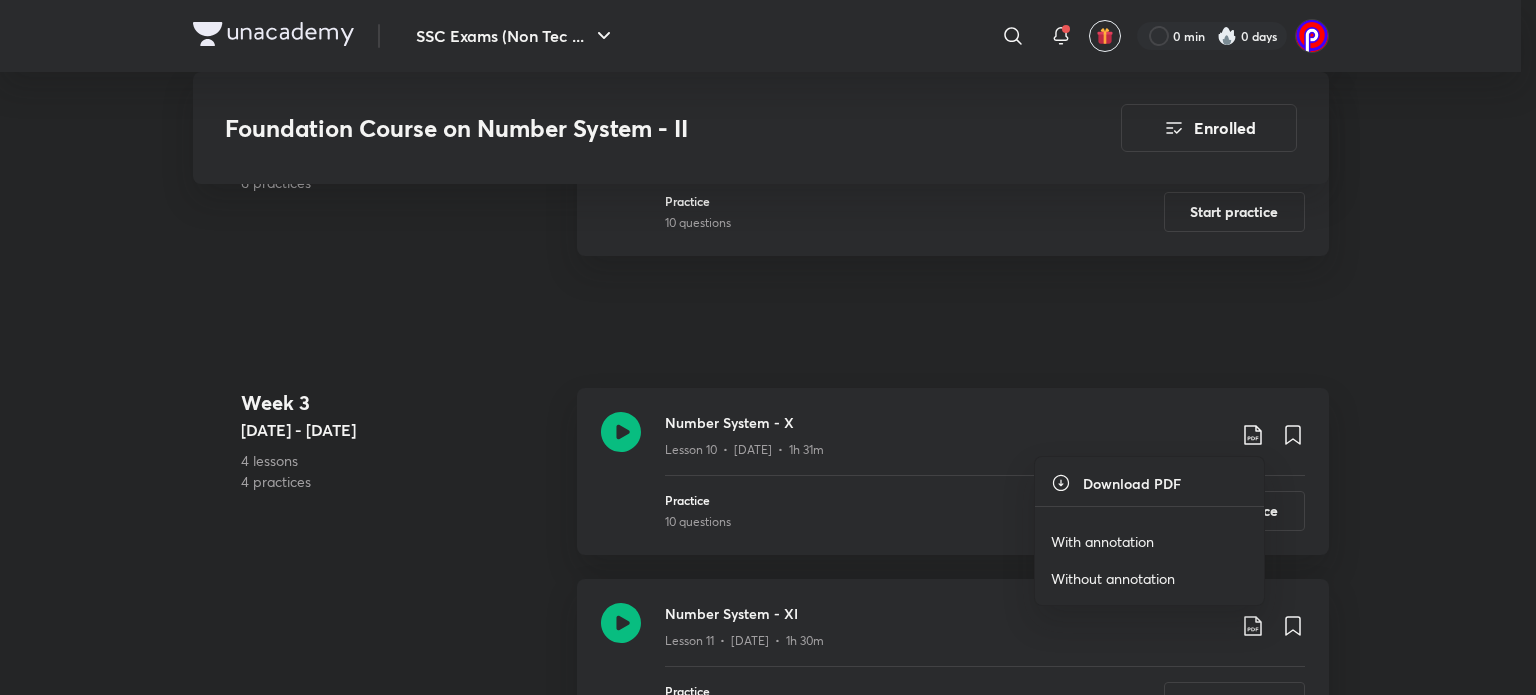 click on "With annotation" at bounding box center (1102, 541) 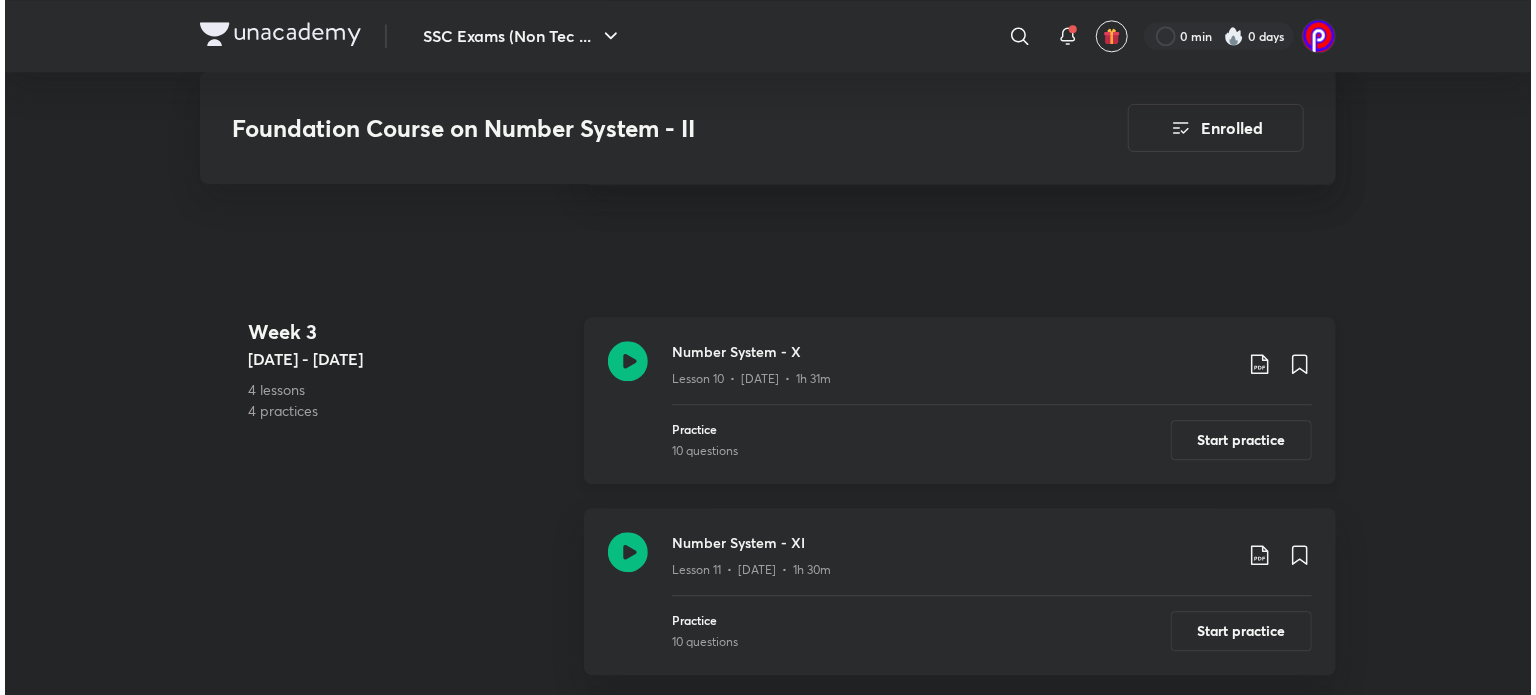 scroll, scrollTop: 2408, scrollLeft: 0, axis: vertical 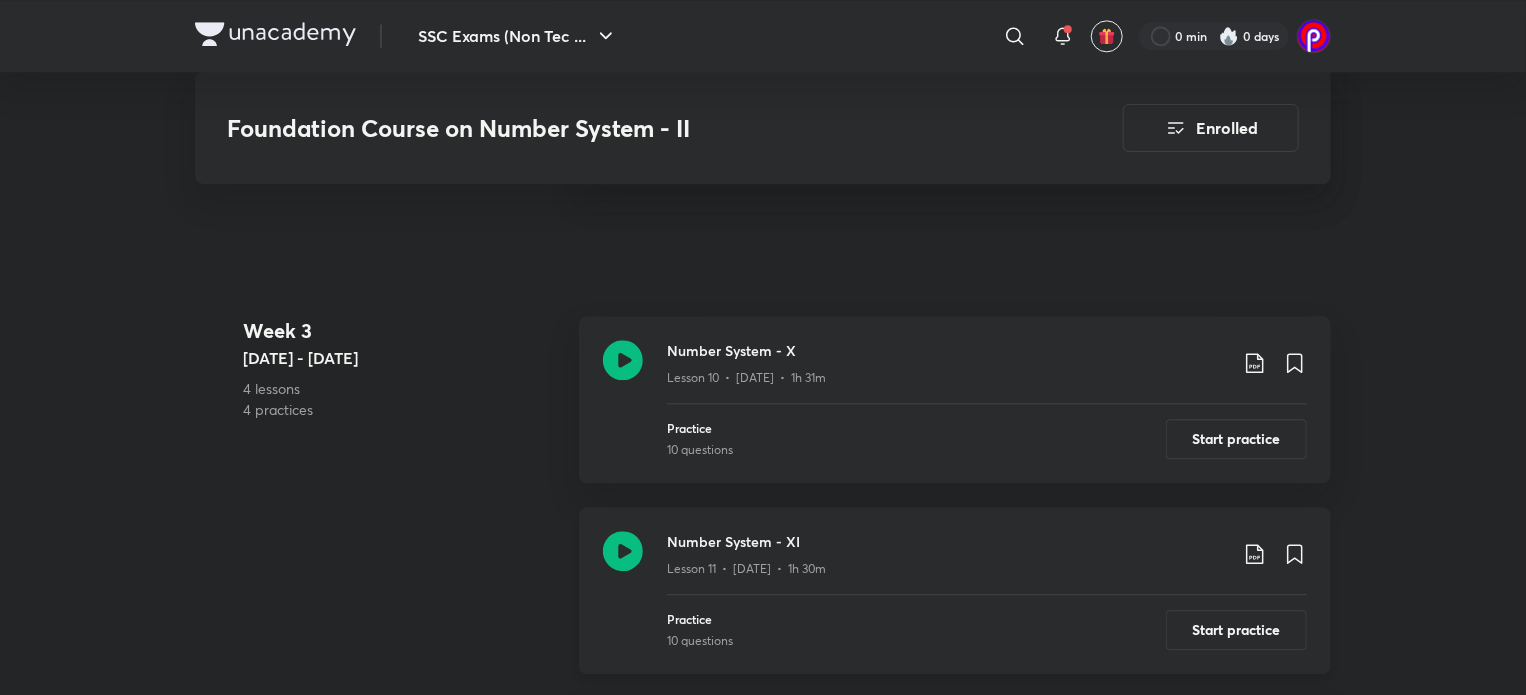 click 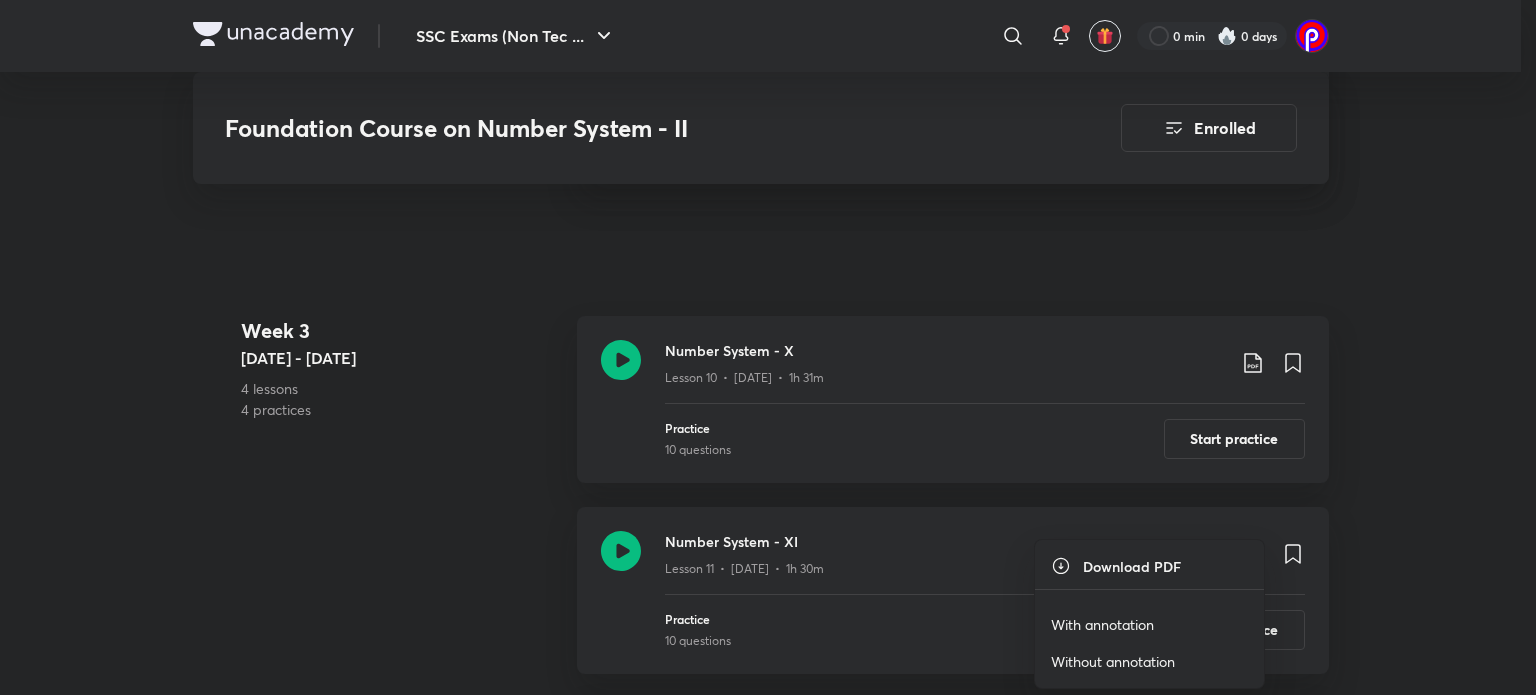 click on "With annotation" at bounding box center [1102, 624] 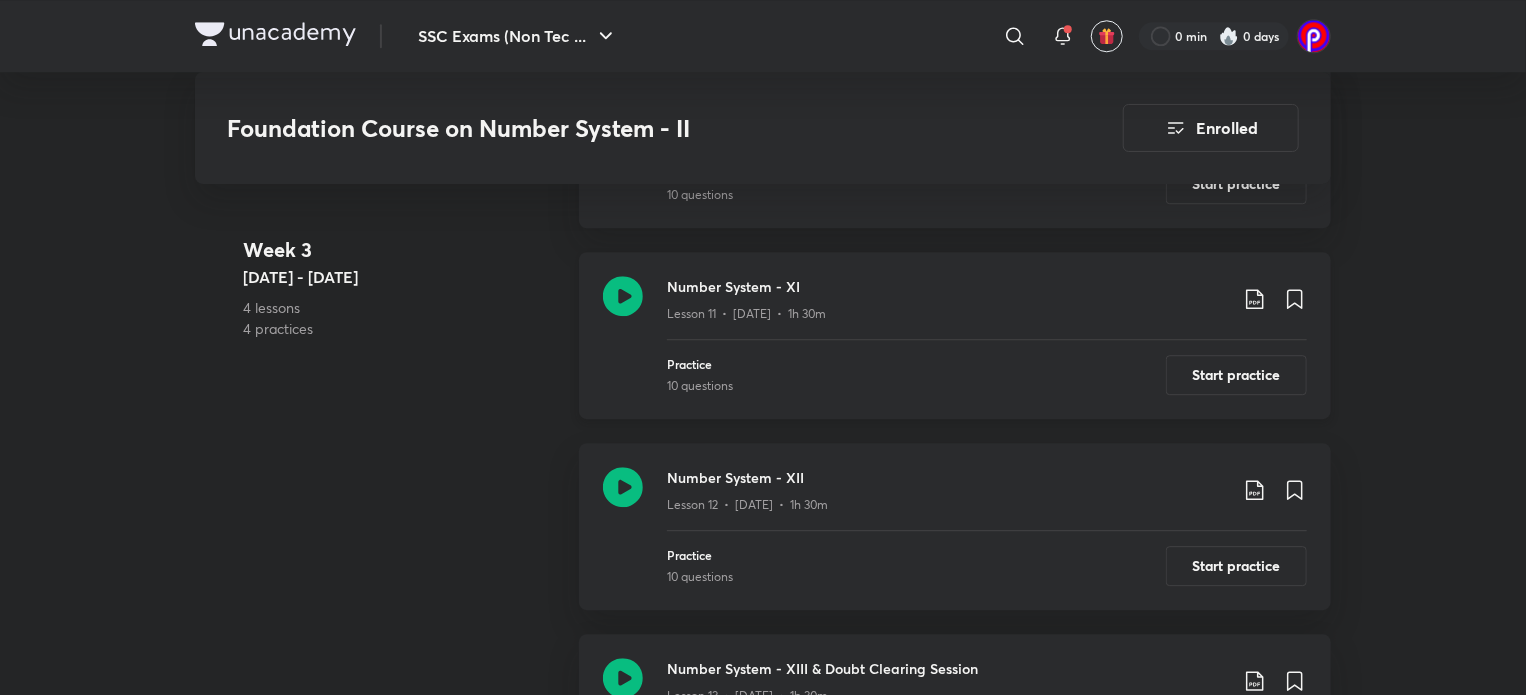scroll, scrollTop: 2664, scrollLeft: 0, axis: vertical 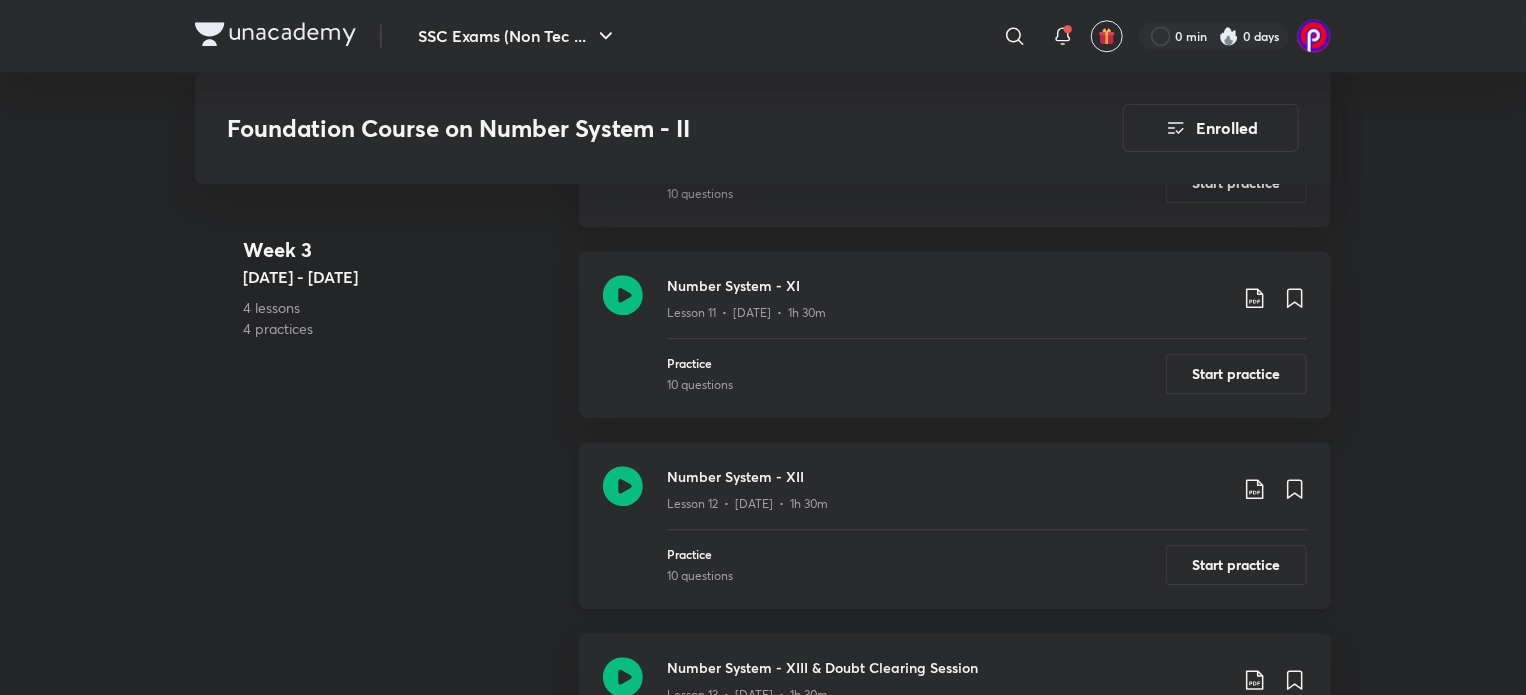 click 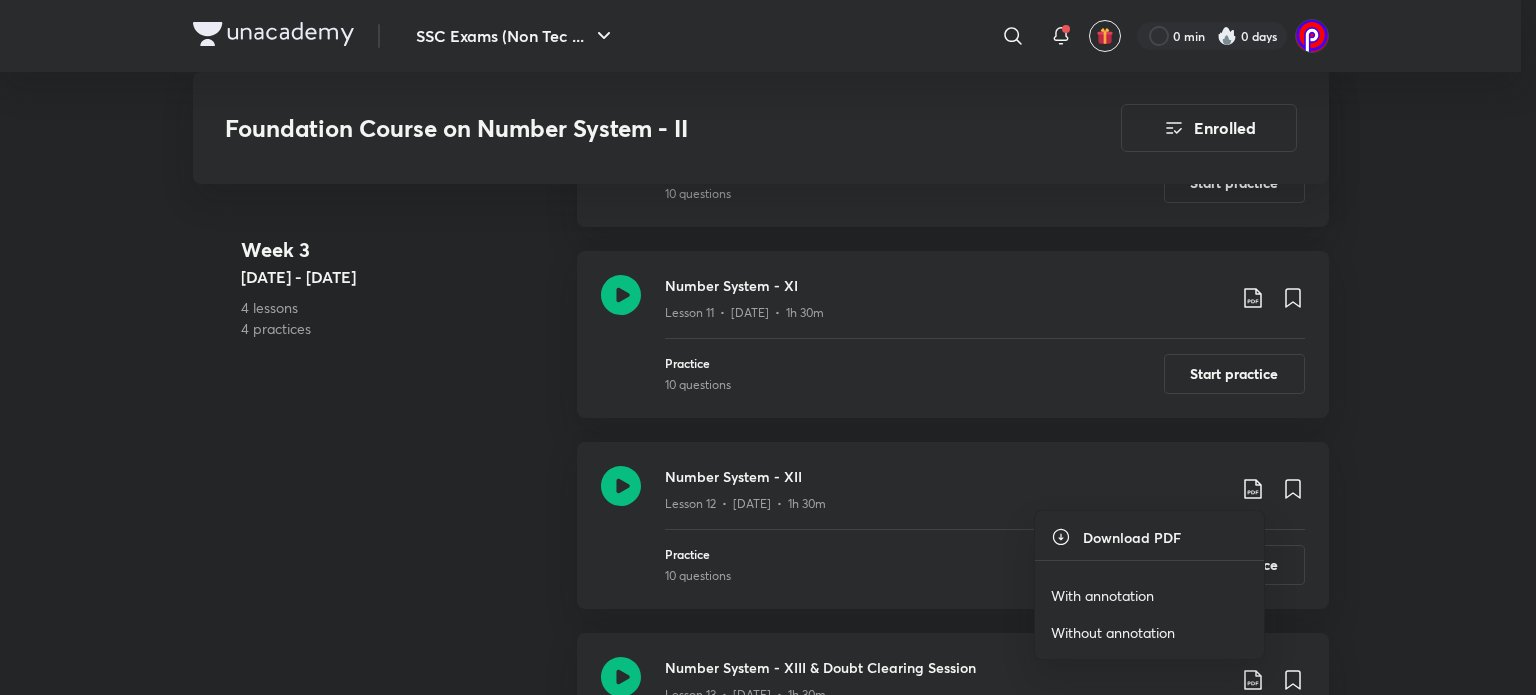 click on "With annotation" at bounding box center [1102, 595] 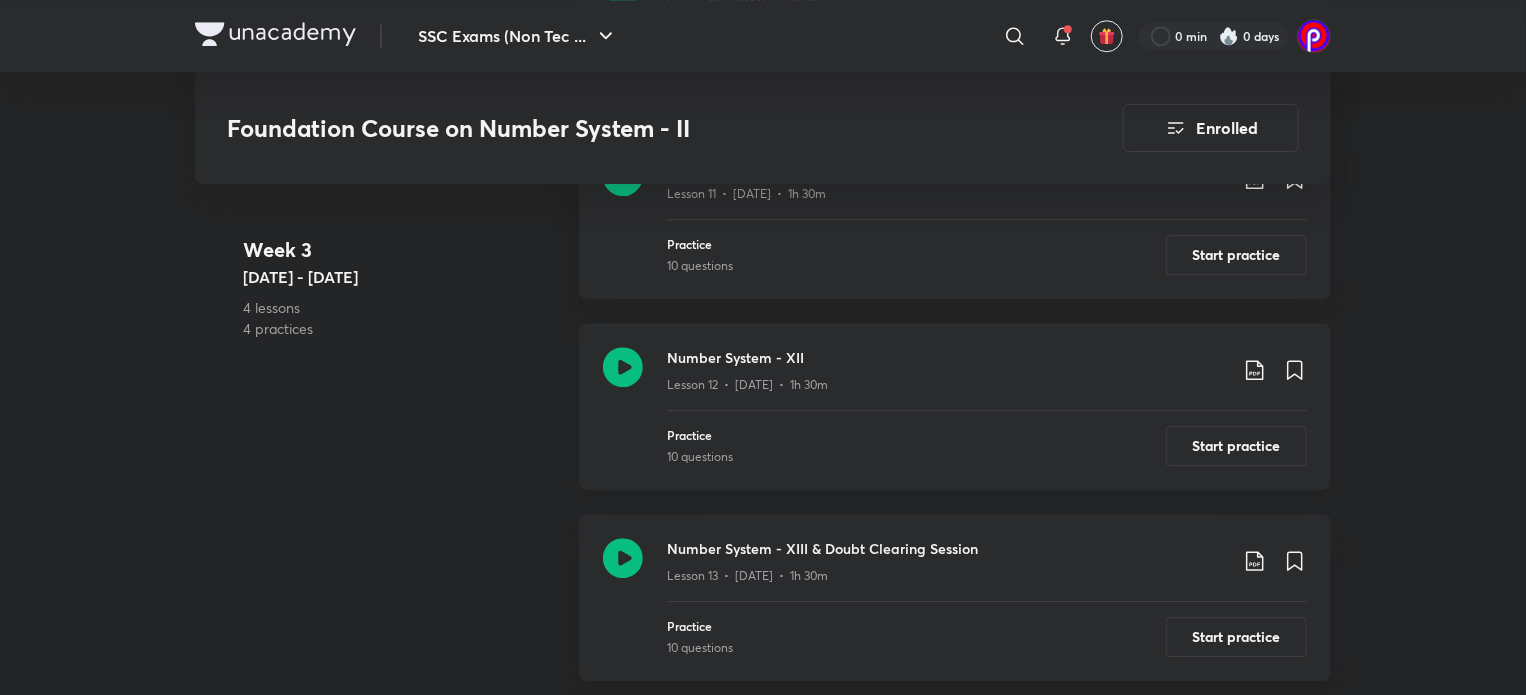 scroll, scrollTop: 2814, scrollLeft: 0, axis: vertical 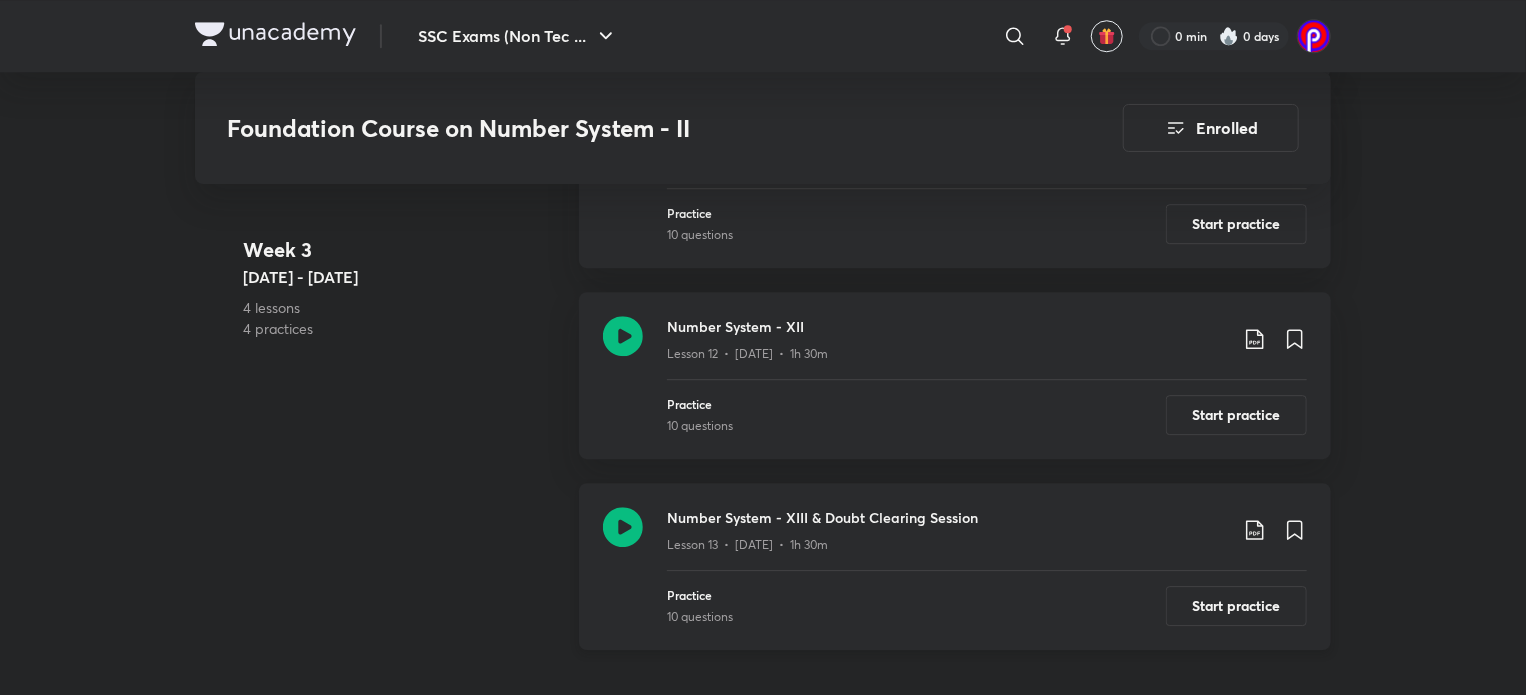 click 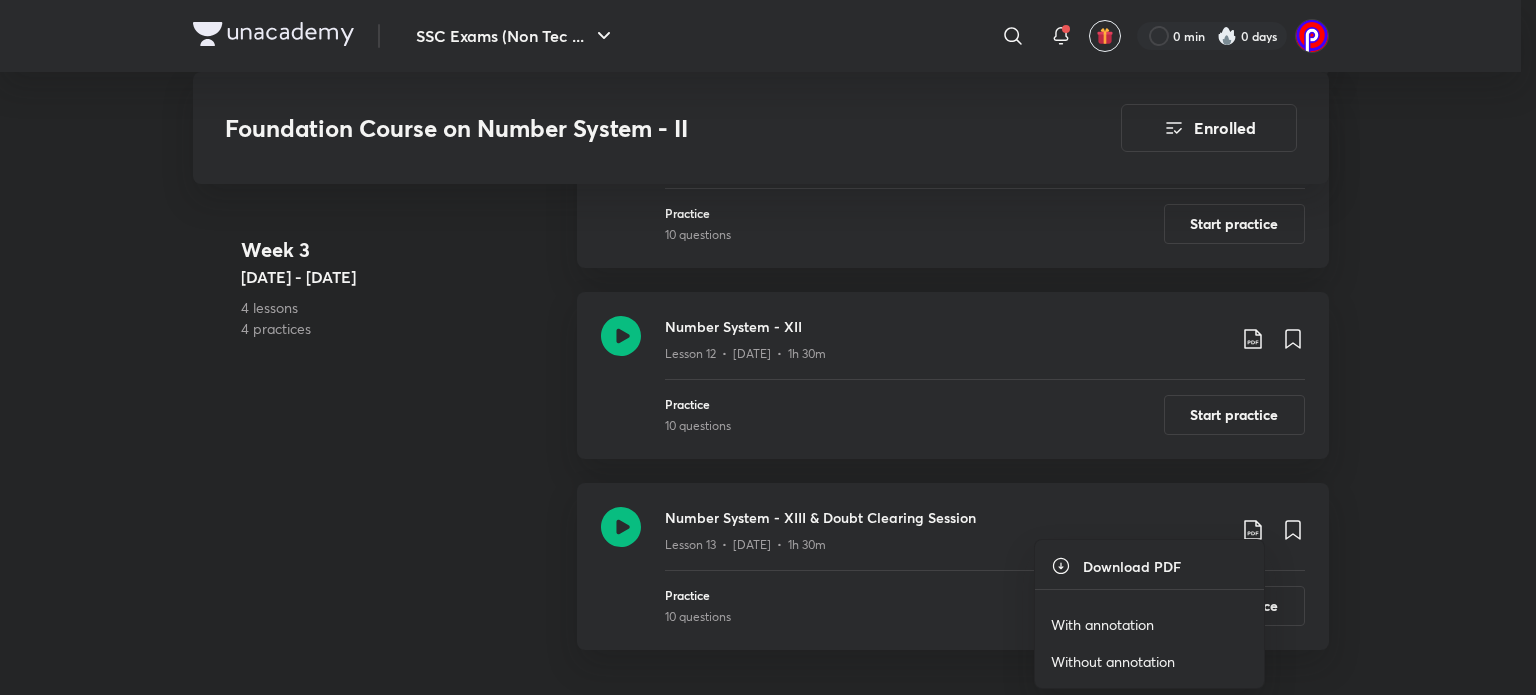 click on "With annotation" at bounding box center (1102, 624) 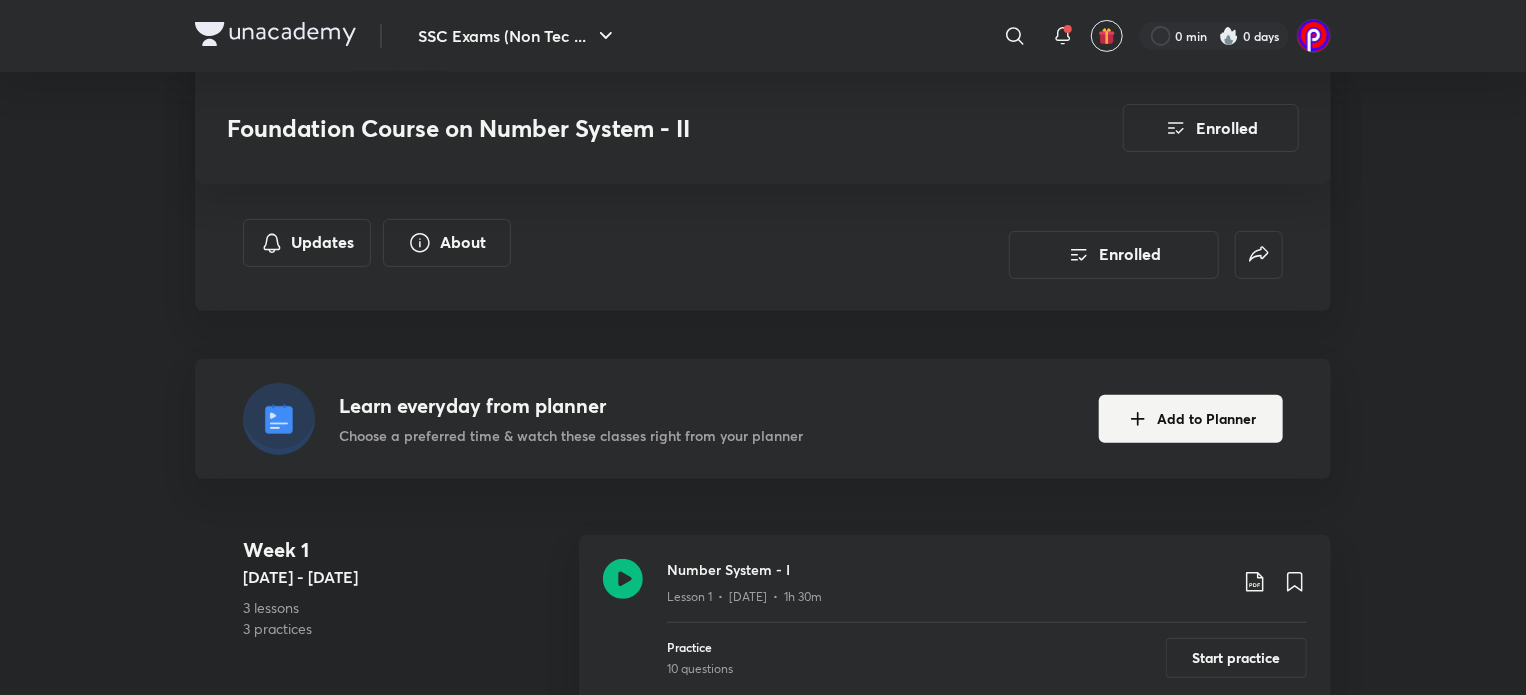 scroll, scrollTop: 0, scrollLeft: 0, axis: both 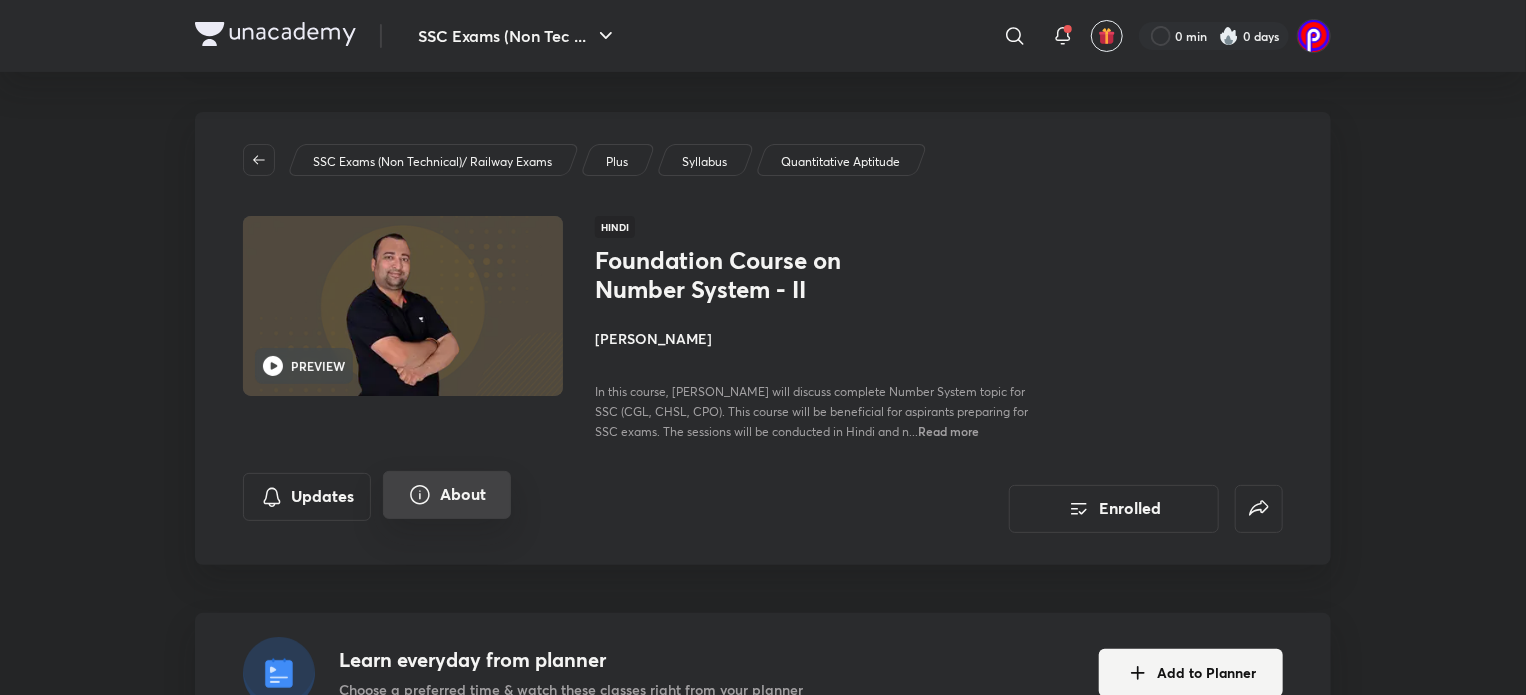 click on "About" at bounding box center (447, 495) 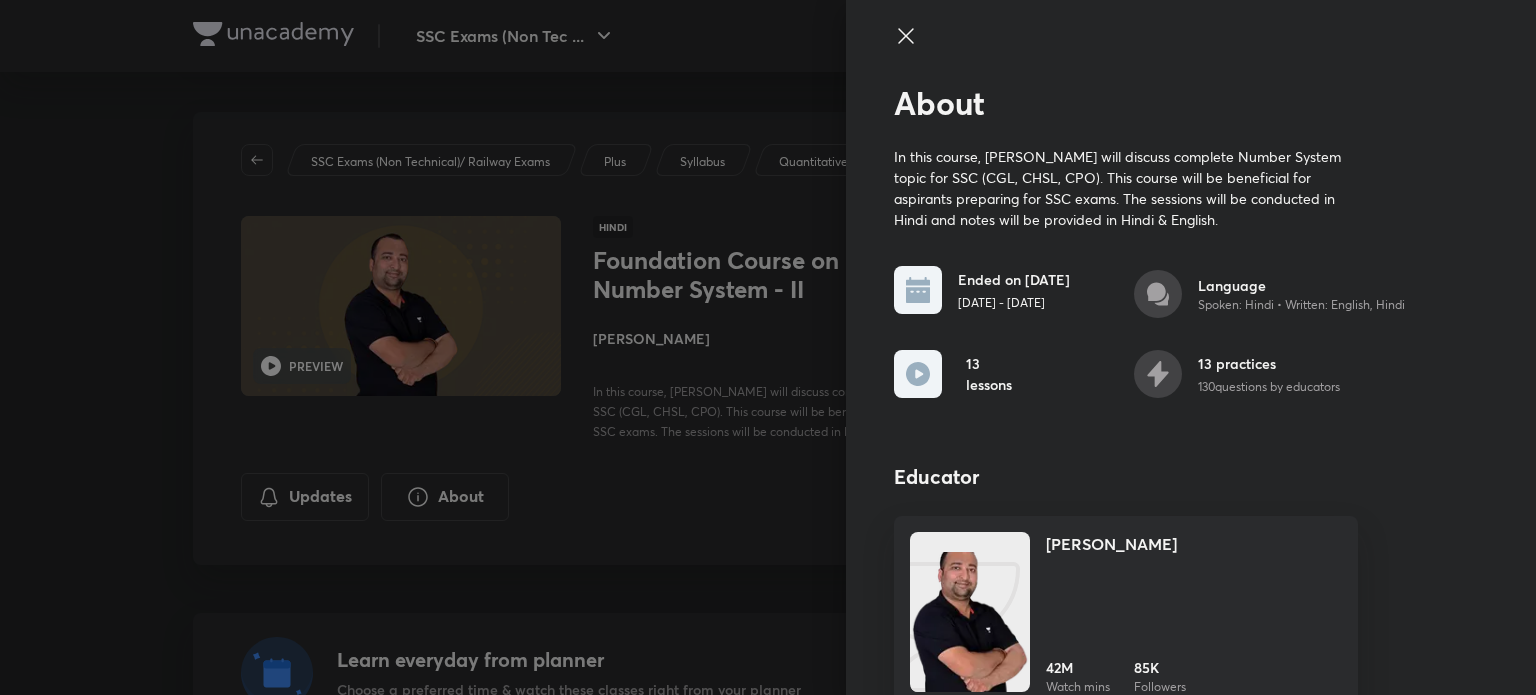 click at bounding box center (768, 347) 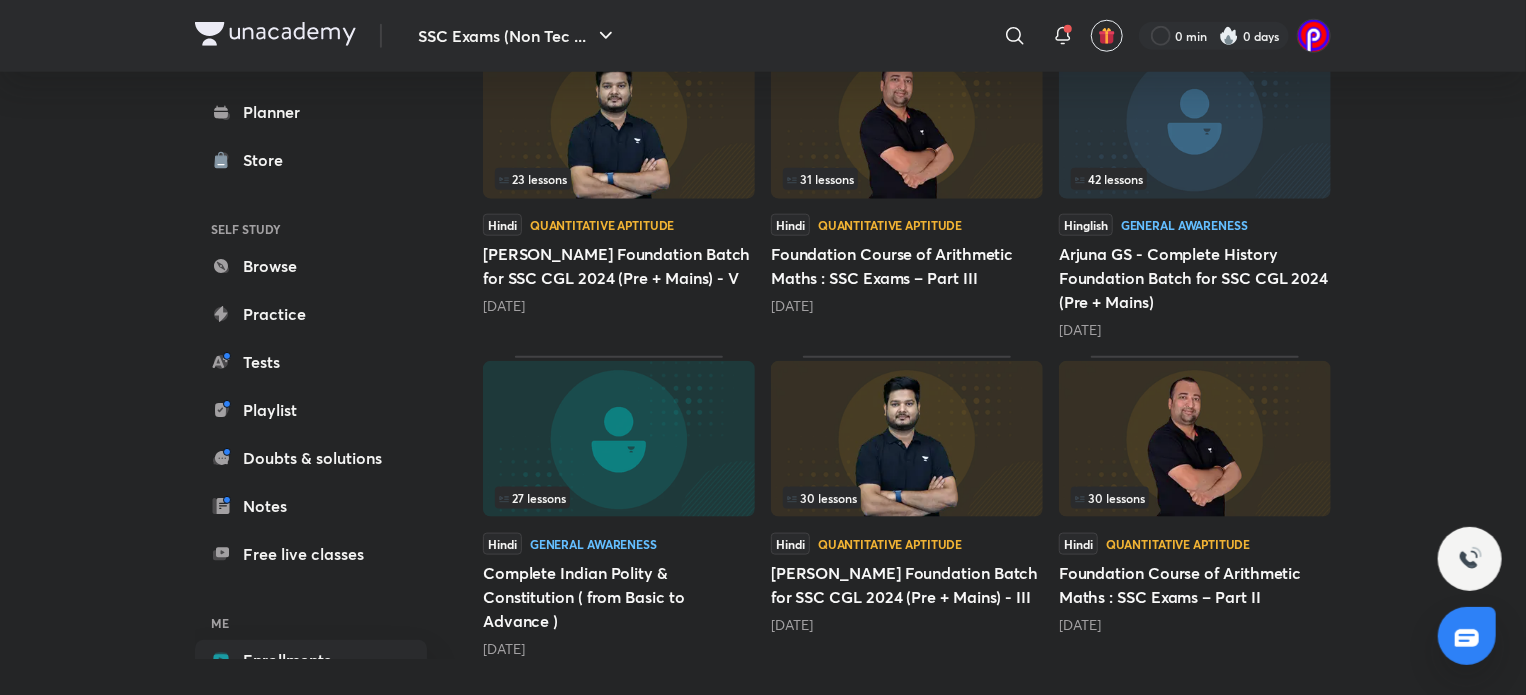 scroll, scrollTop: 0, scrollLeft: 0, axis: both 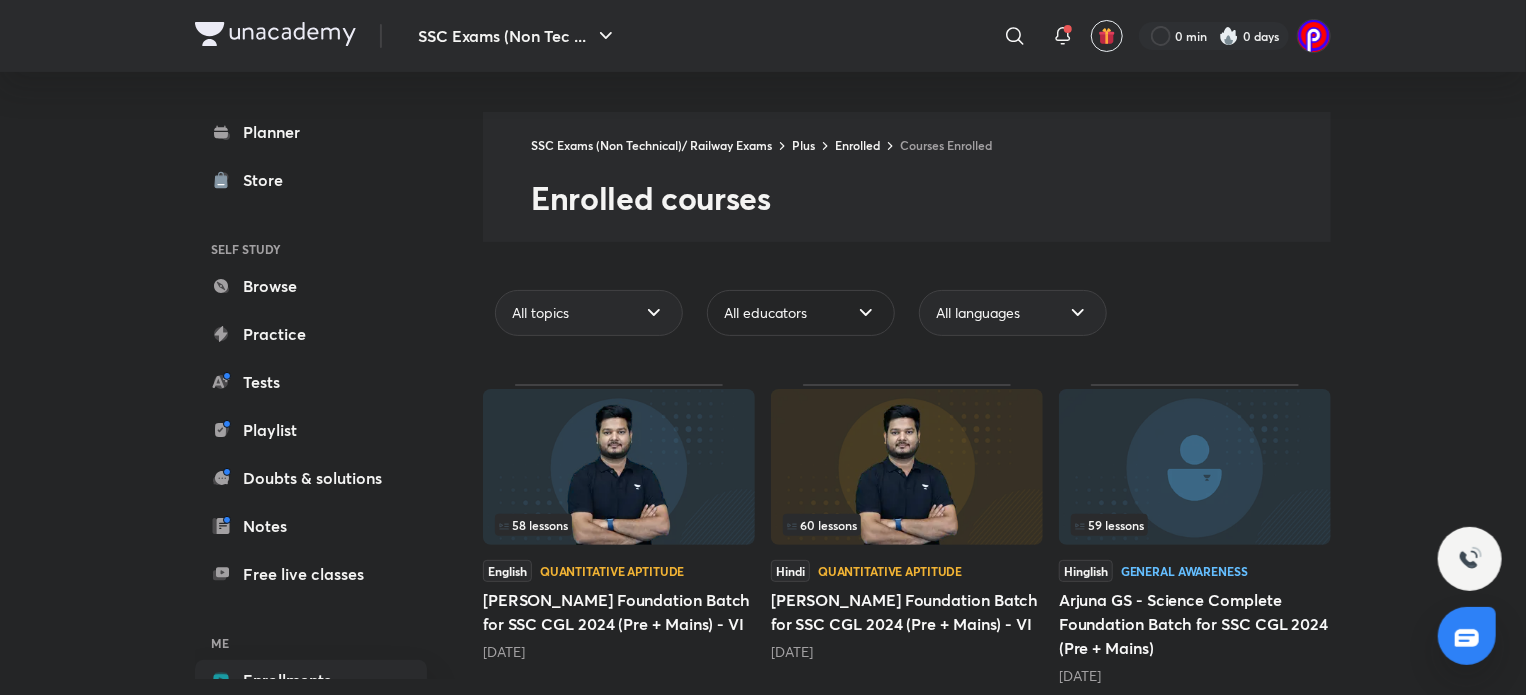 click on "All educators" at bounding box center (801, 313) 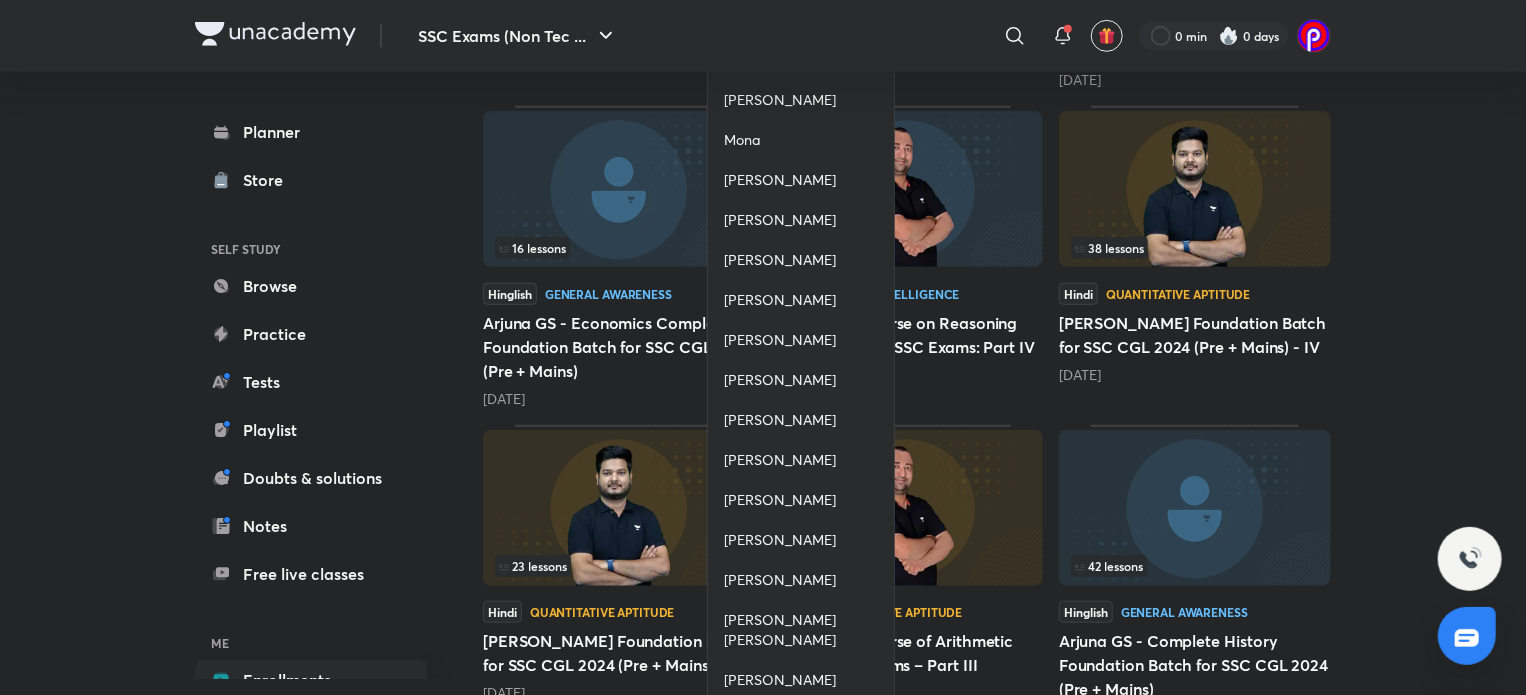 scroll, scrollTop: 607, scrollLeft: 0, axis: vertical 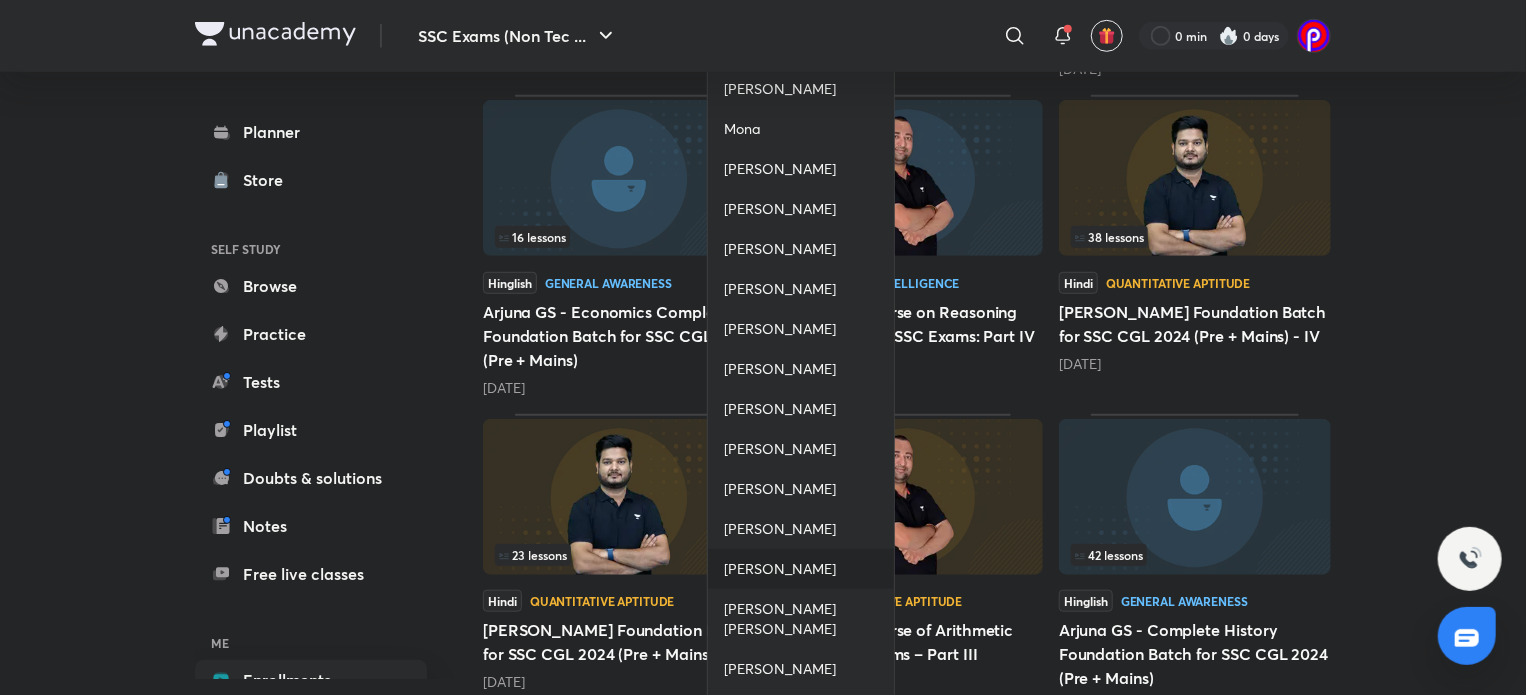 click on "[PERSON_NAME]" at bounding box center [780, 569] 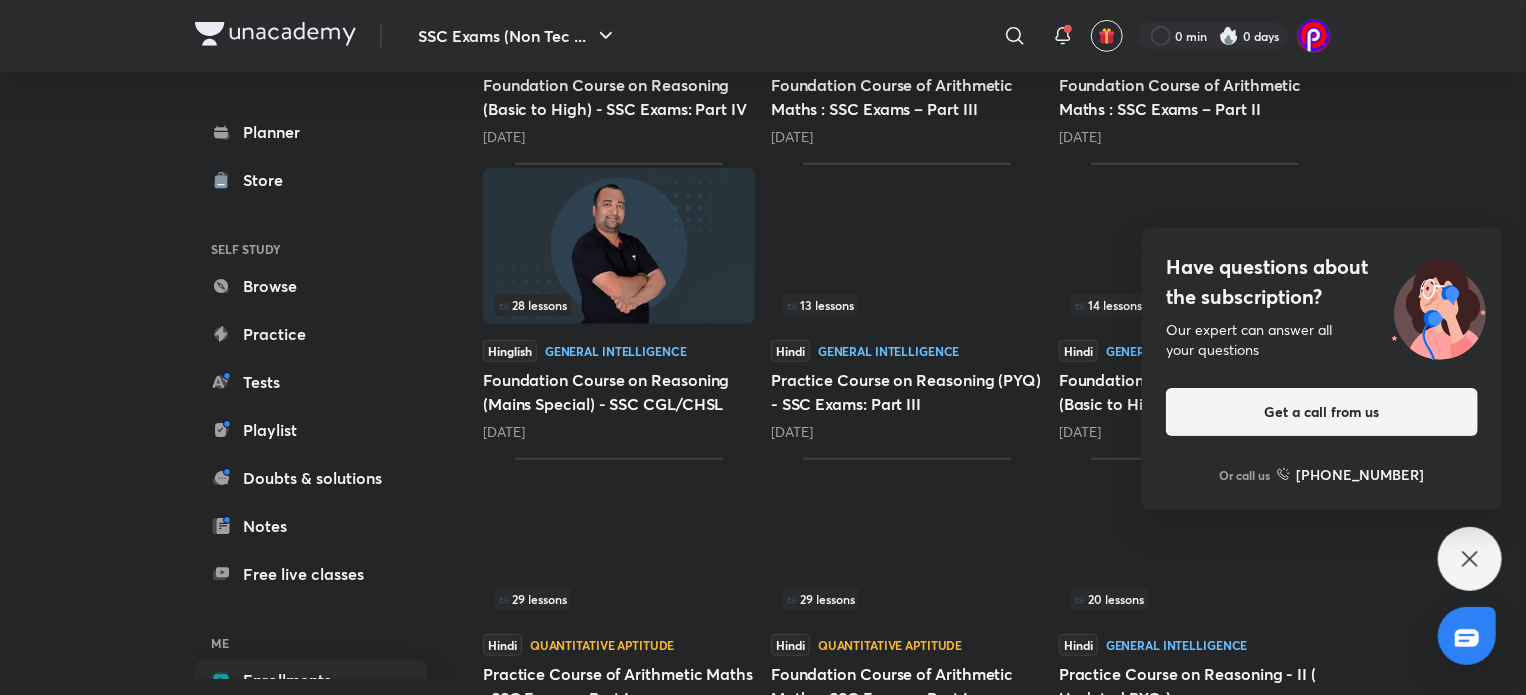 scroll, scrollTop: 512, scrollLeft: 0, axis: vertical 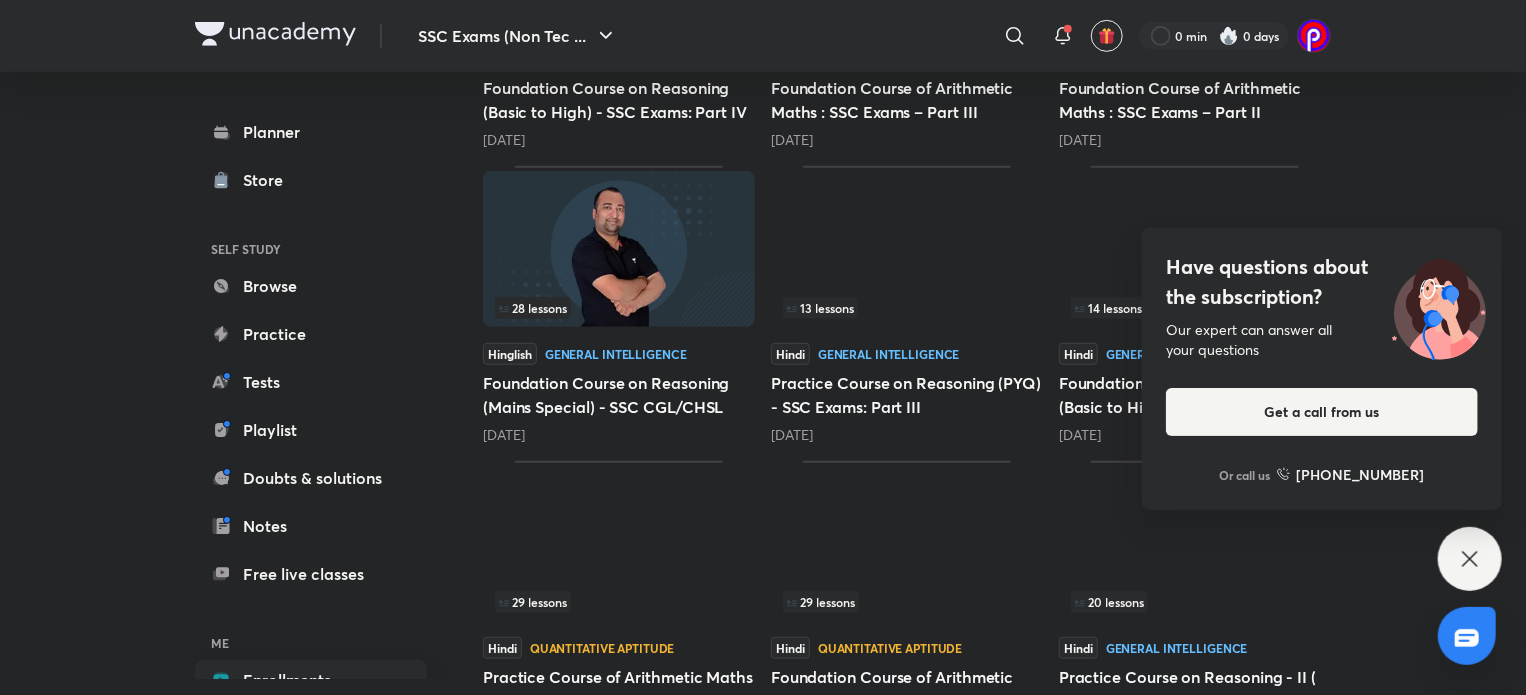 click 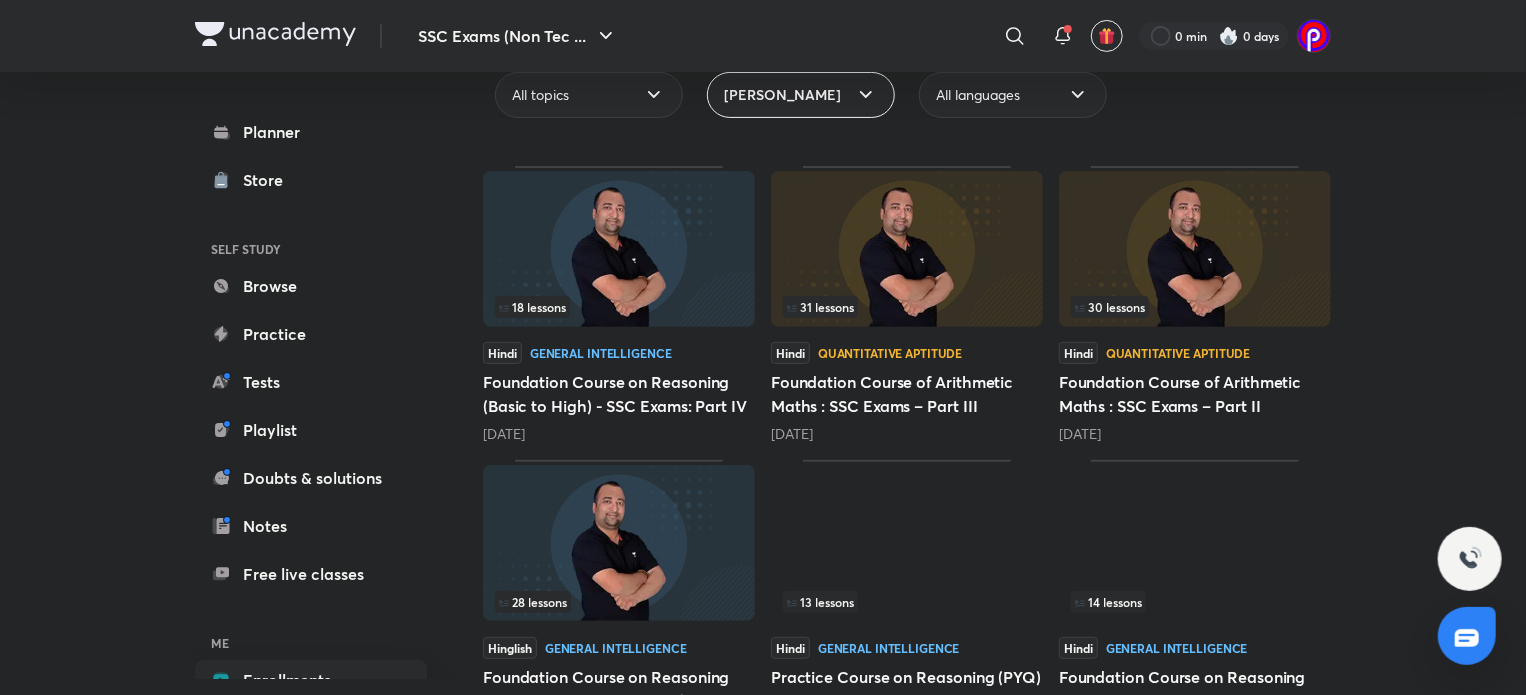 scroll, scrollTop: 219, scrollLeft: 0, axis: vertical 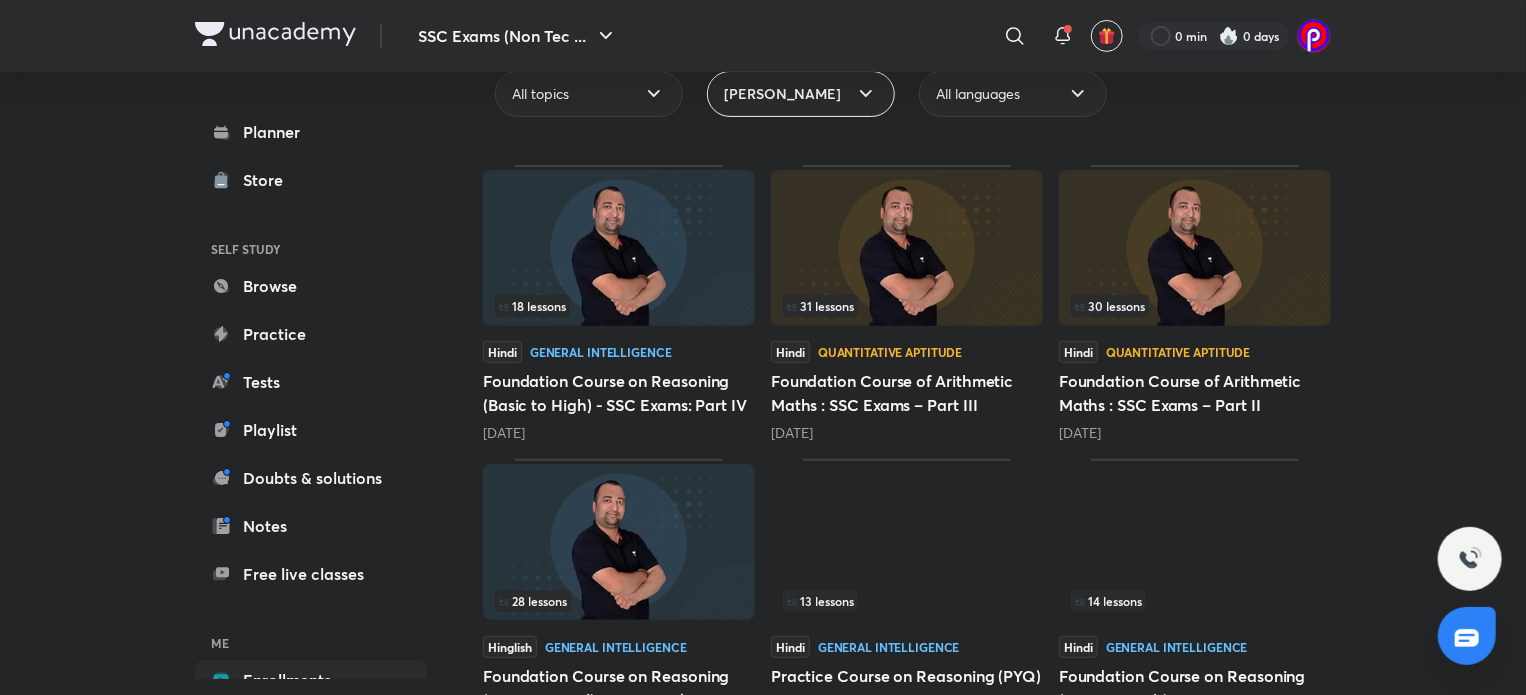 click at bounding box center [907, 248] 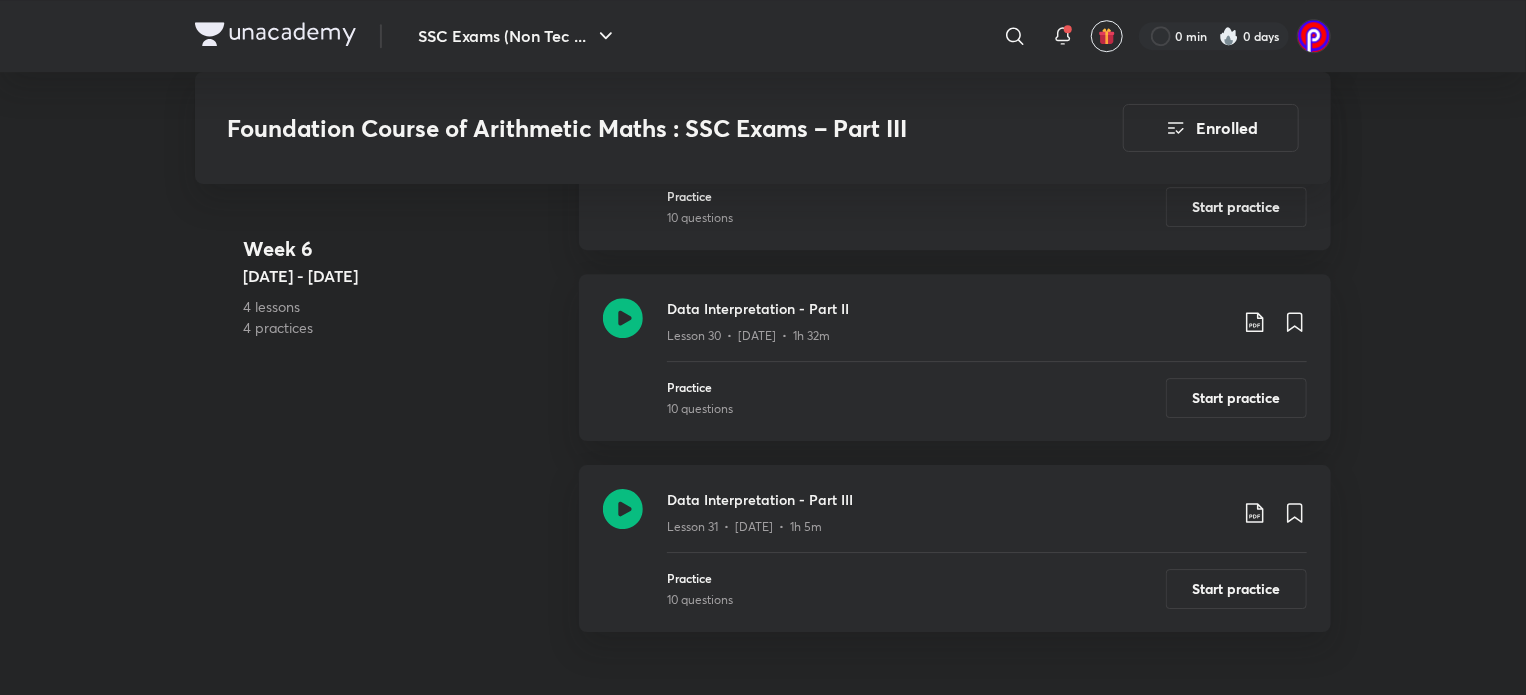 scroll, scrollTop: 6816, scrollLeft: 0, axis: vertical 